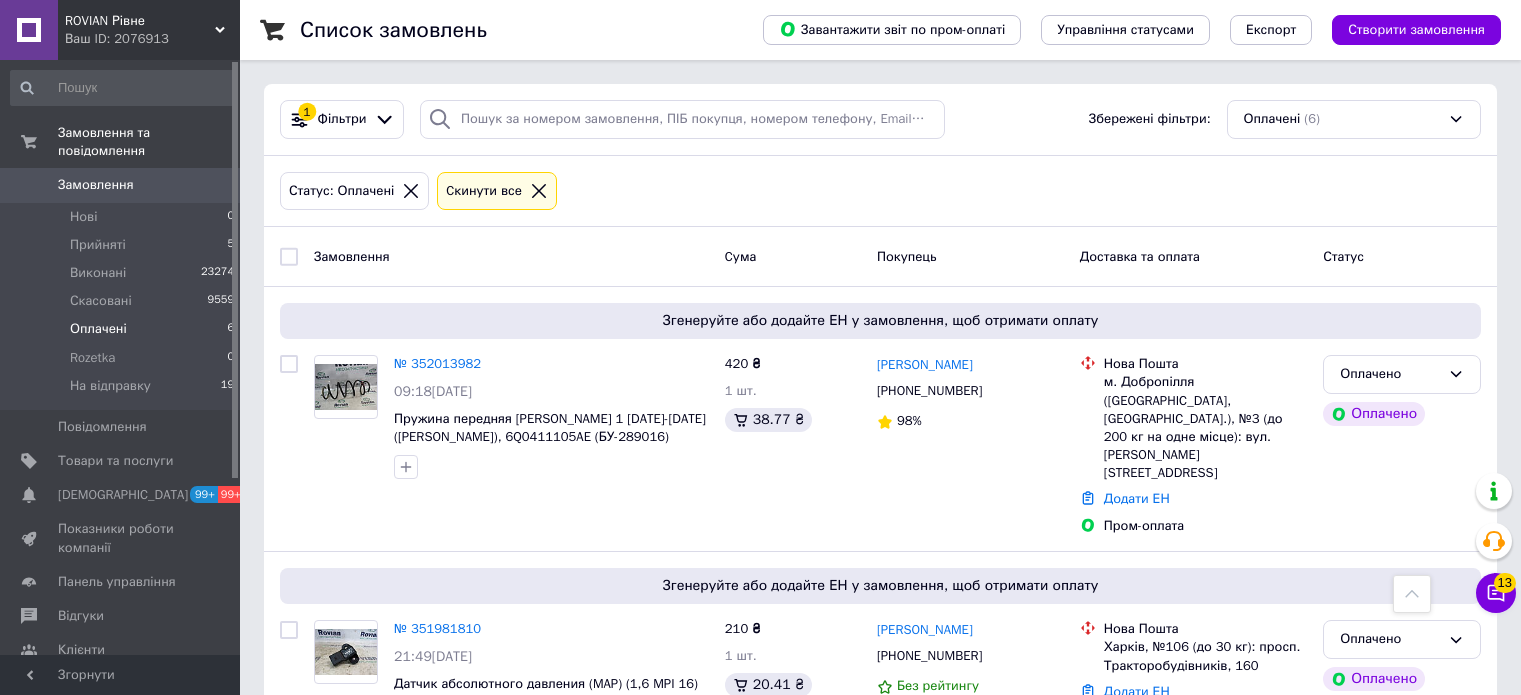 scroll, scrollTop: 800, scrollLeft: 0, axis: vertical 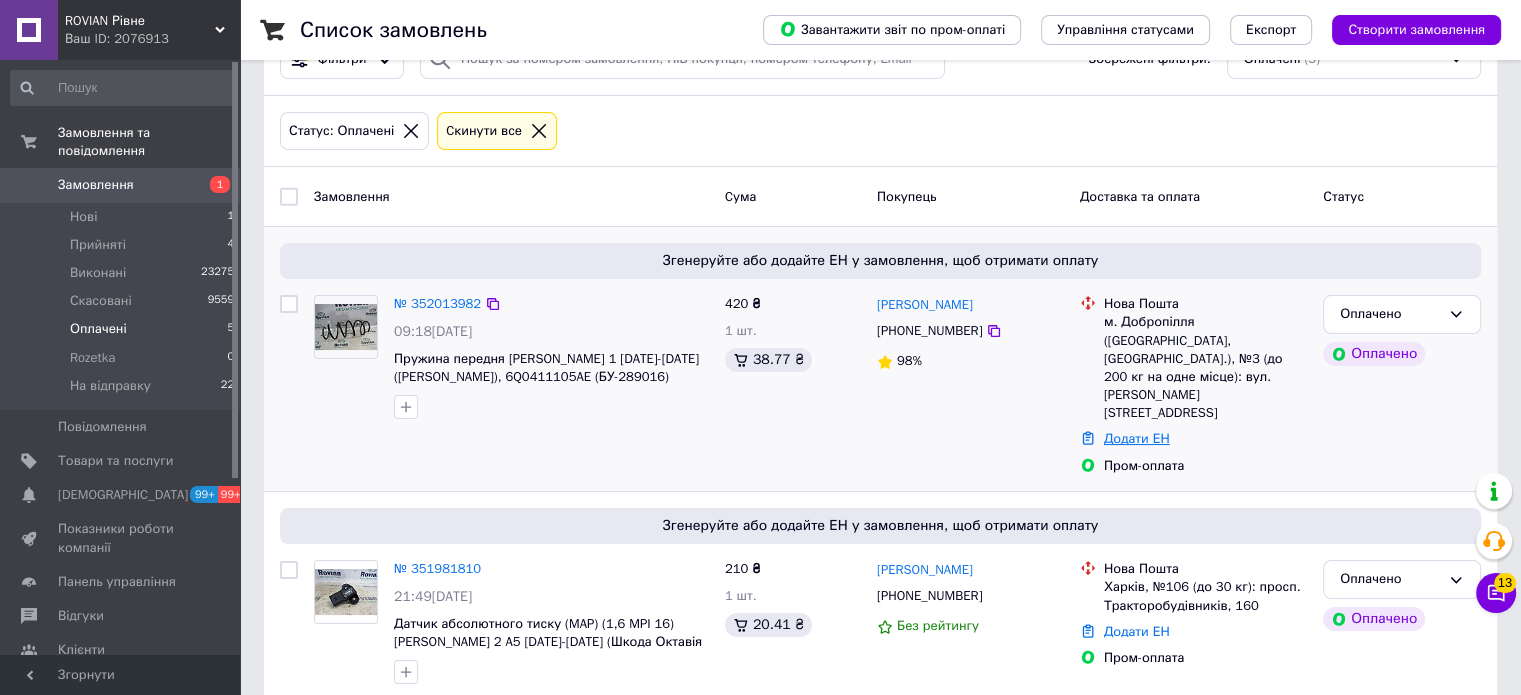 click on "Додати ЕН" at bounding box center [1137, 438] 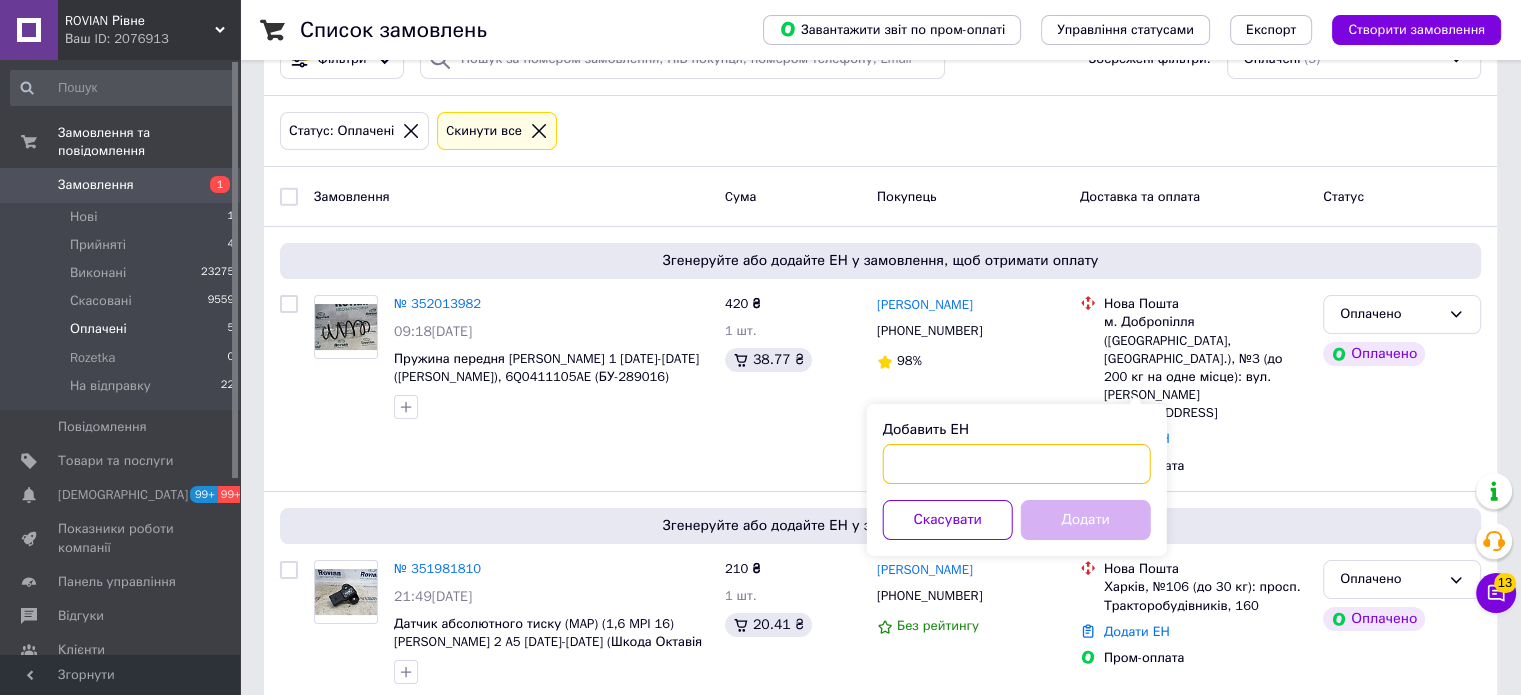 click on "Добавить ЕН" at bounding box center [1017, 464] 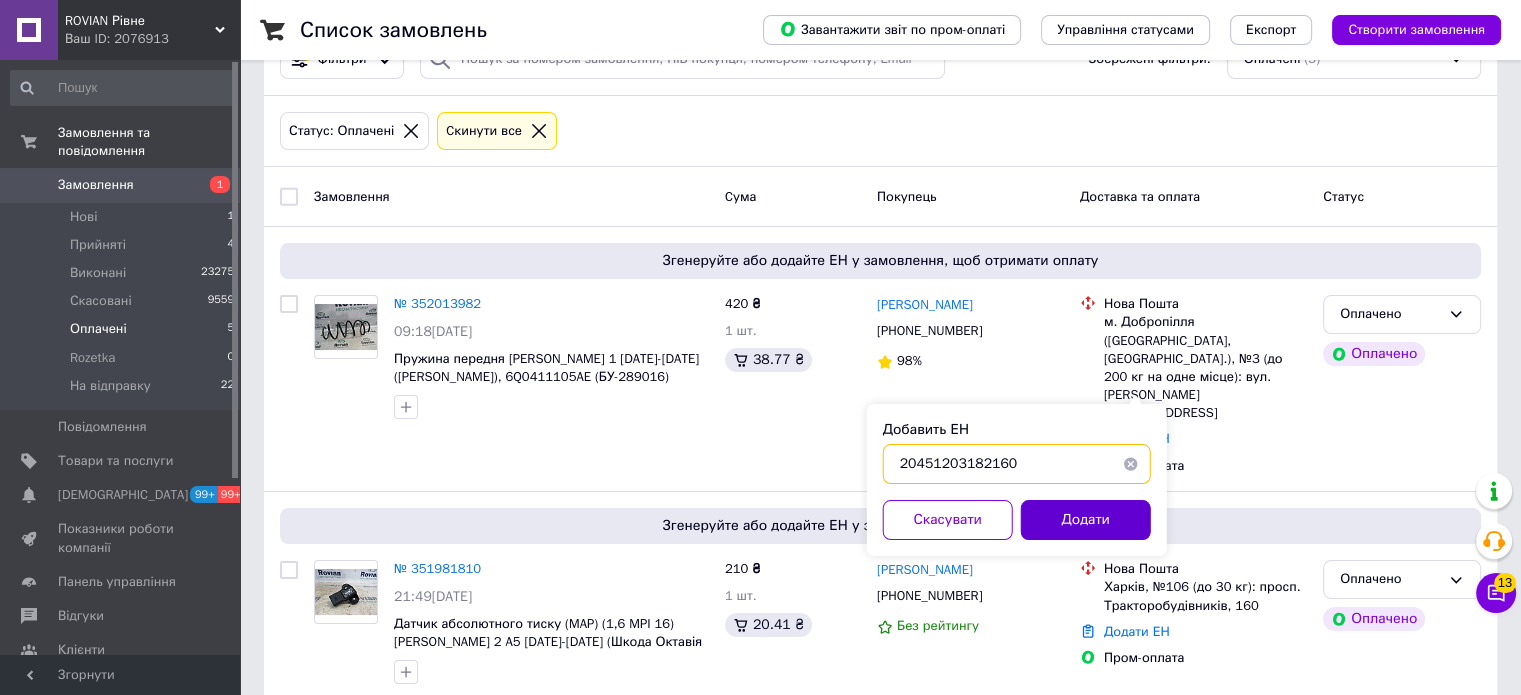 type on "20451203182160" 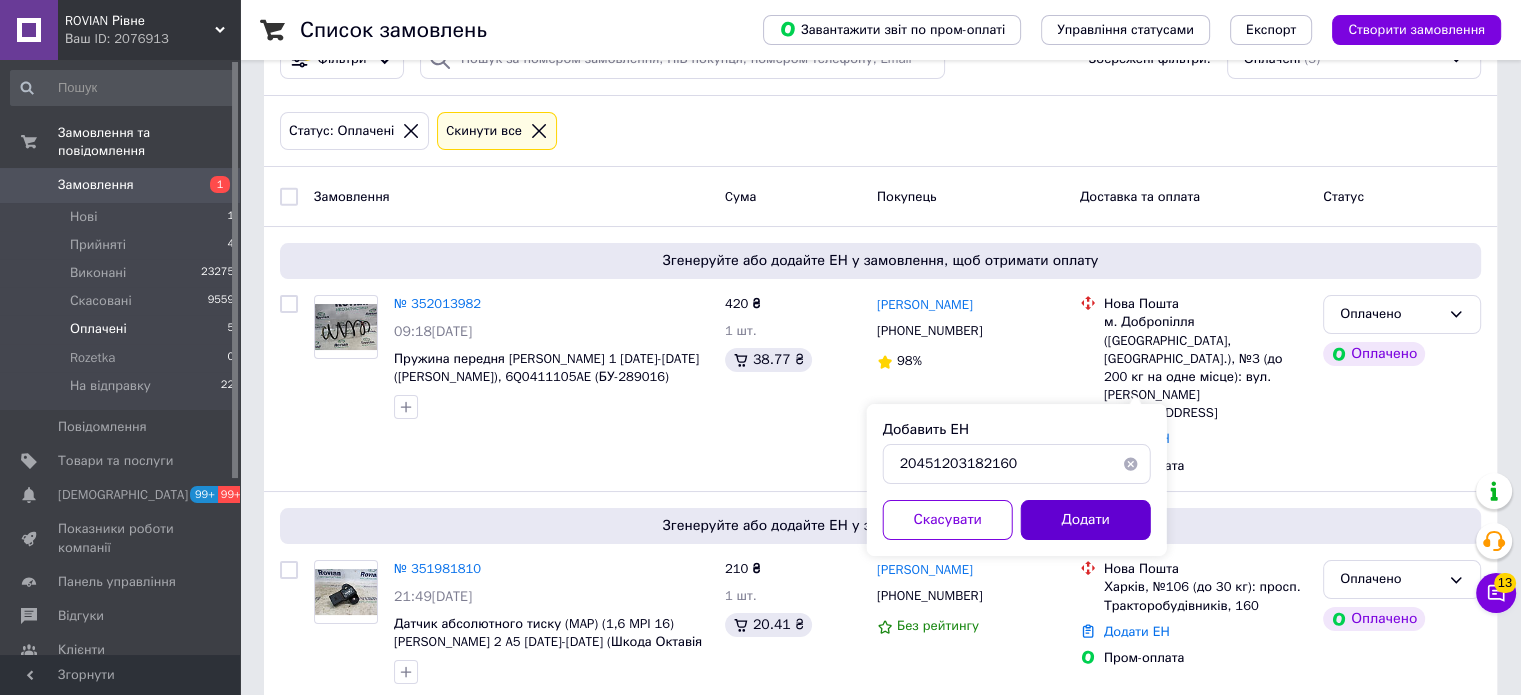 click on "Додати" at bounding box center [1086, 520] 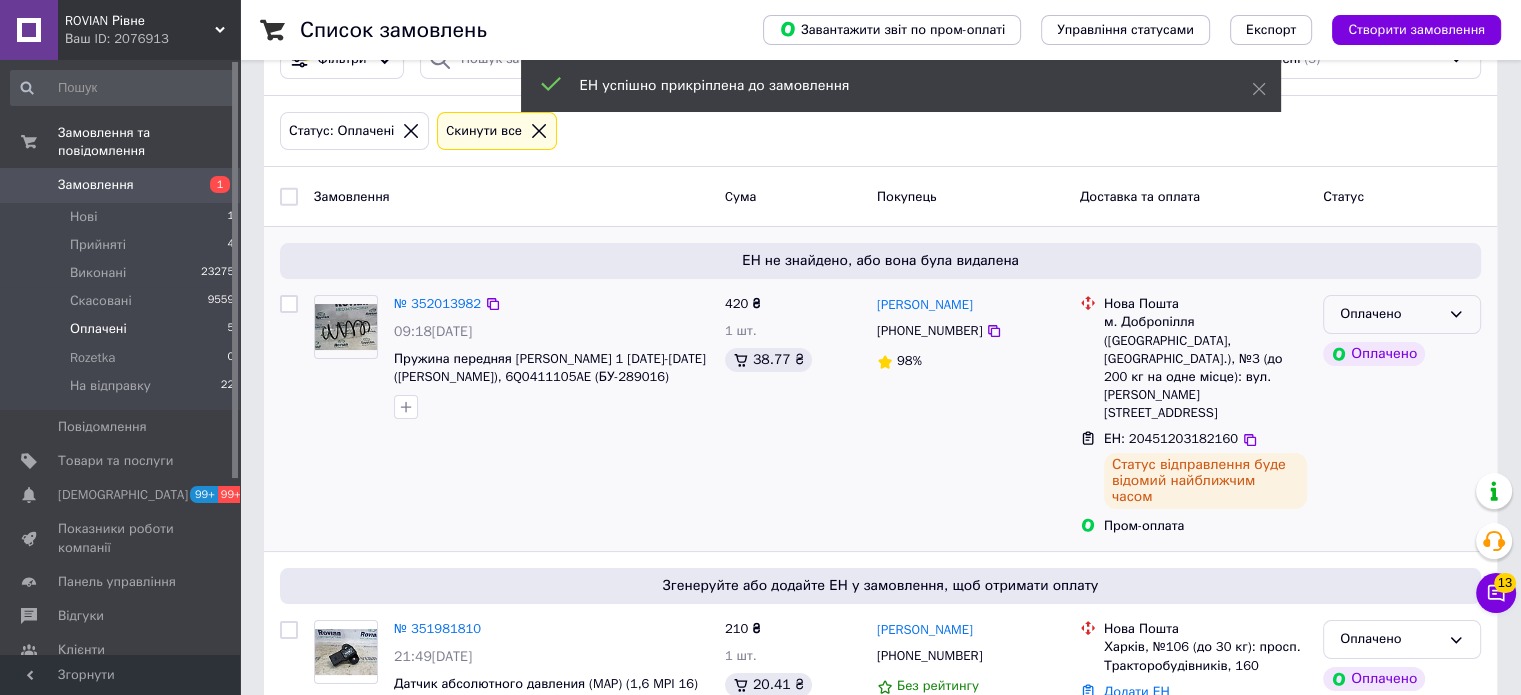 click 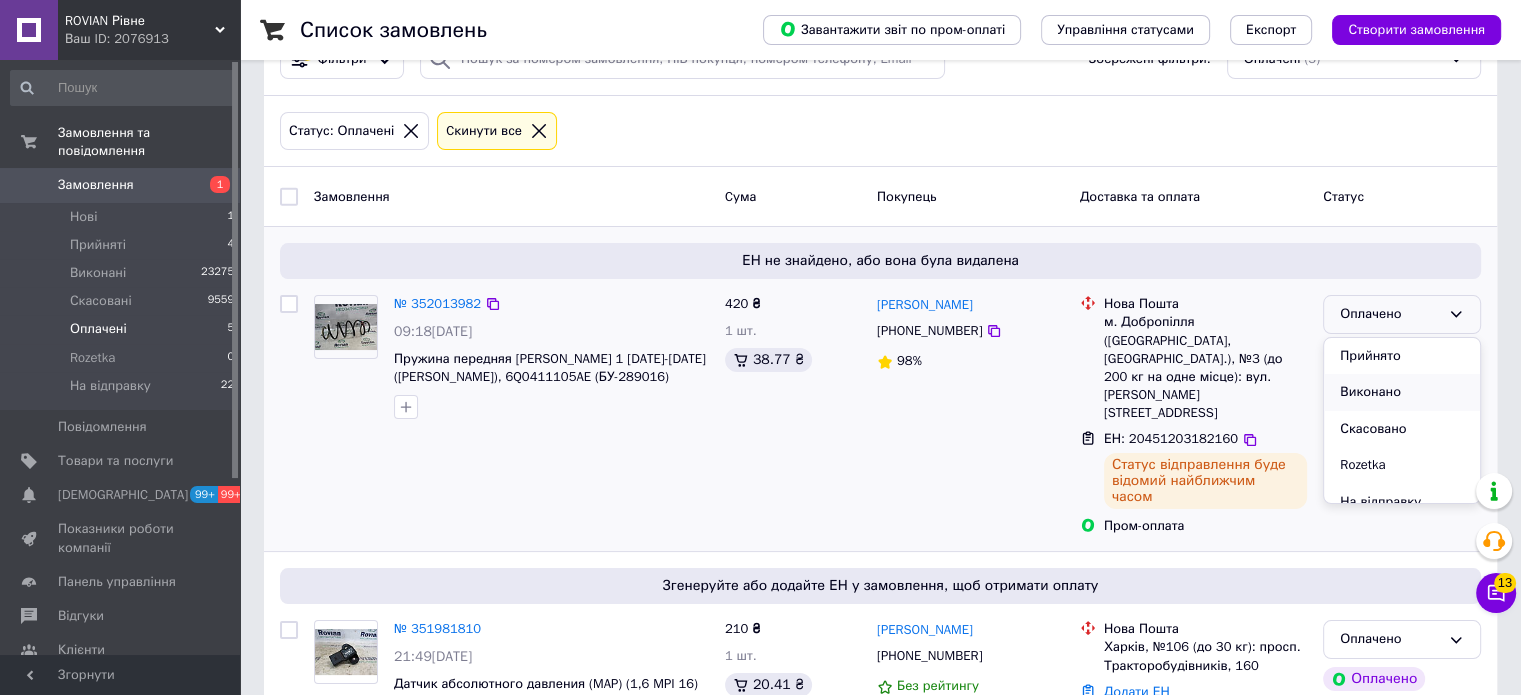 click on "Виконано" at bounding box center [1402, 392] 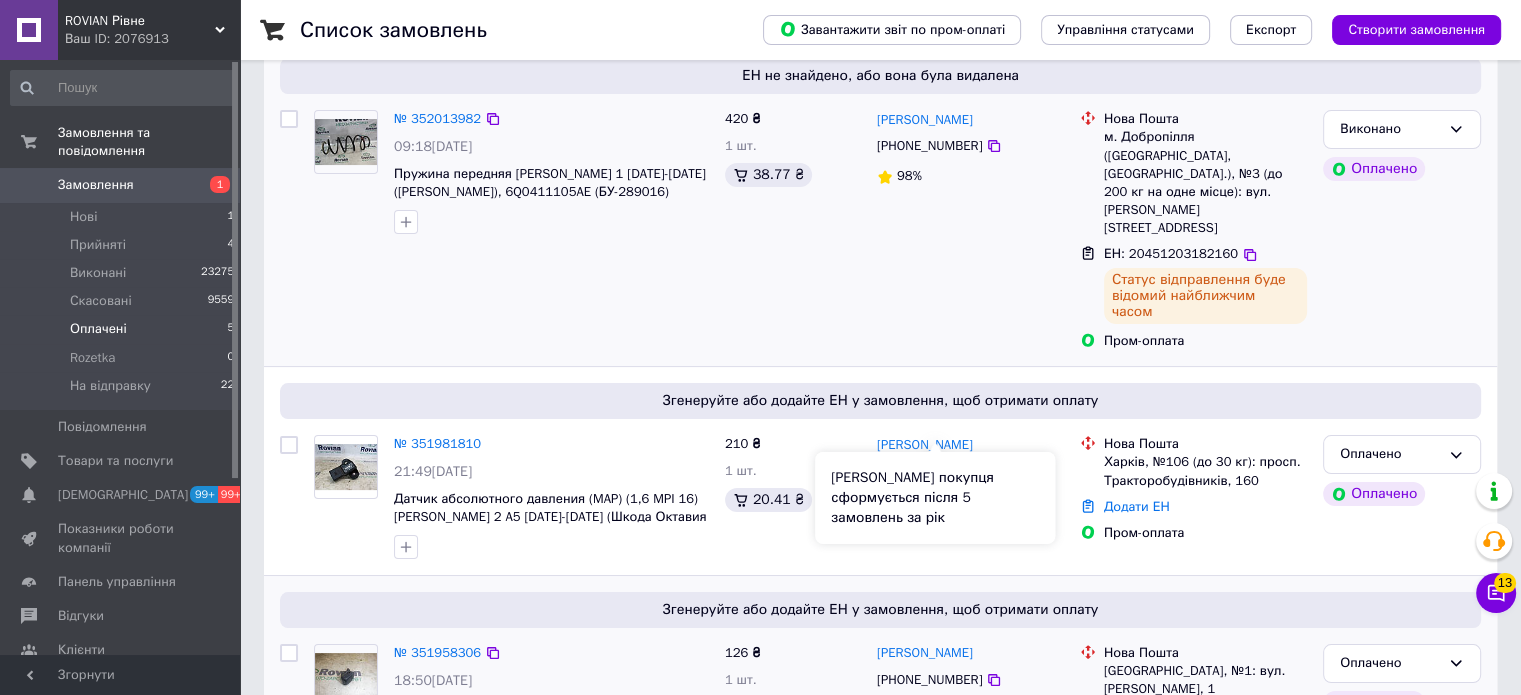 scroll, scrollTop: 360, scrollLeft: 0, axis: vertical 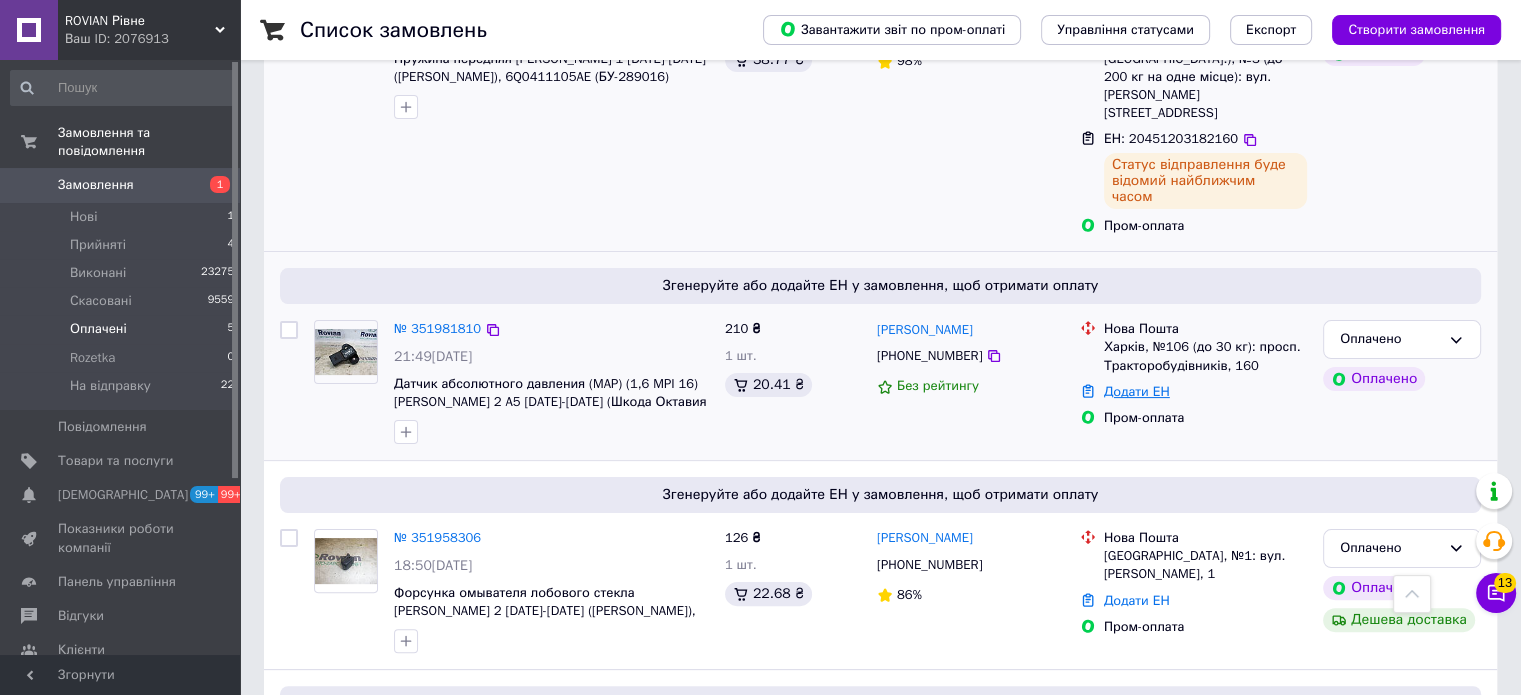 click on "Додати ЕН" at bounding box center [1137, 391] 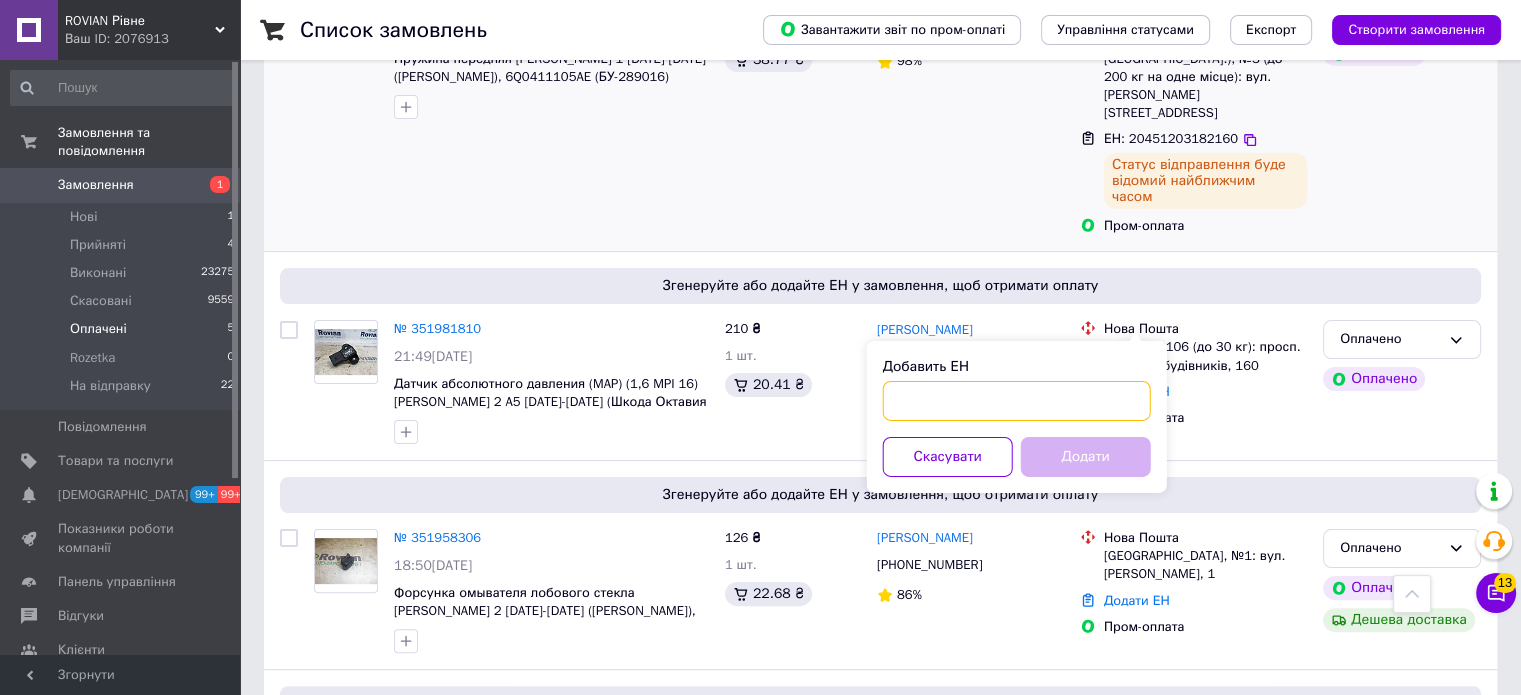 click on "Добавить ЕН" at bounding box center [1017, 401] 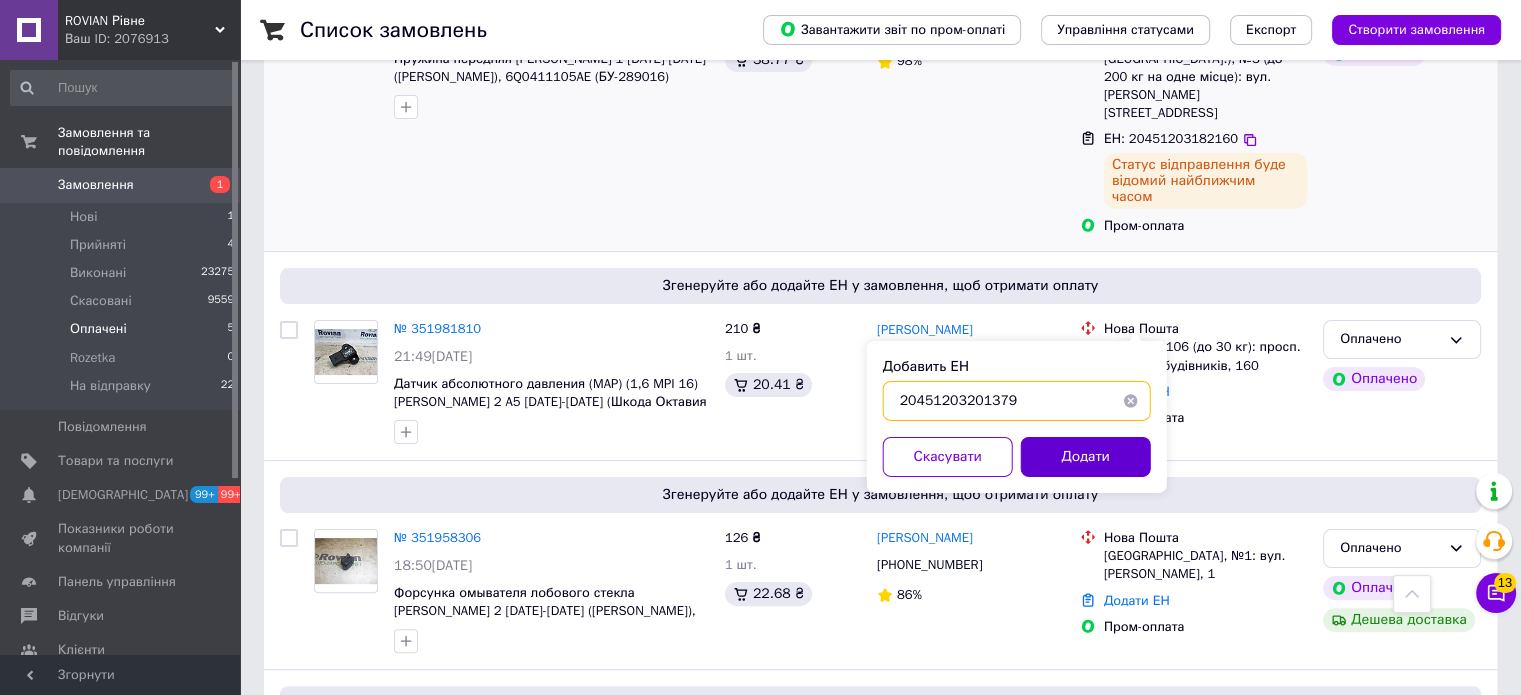 type on "20451203201379" 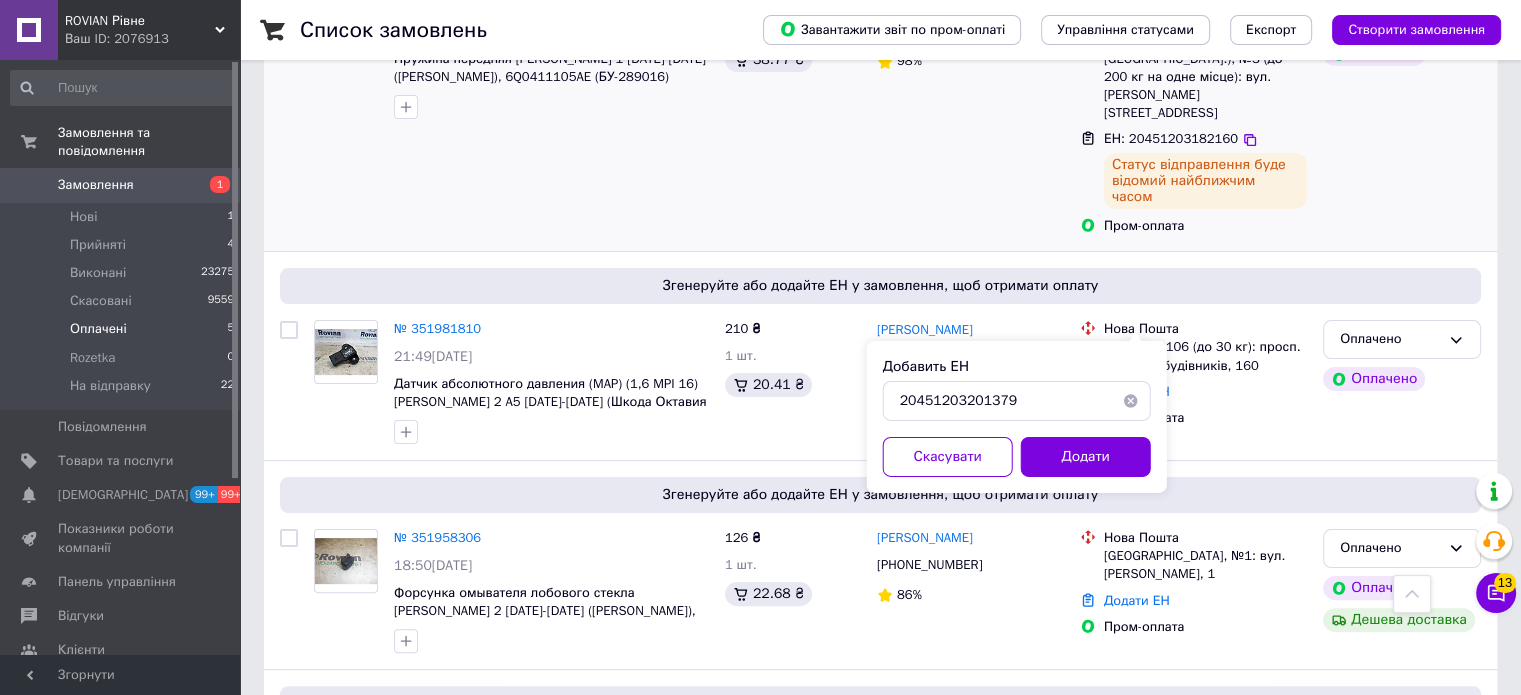 click on "Додати" at bounding box center [1086, 457] 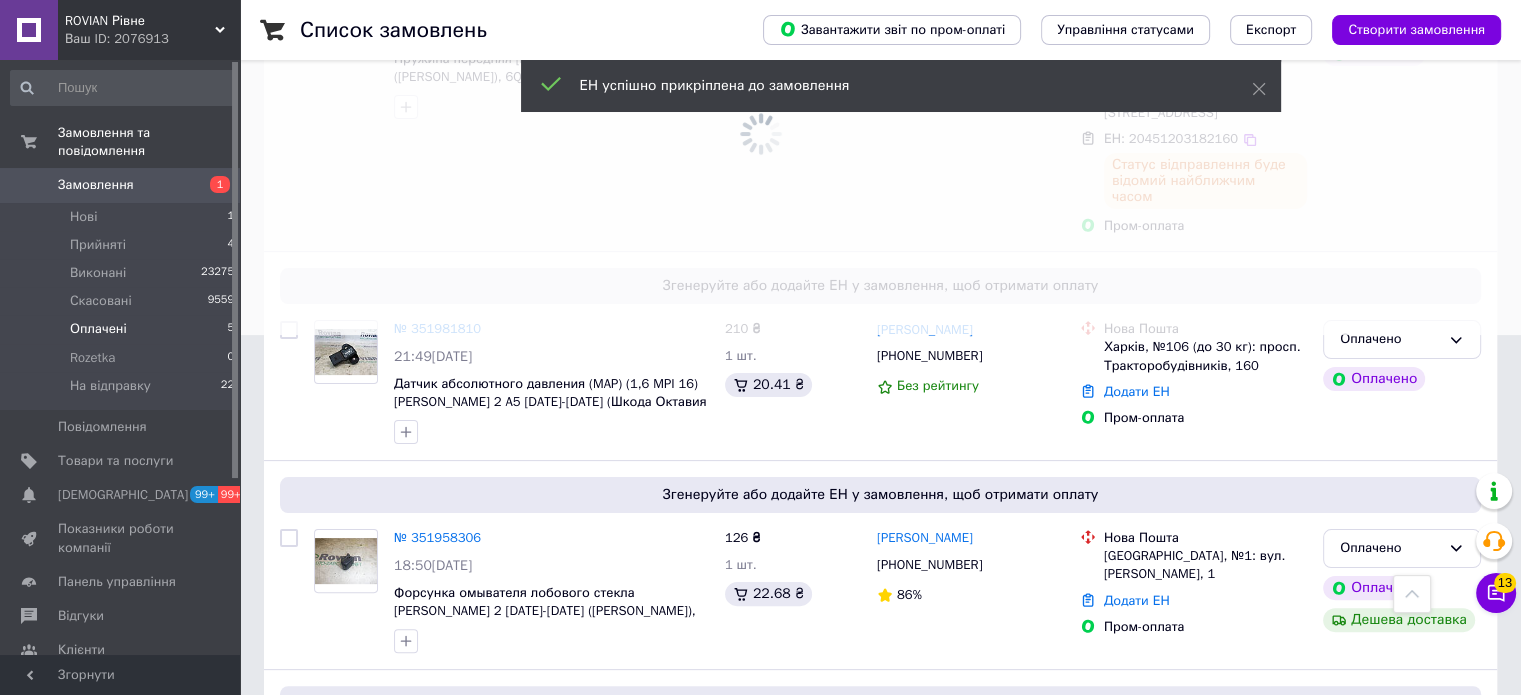 scroll, scrollTop: 105, scrollLeft: 0, axis: vertical 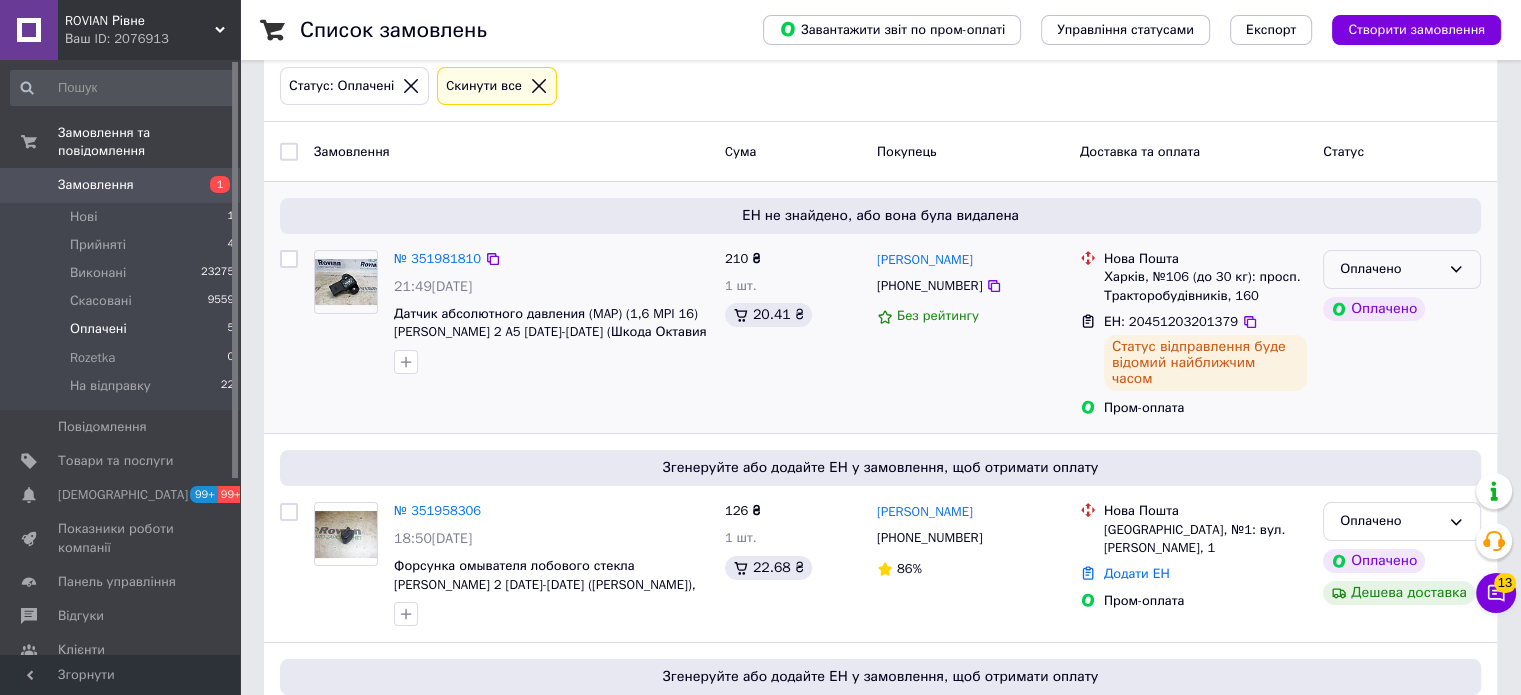 click 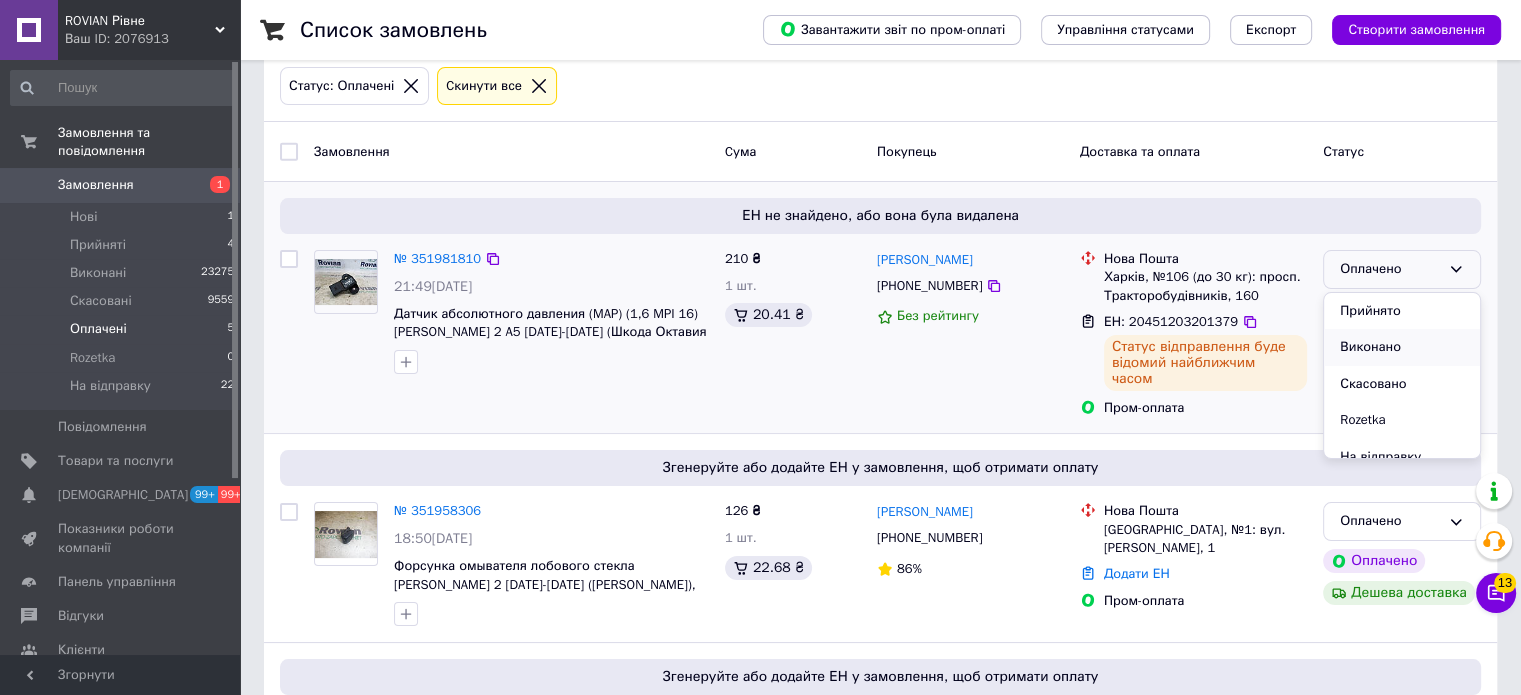 click on "Виконано" at bounding box center (1402, 347) 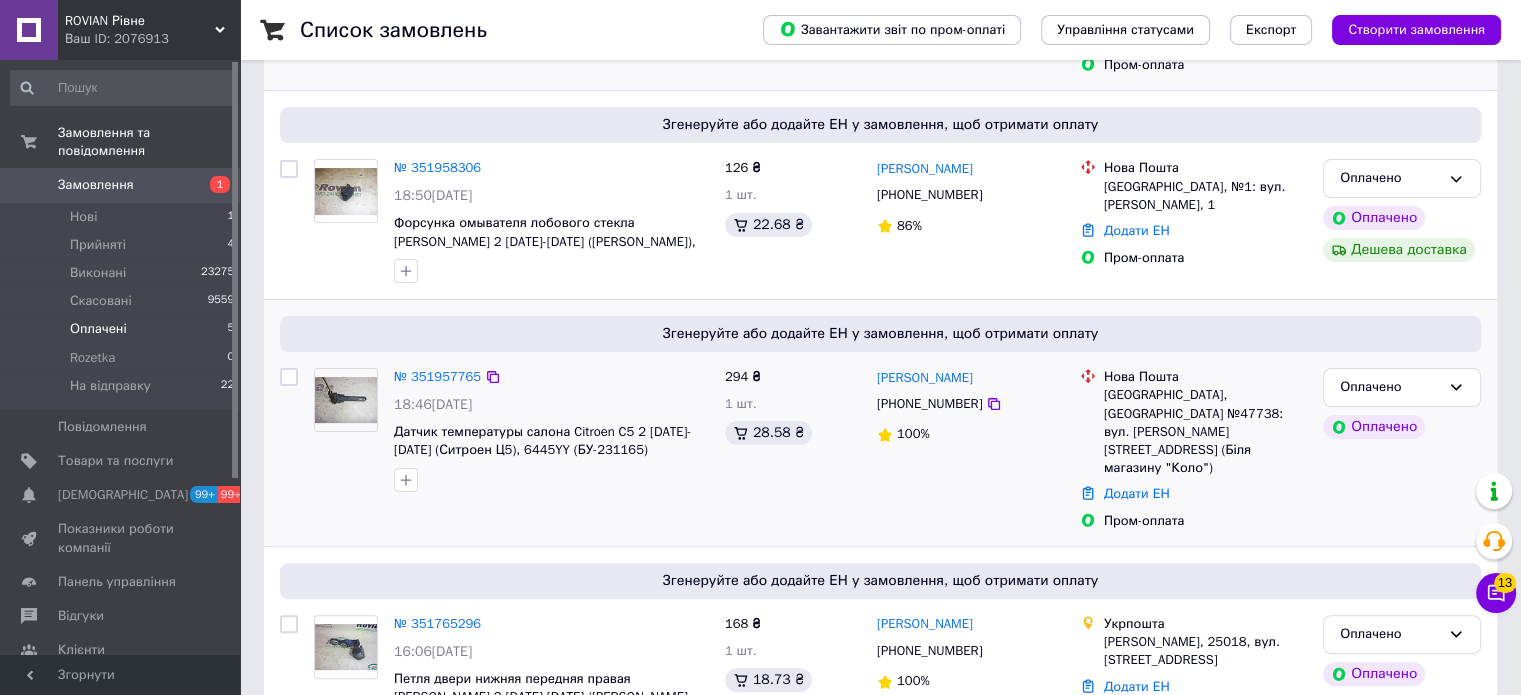 scroll, scrollTop: 477, scrollLeft: 0, axis: vertical 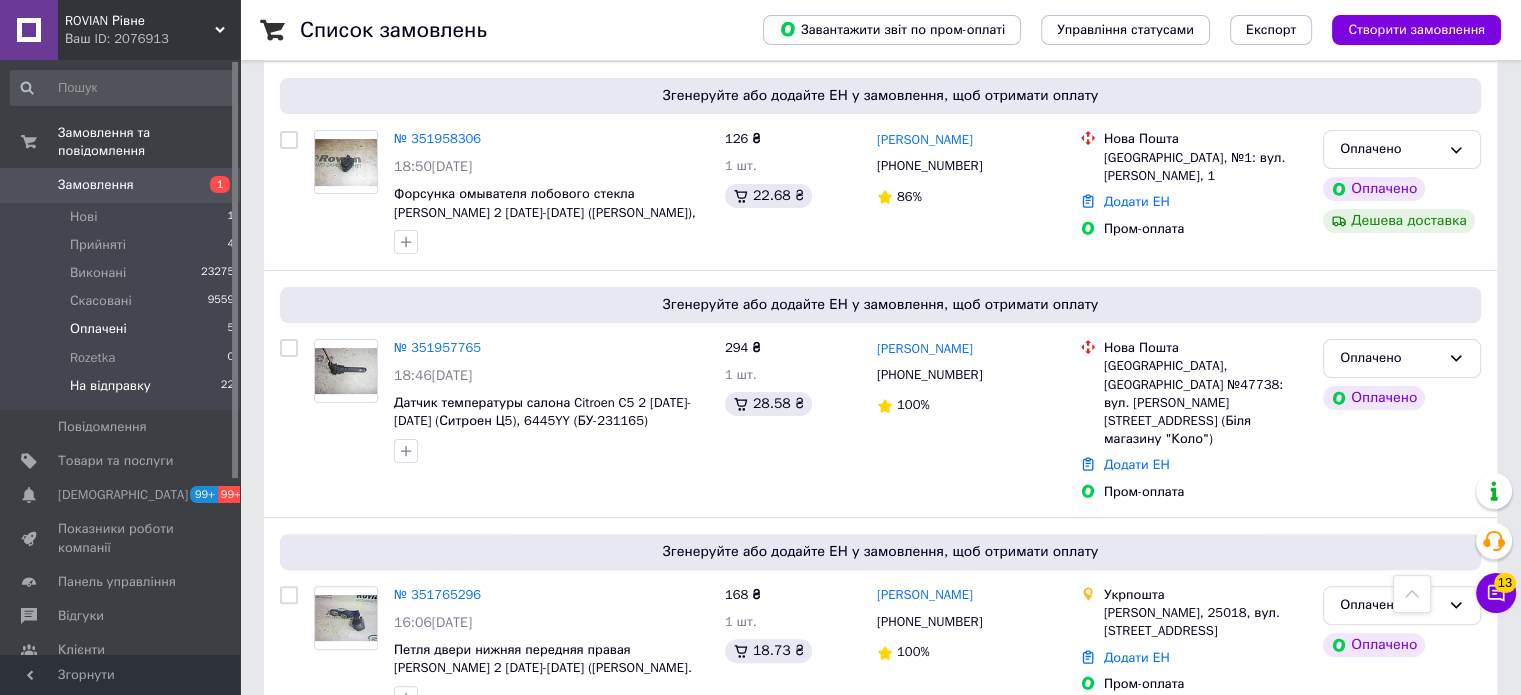 click on "На відправку 22" at bounding box center (123, 391) 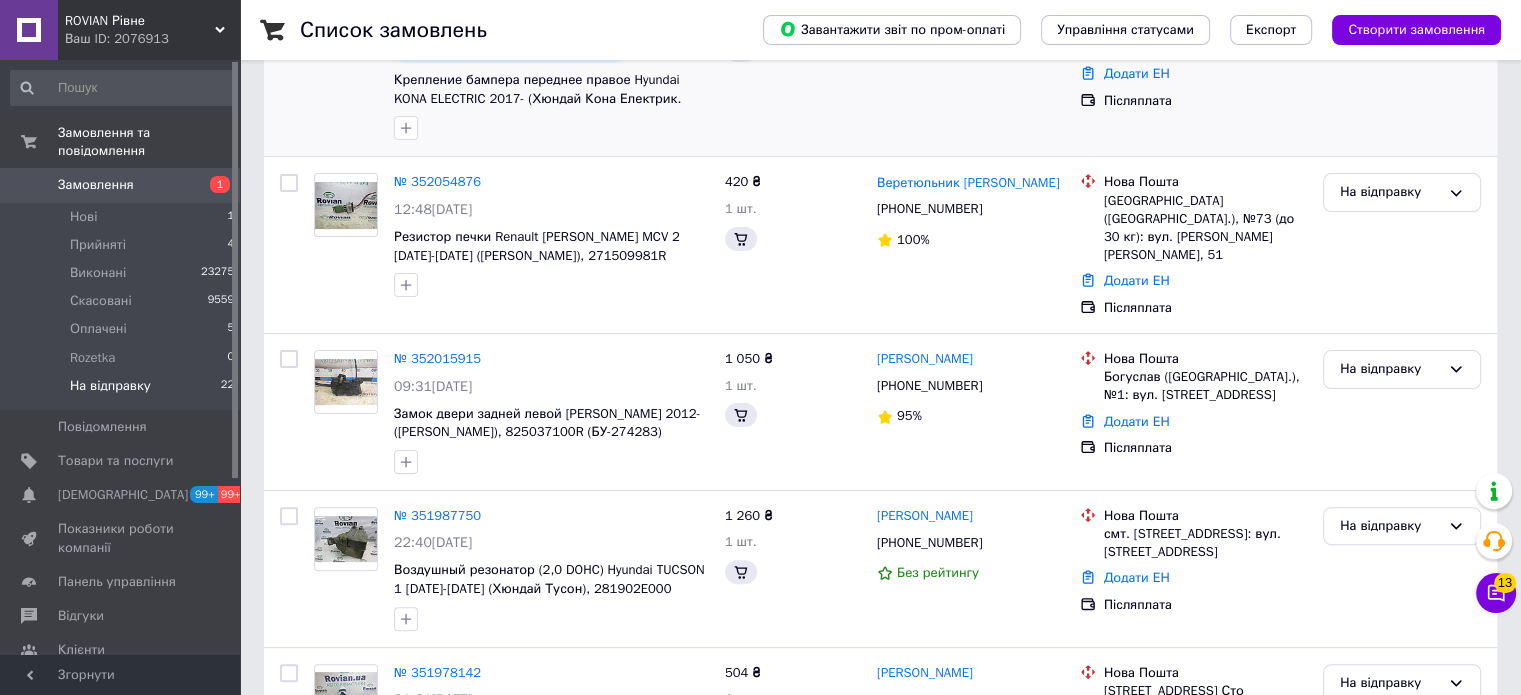 scroll, scrollTop: 0, scrollLeft: 0, axis: both 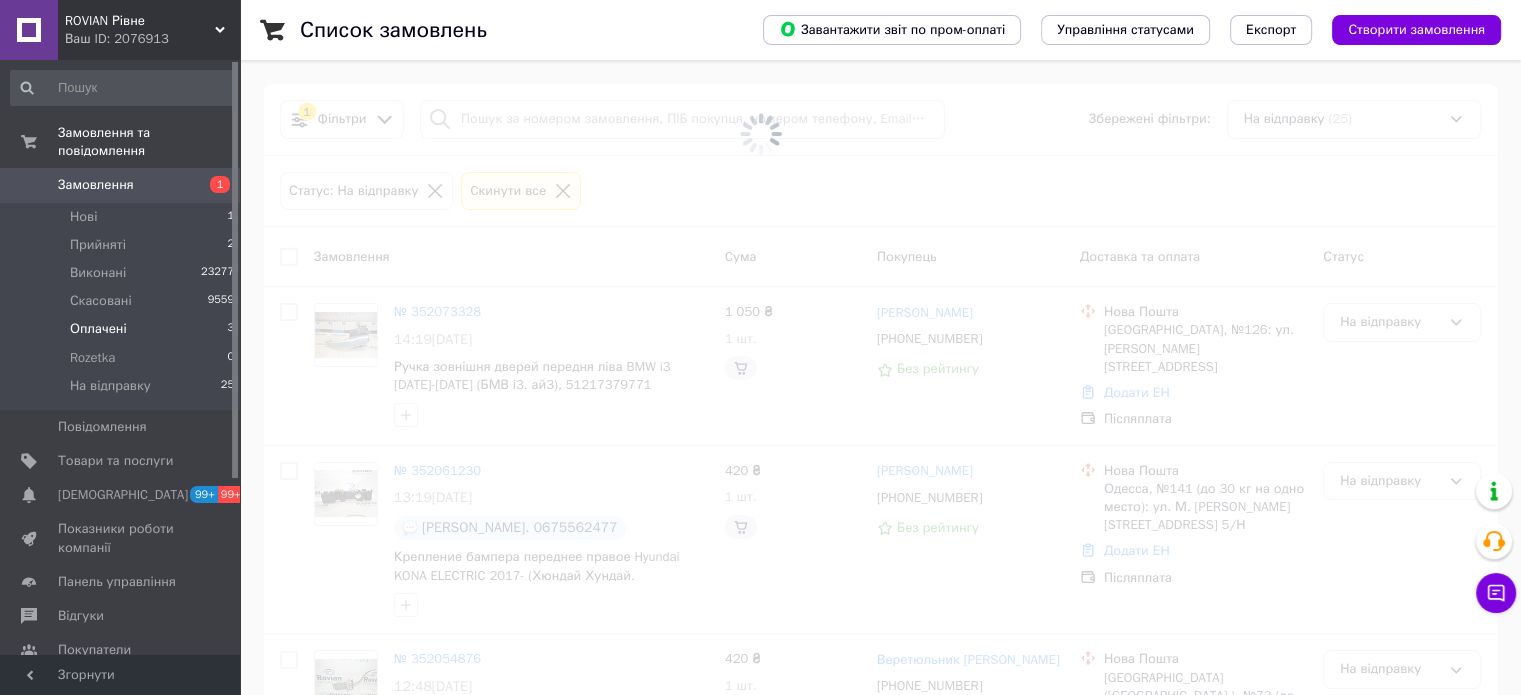 click on "Оплачені 3" at bounding box center [123, 329] 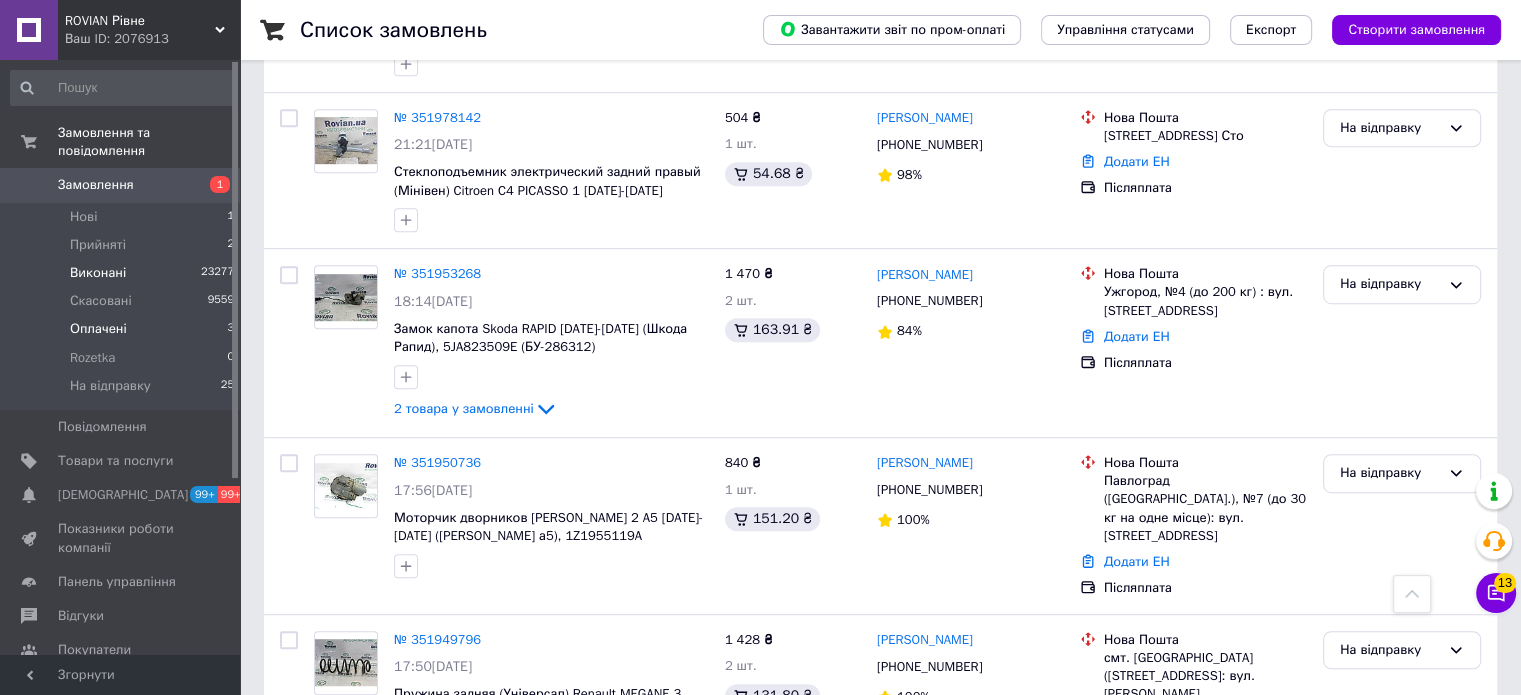 scroll, scrollTop: 900, scrollLeft: 0, axis: vertical 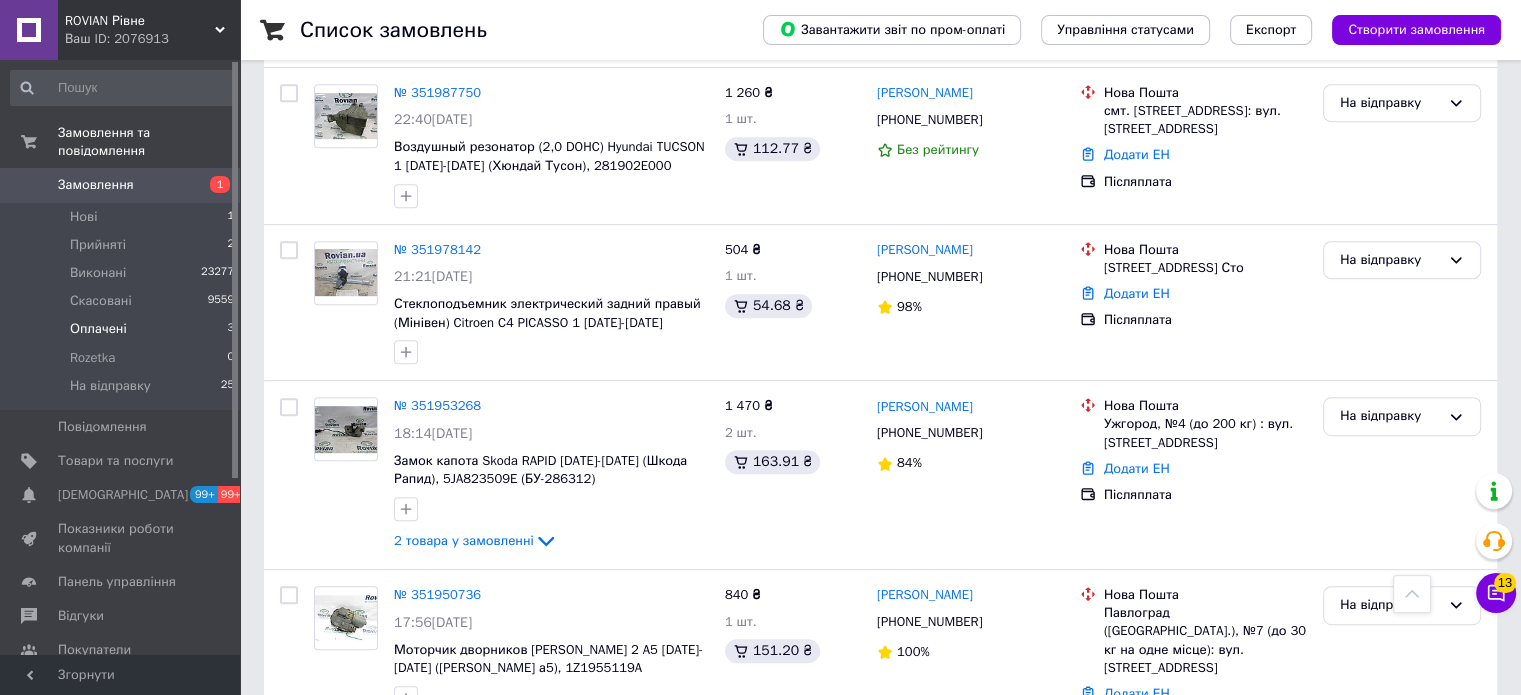 click on "Оплачені" at bounding box center [98, 329] 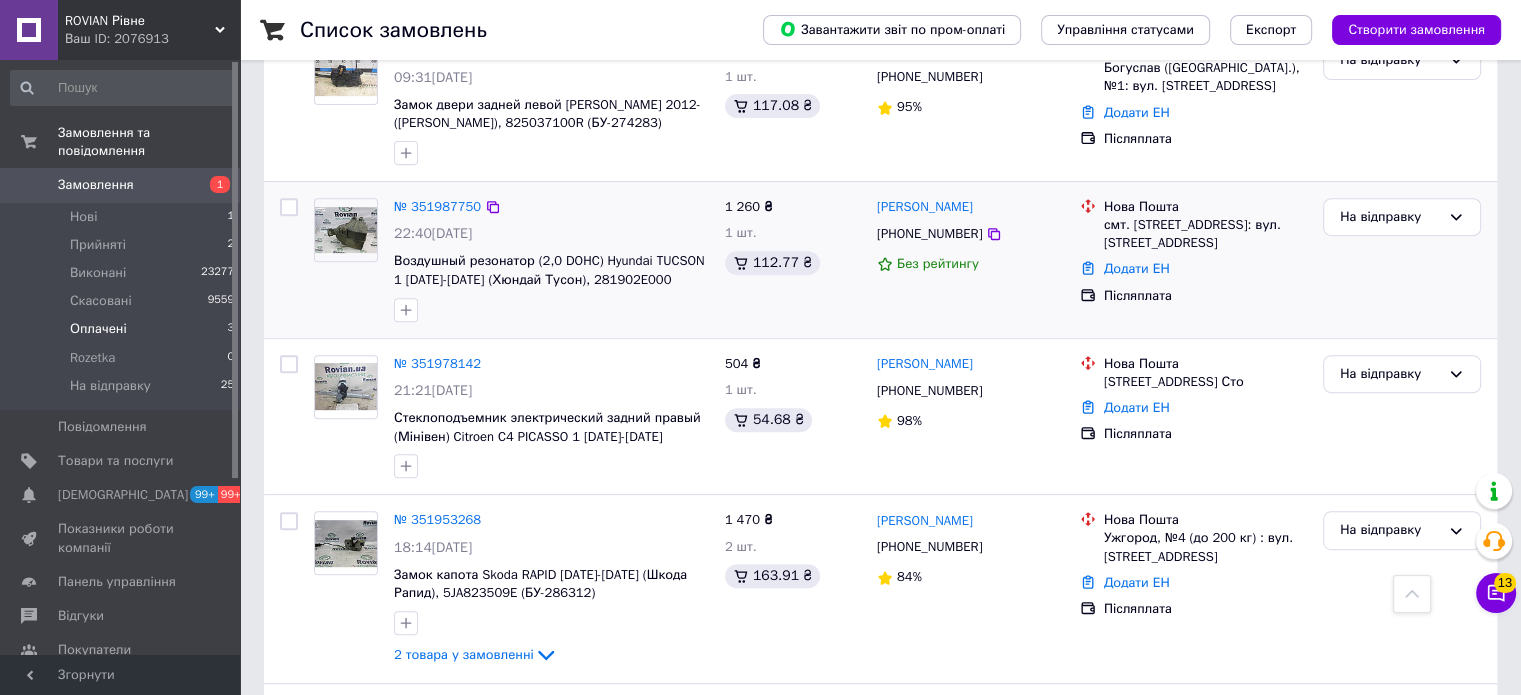 scroll, scrollTop: 700, scrollLeft: 0, axis: vertical 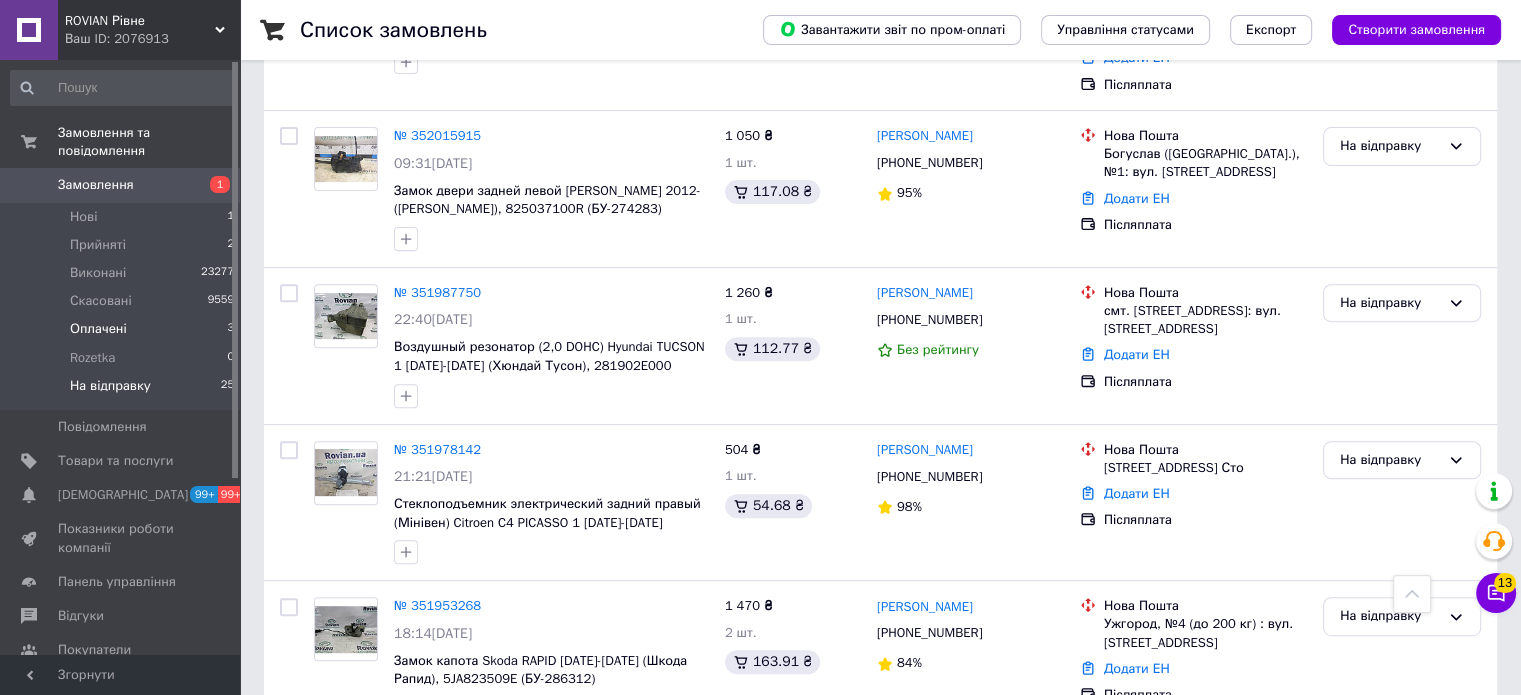 click on "На відправку" at bounding box center (110, 386) 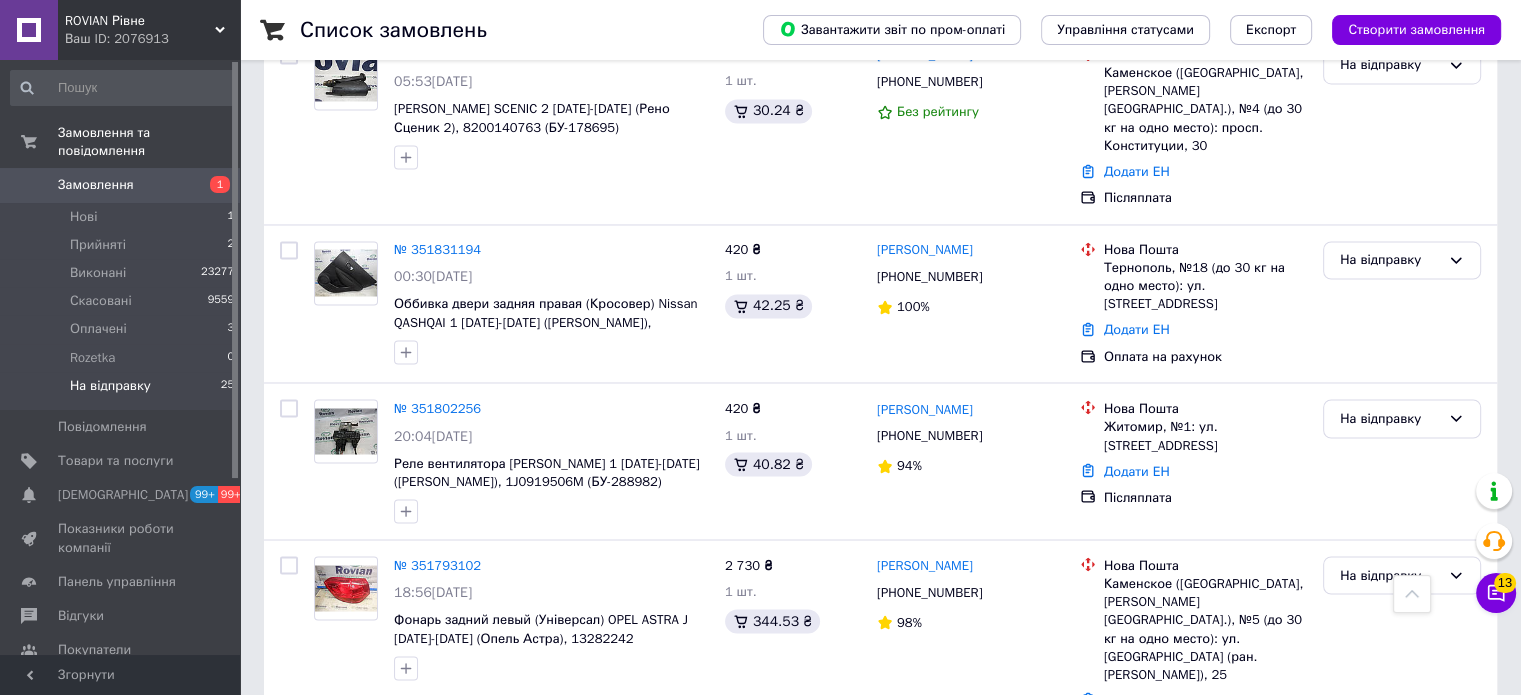 scroll, scrollTop: 3732, scrollLeft: 0, axis: vertical 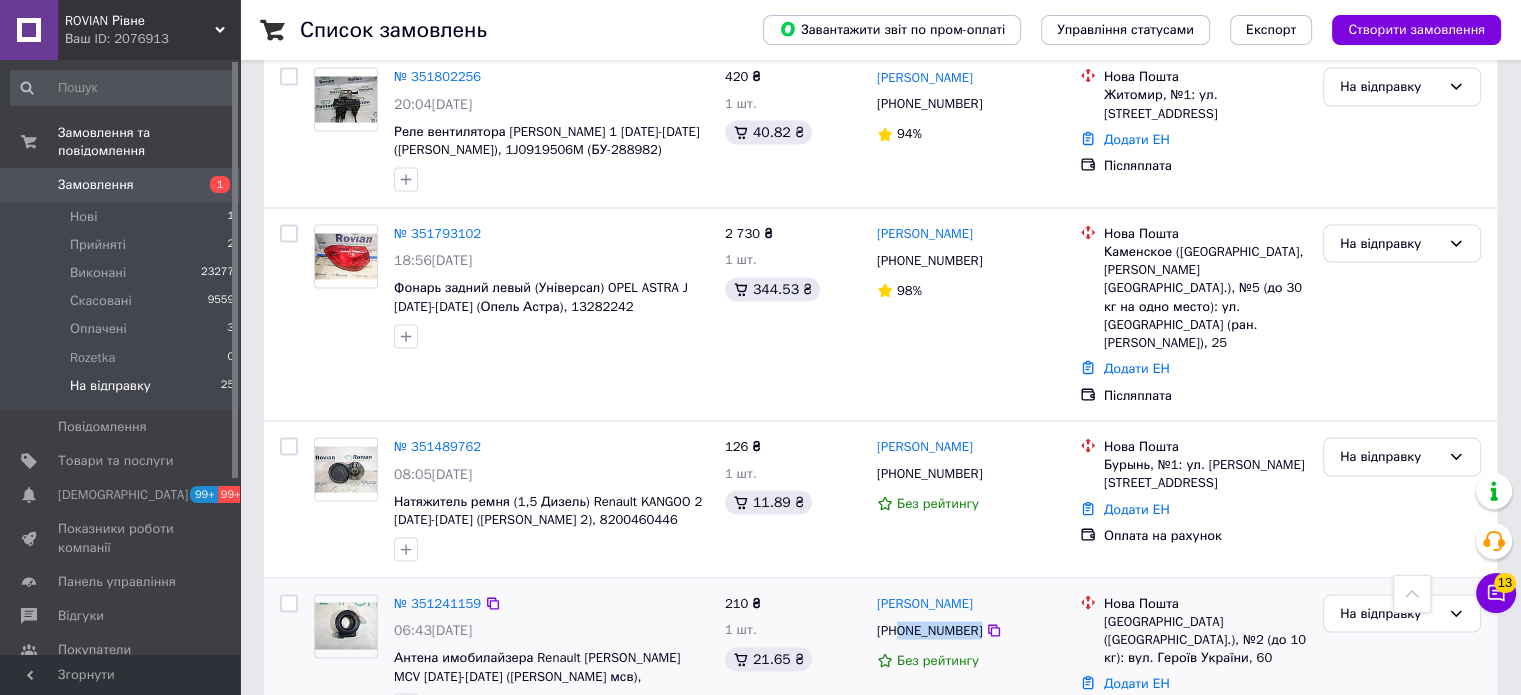 drag, startPoint x: 971, startPoint y: 505, endPoint x: 902, endPoint y: 503, distance: 69.02898 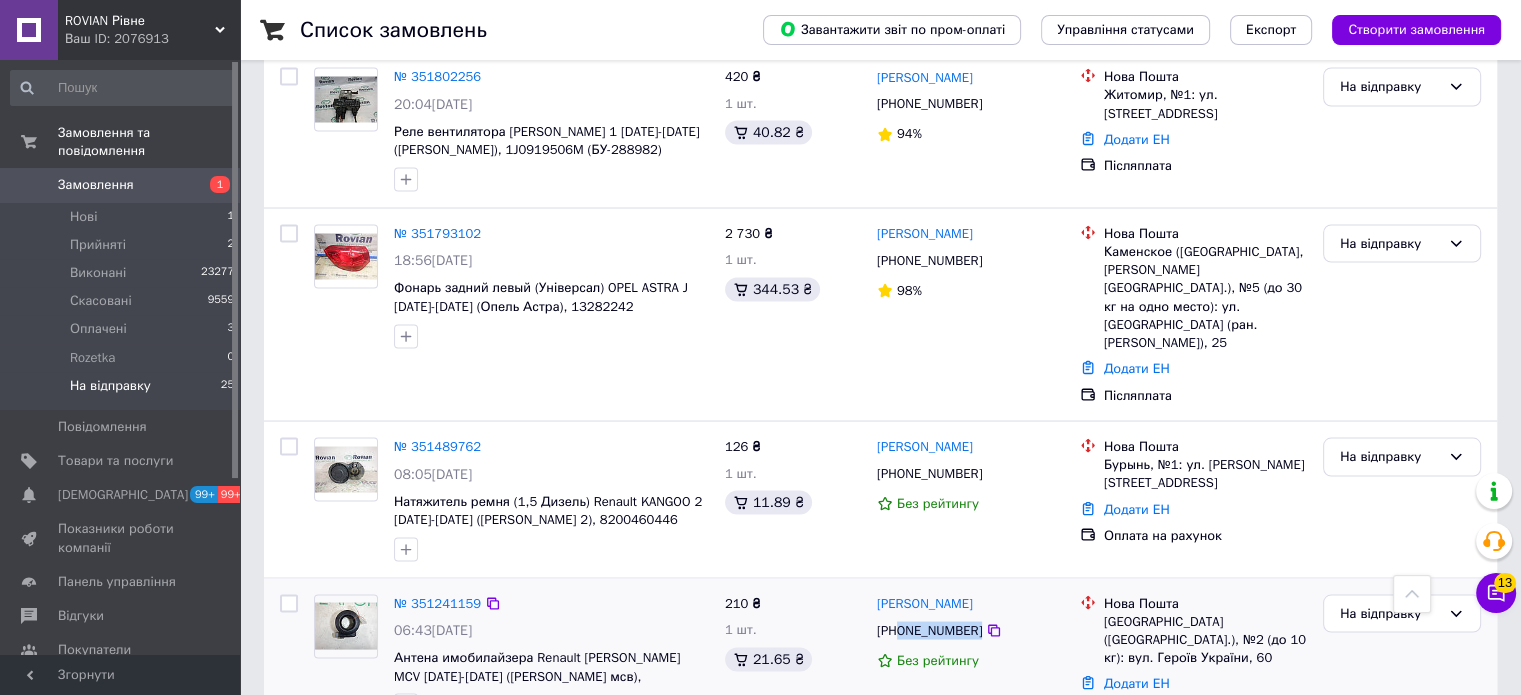 click on "+380975488550" at bounding box center (970, 630) 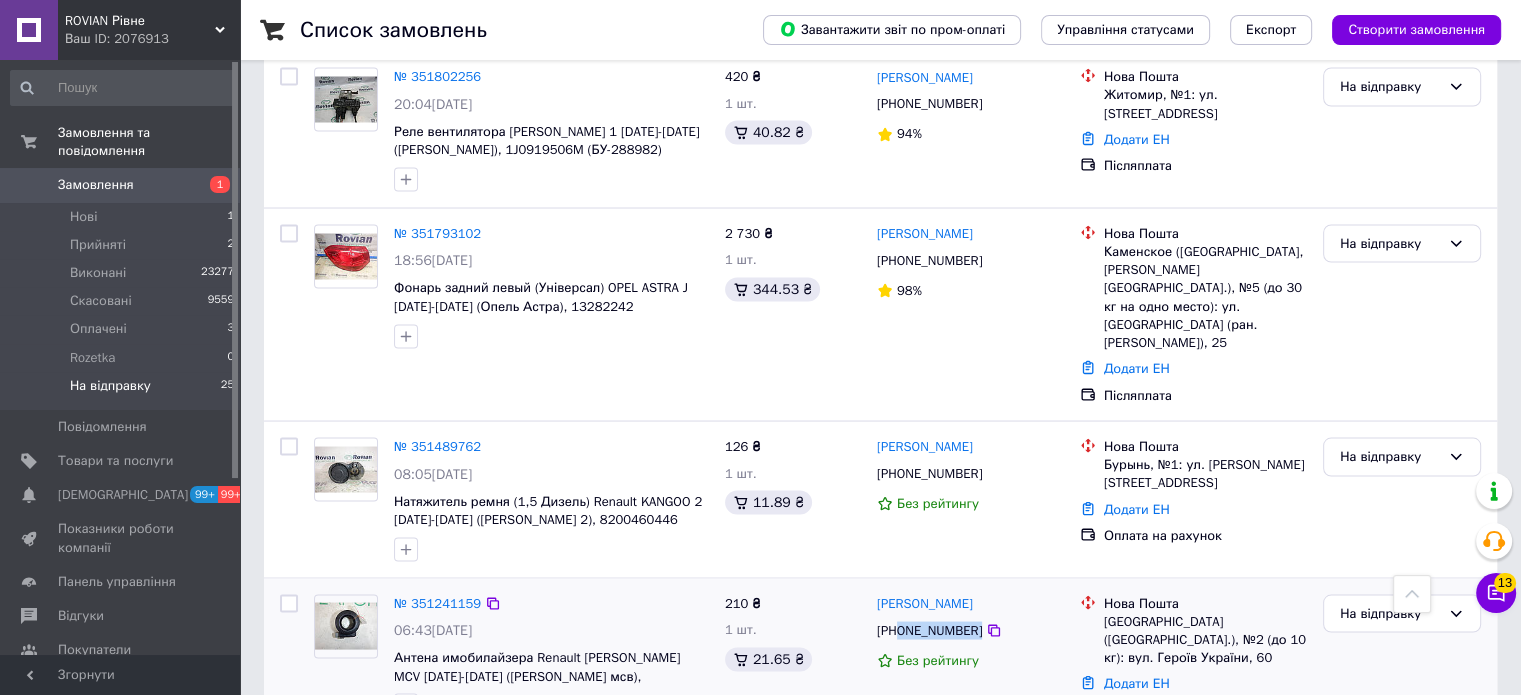 copy on "0975488550" 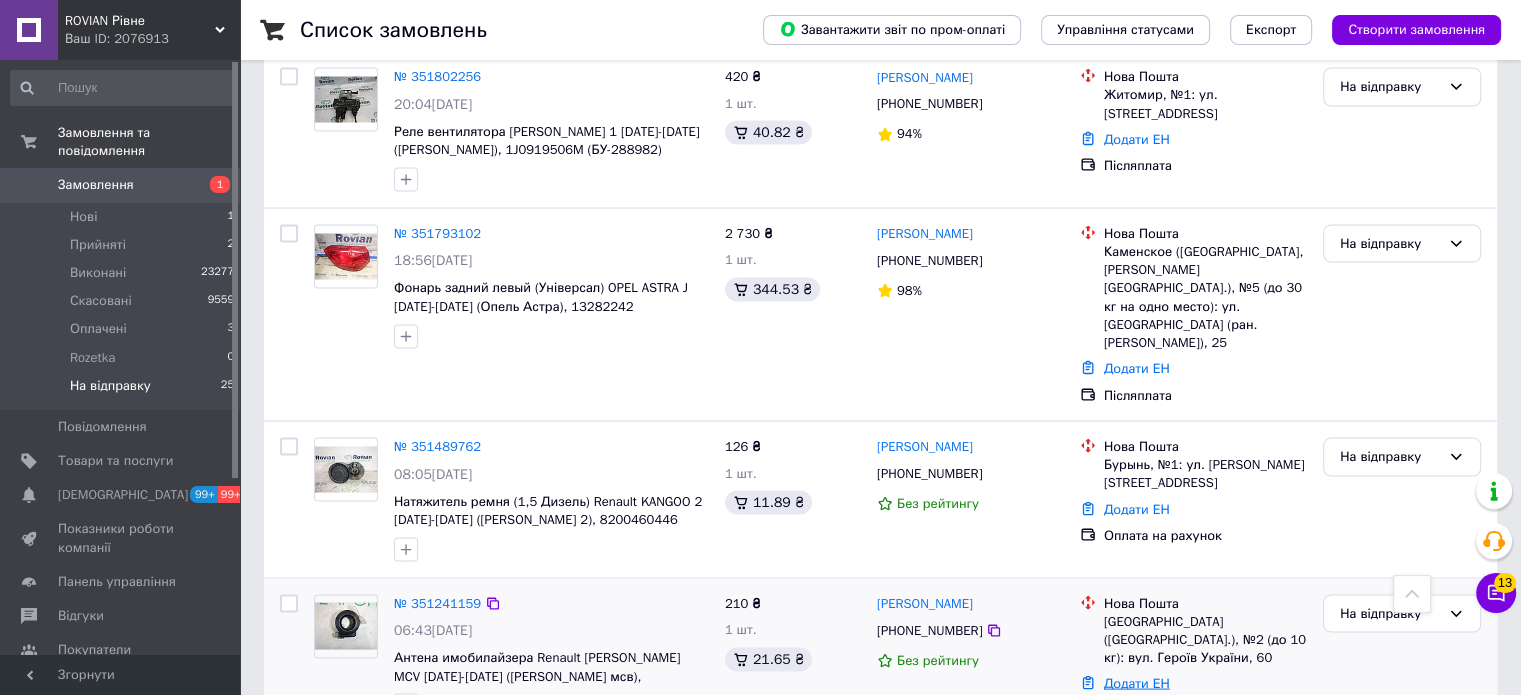 click on "Додати ЕН" at bounding box center [1137, 682] 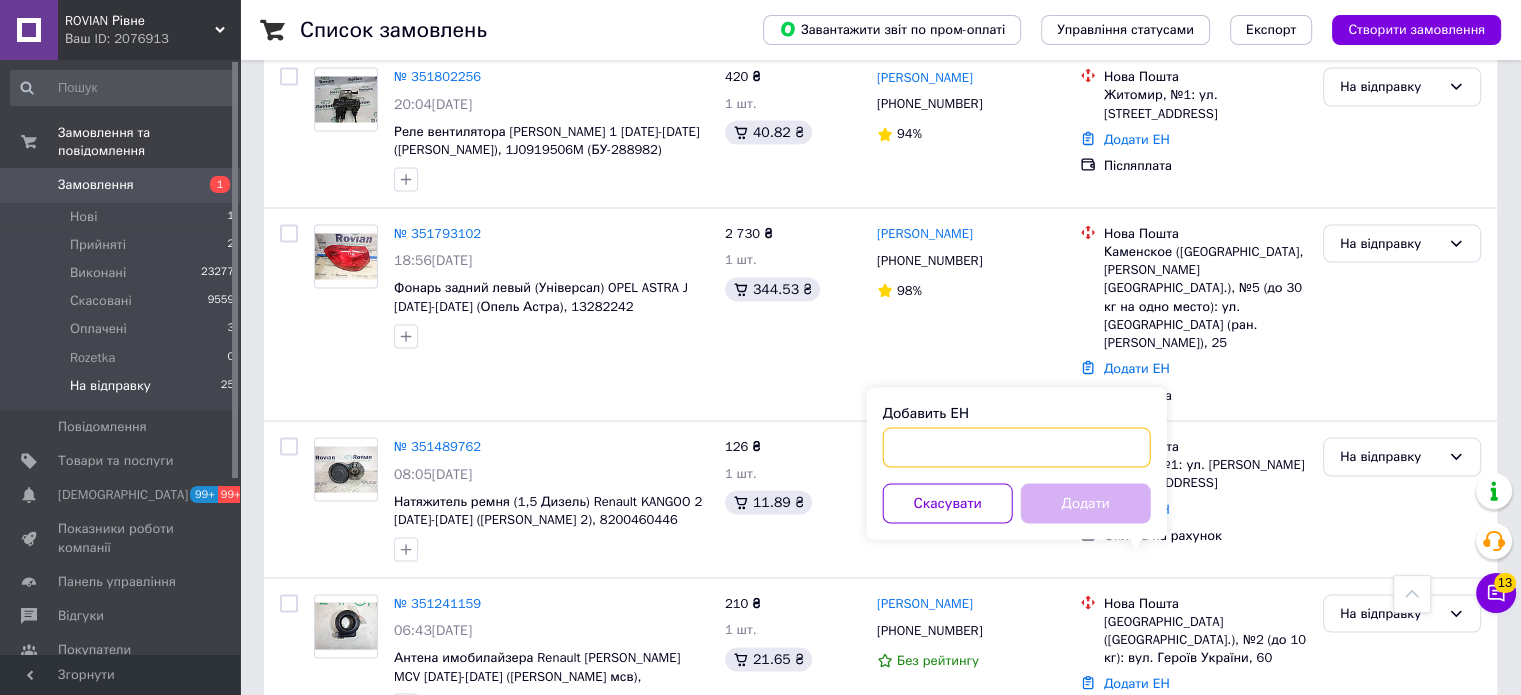 click on "Добавить ЕН" at bounding box center (1017, 447) 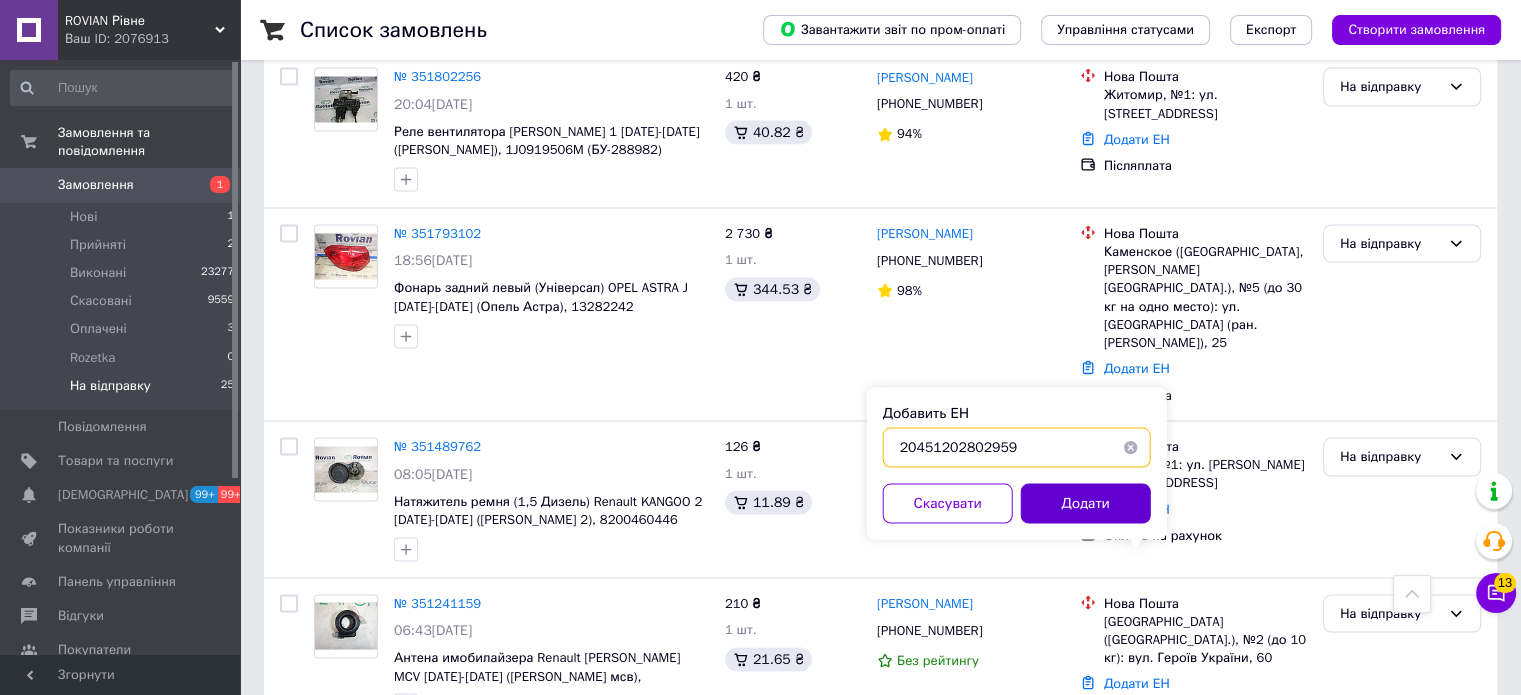 type on "20451202802959" 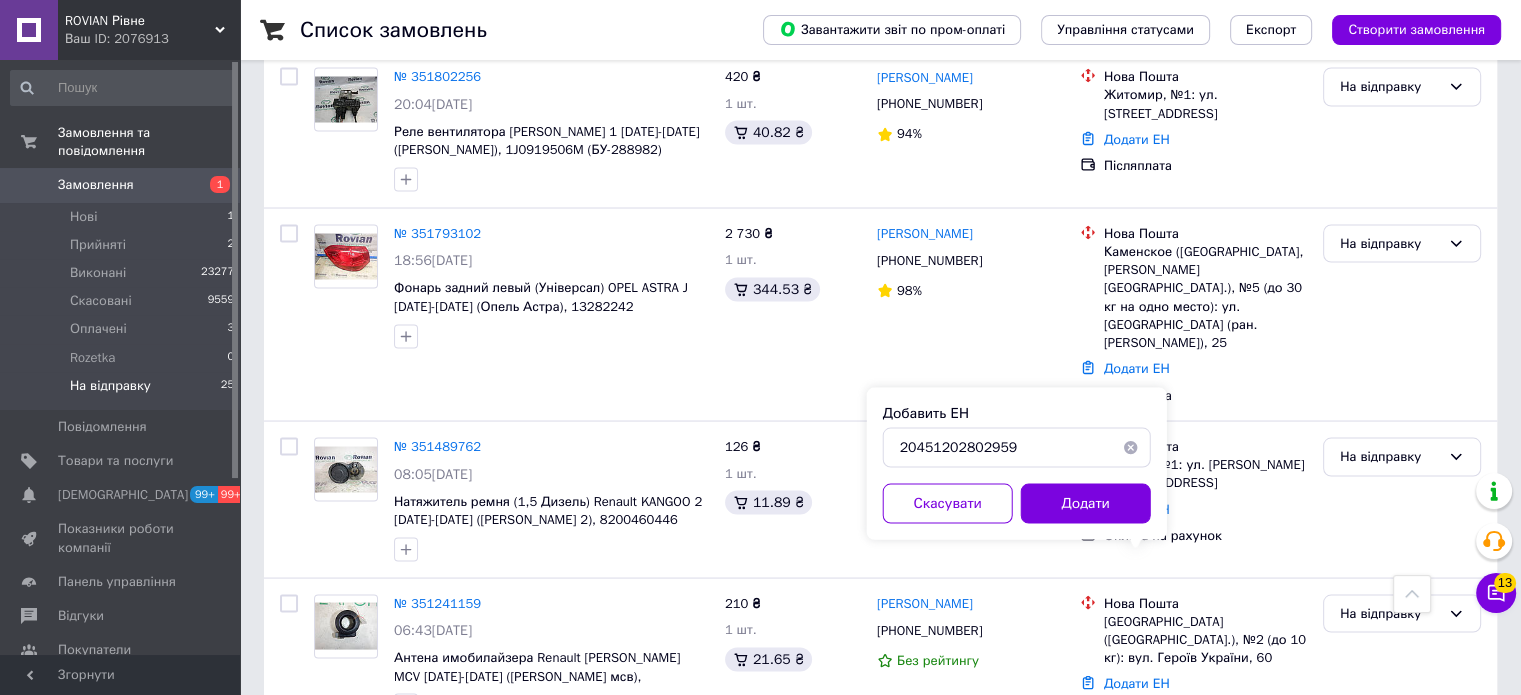 click on "Додати" at bounding box center (1086, 503) 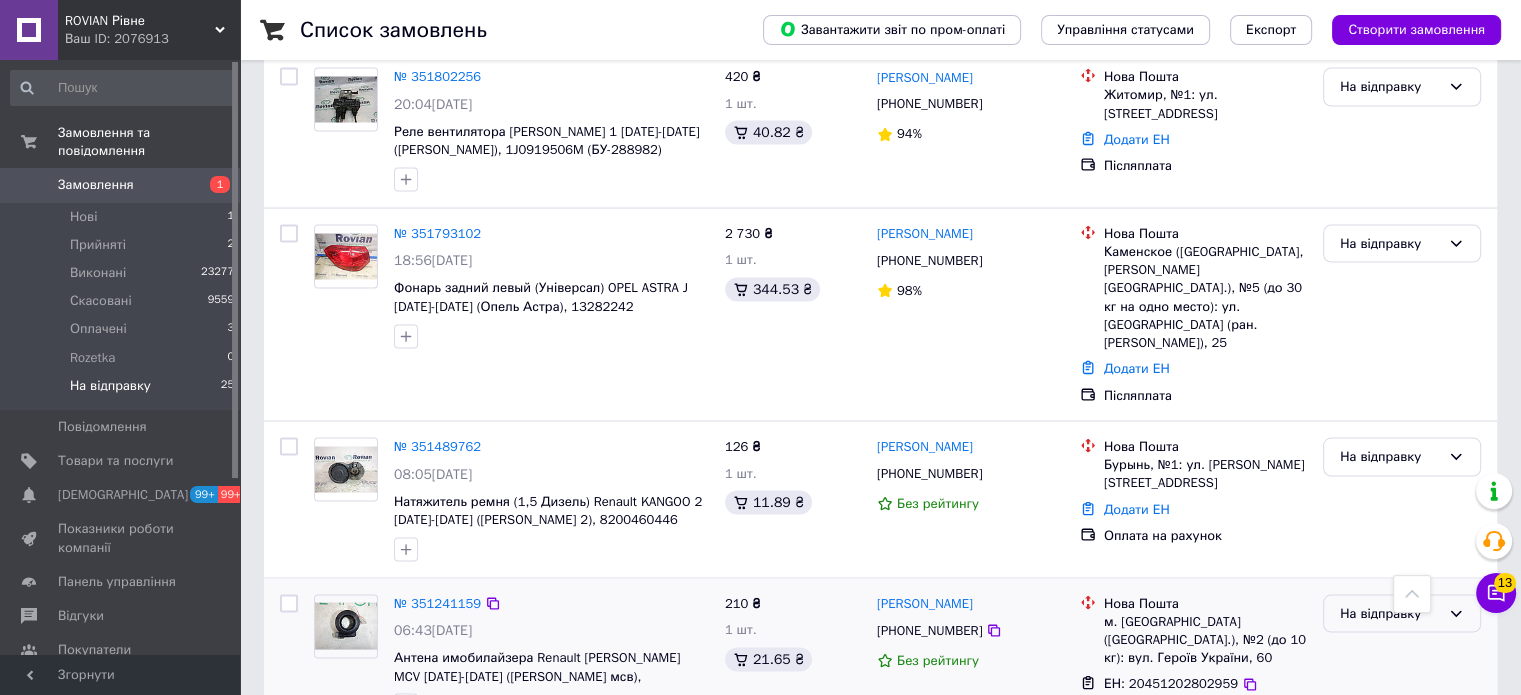 click on "На відправку" at bounding box center [1390, 613] 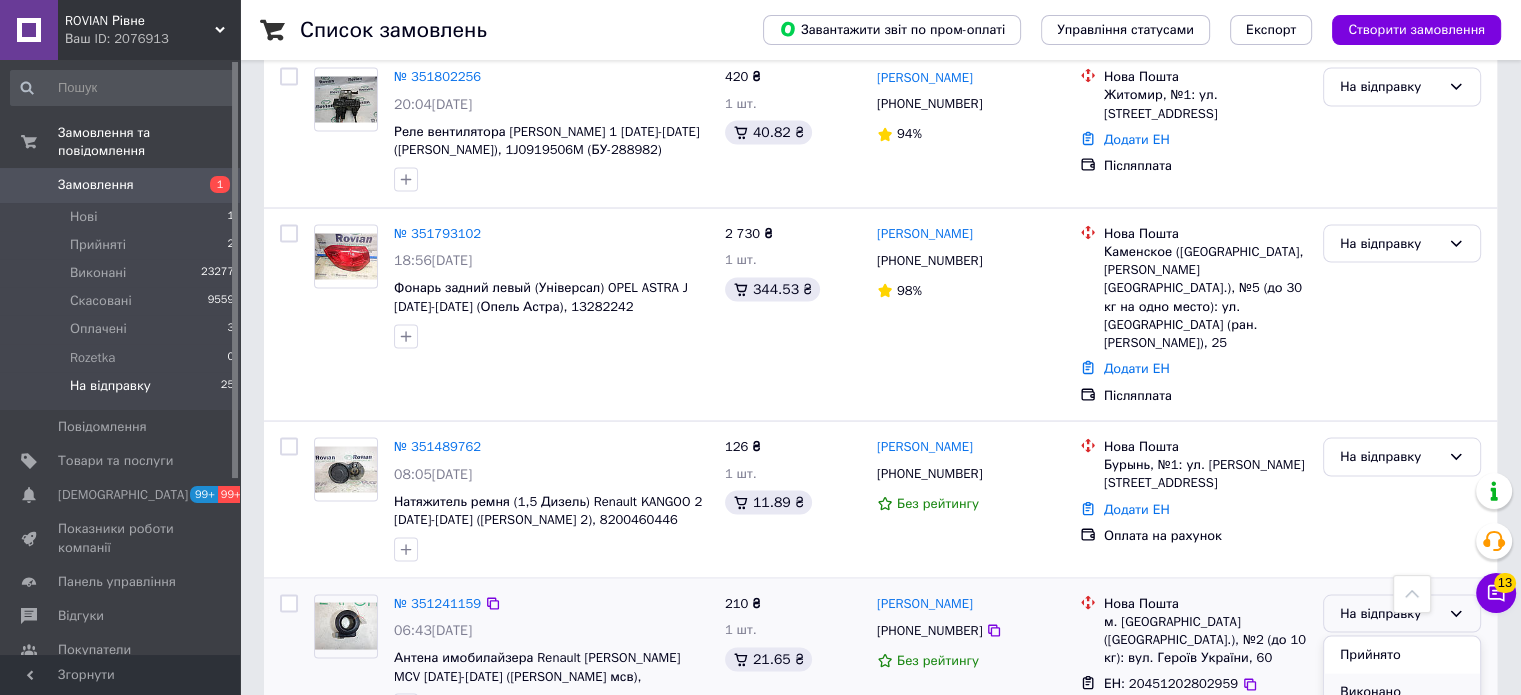 click on "Виконано" at bounding box center [1402, 691] 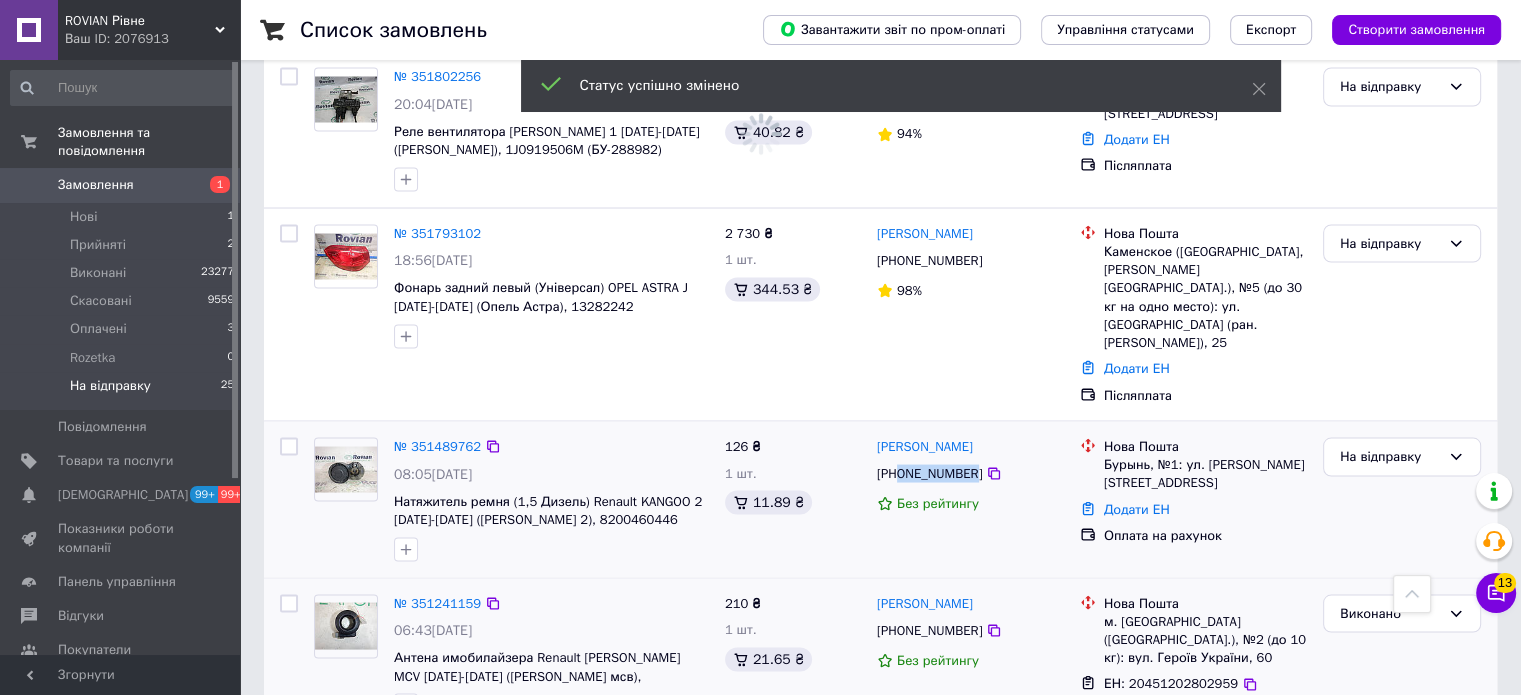 drag, startPoint x: 968, startPoint y: 355, endPoint x: 902, endPoint y: 350, distance: 66.189125 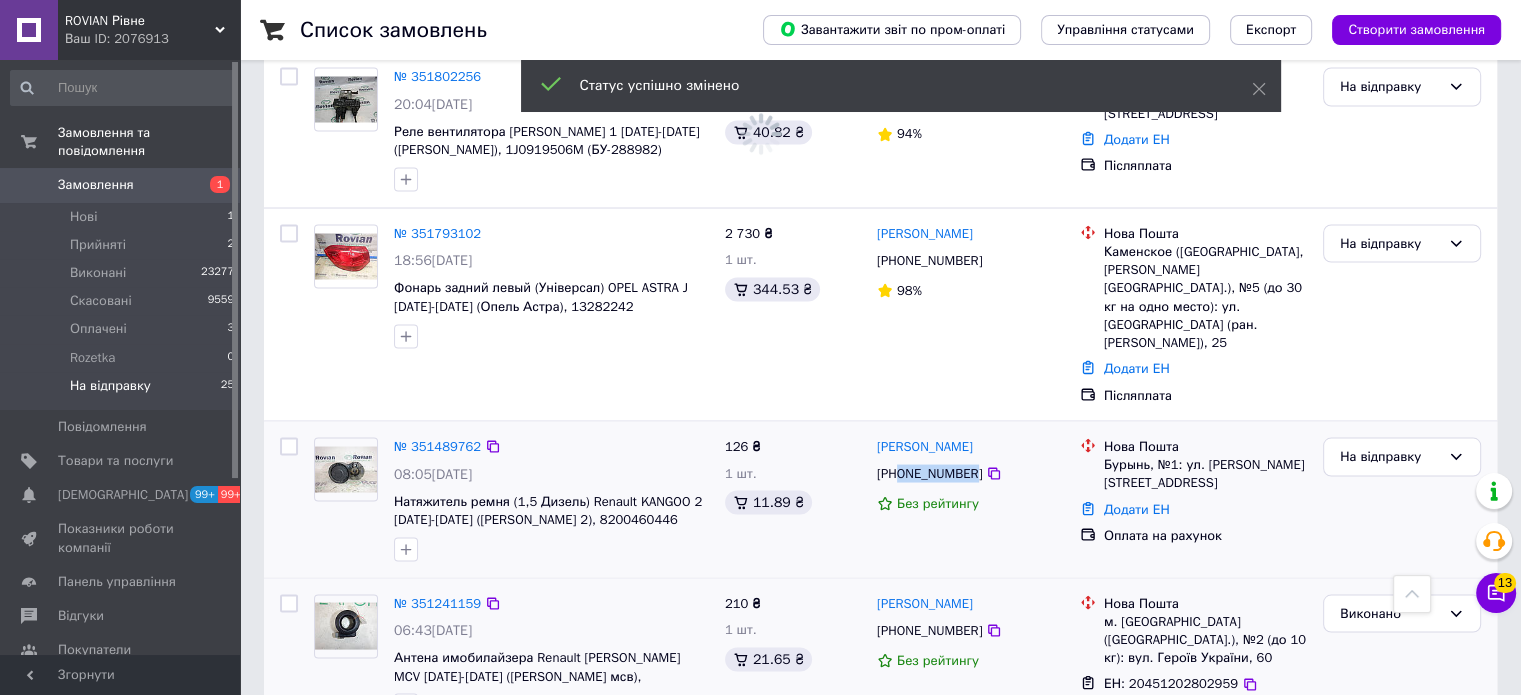 click on "+380678395514" at bounding box center (929, 473) 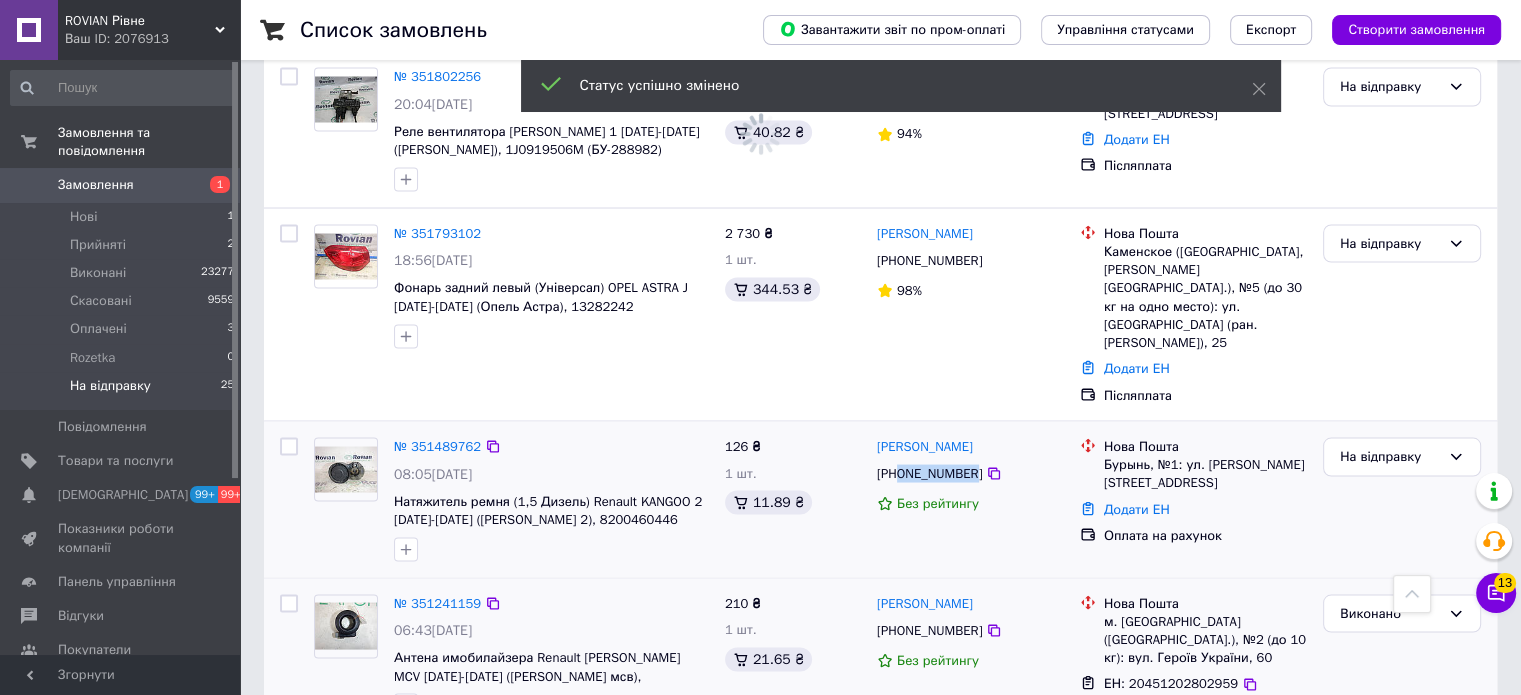 copy on "0678395514" 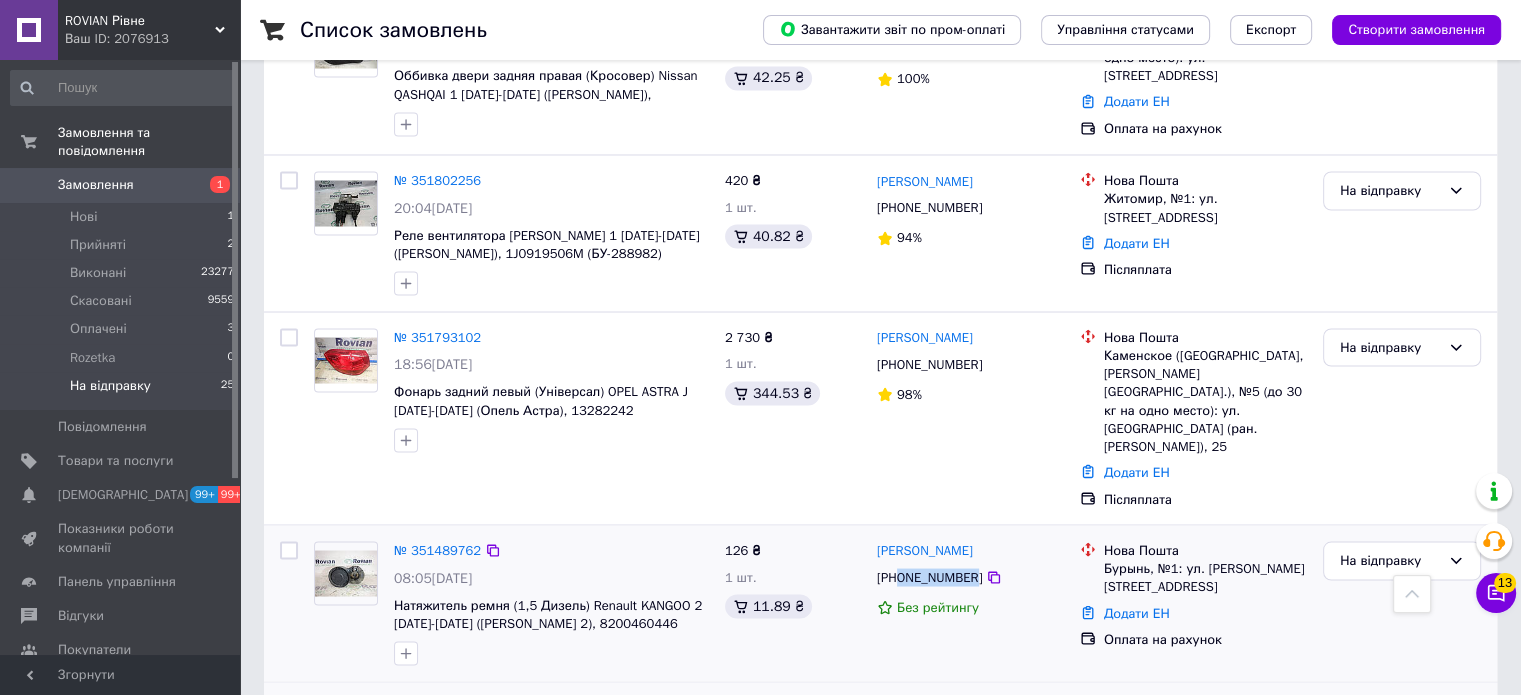 scroll, scrollTop: 3532, scrollLeft: 0, axis: vertical 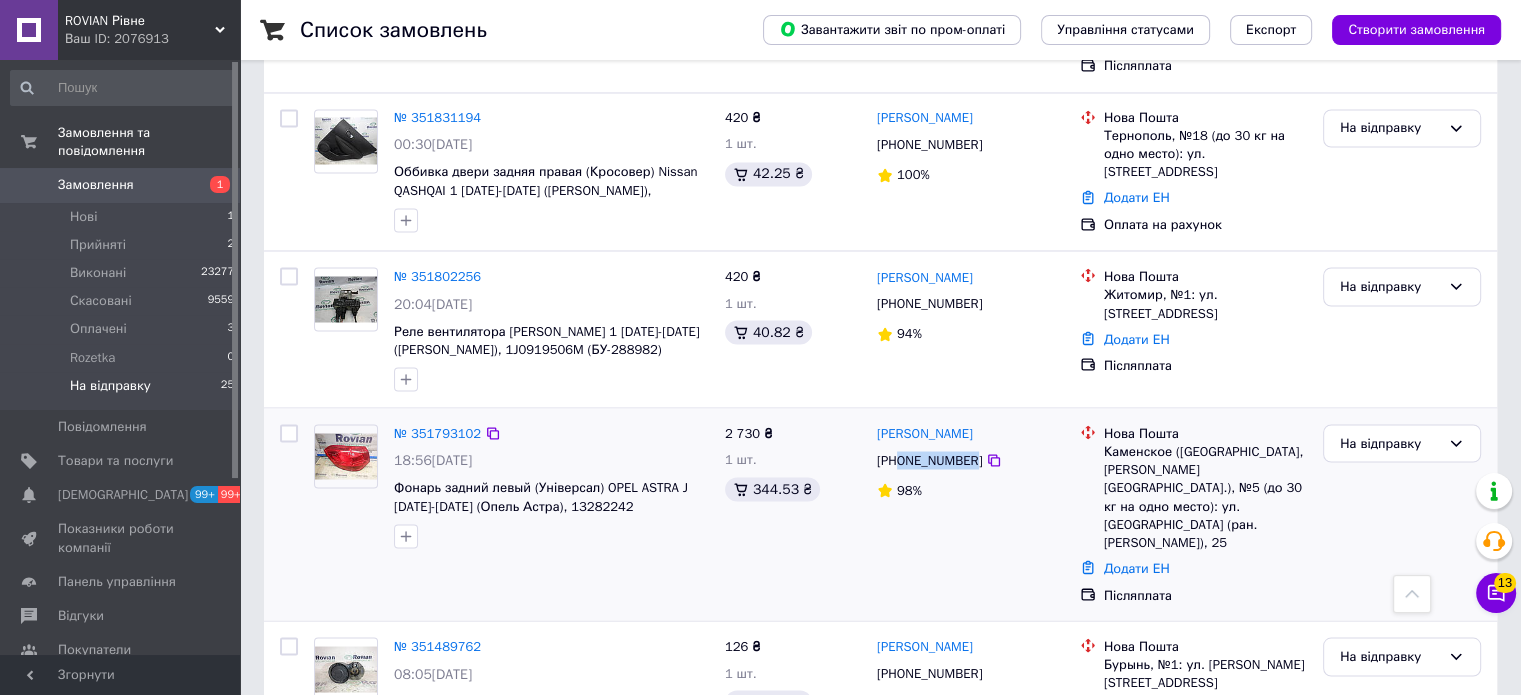 drag, startPoint x: 969, startPoint y: 375, endPoint x: 901, endPoint y: 372, distance: 68.06615 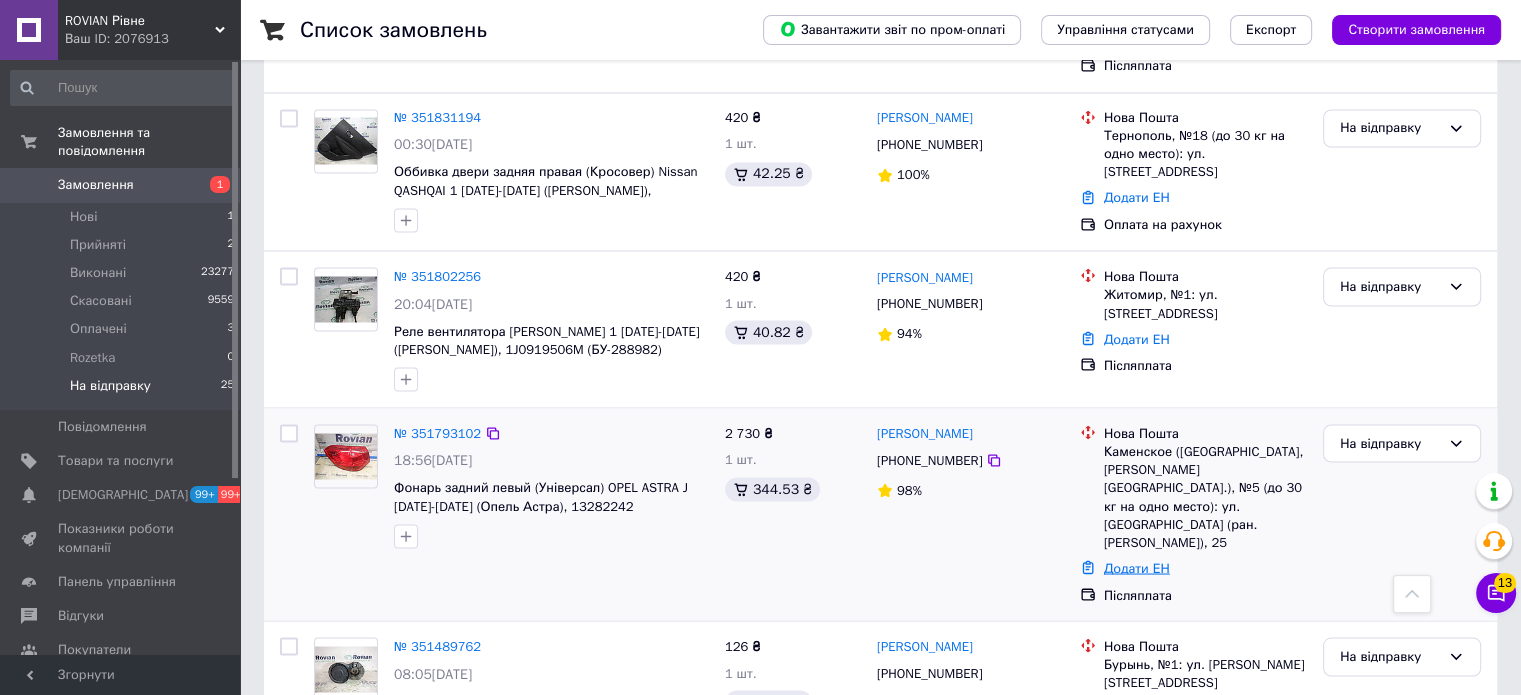 click on "Додати ЕН" at bounding box center [1137, 567] 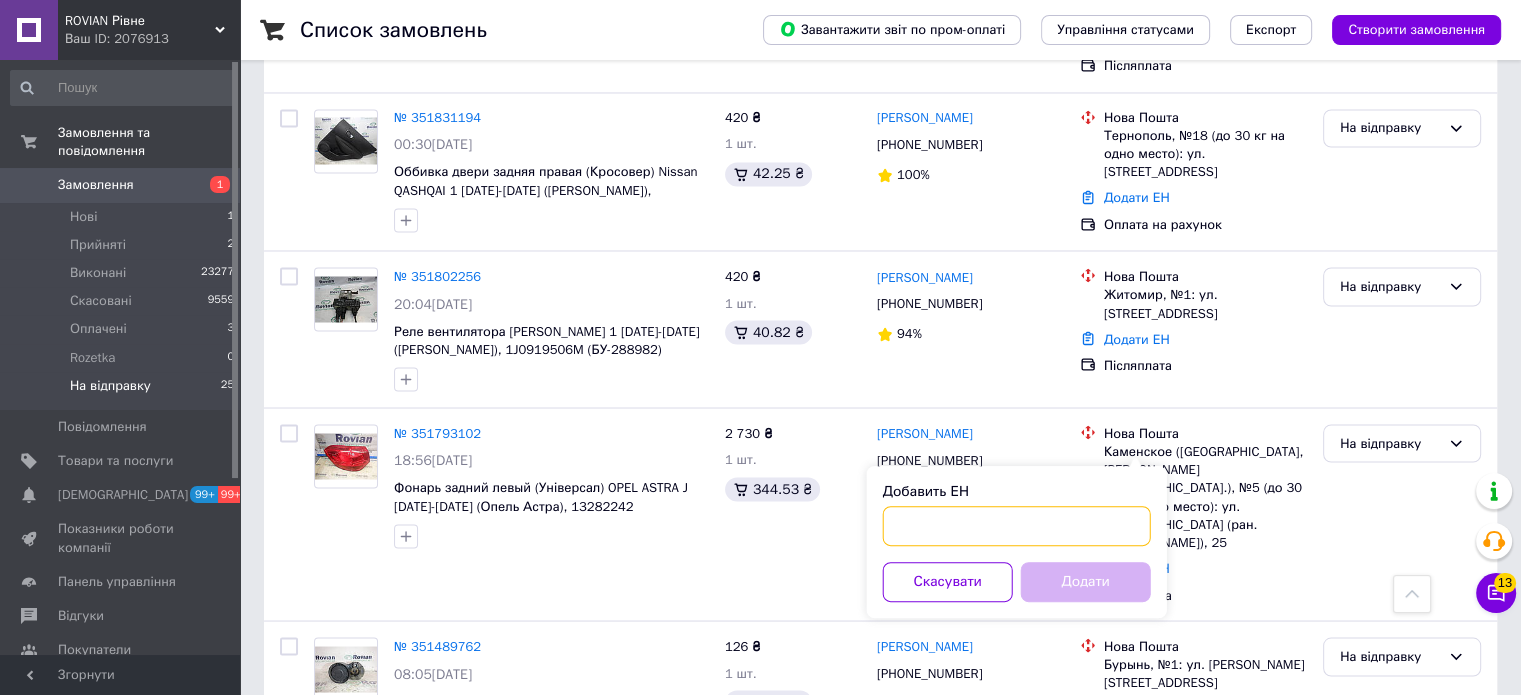 click on "Добавить ЕН" at bounding box center [1017, 526] 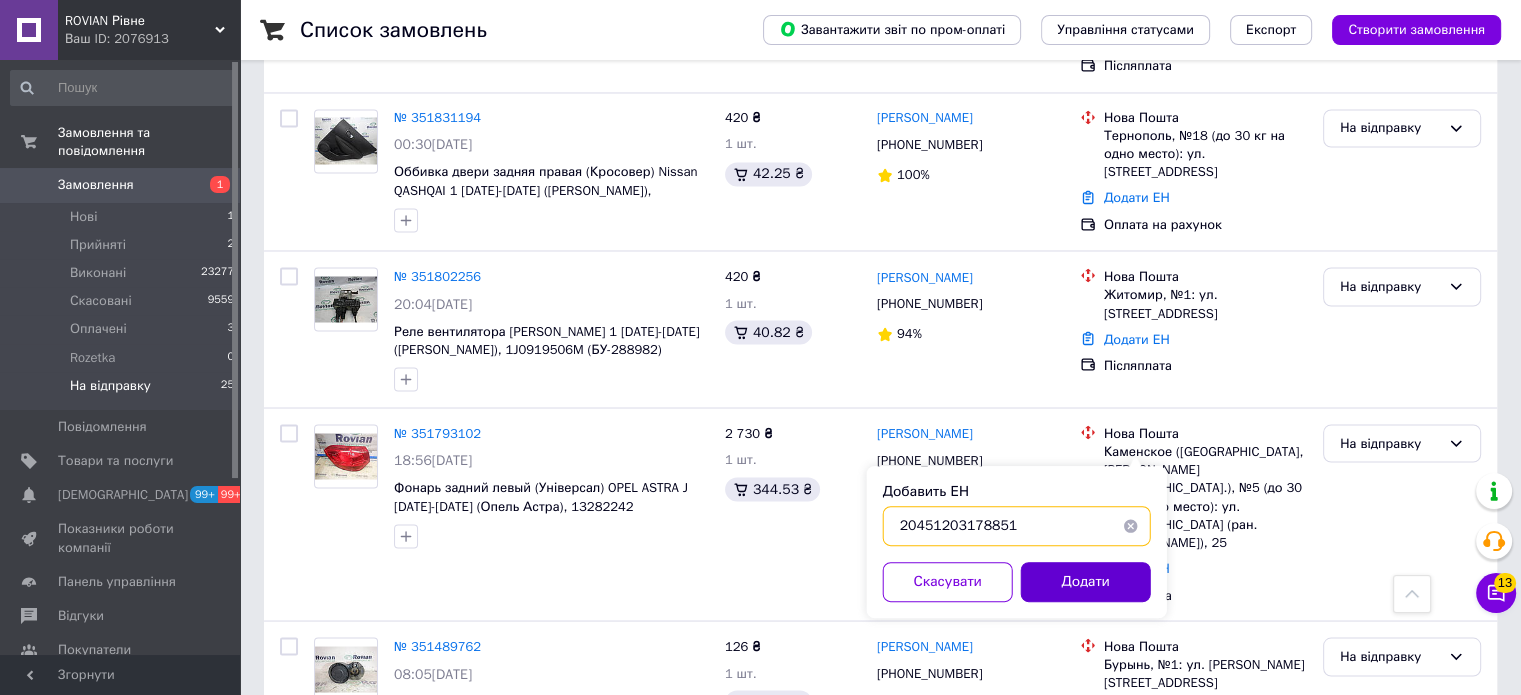 type on "20451203178851" 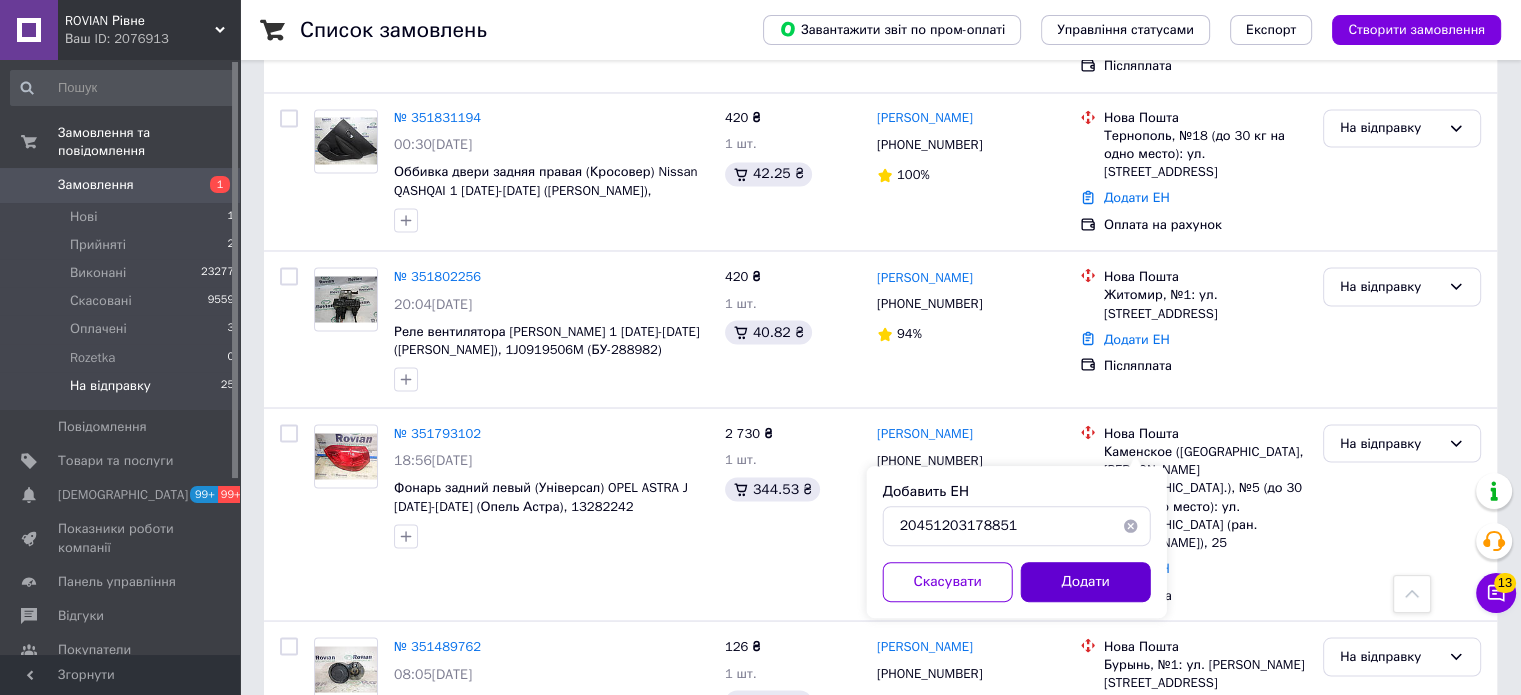click on "Додати" at bounding box center (1086, 582) 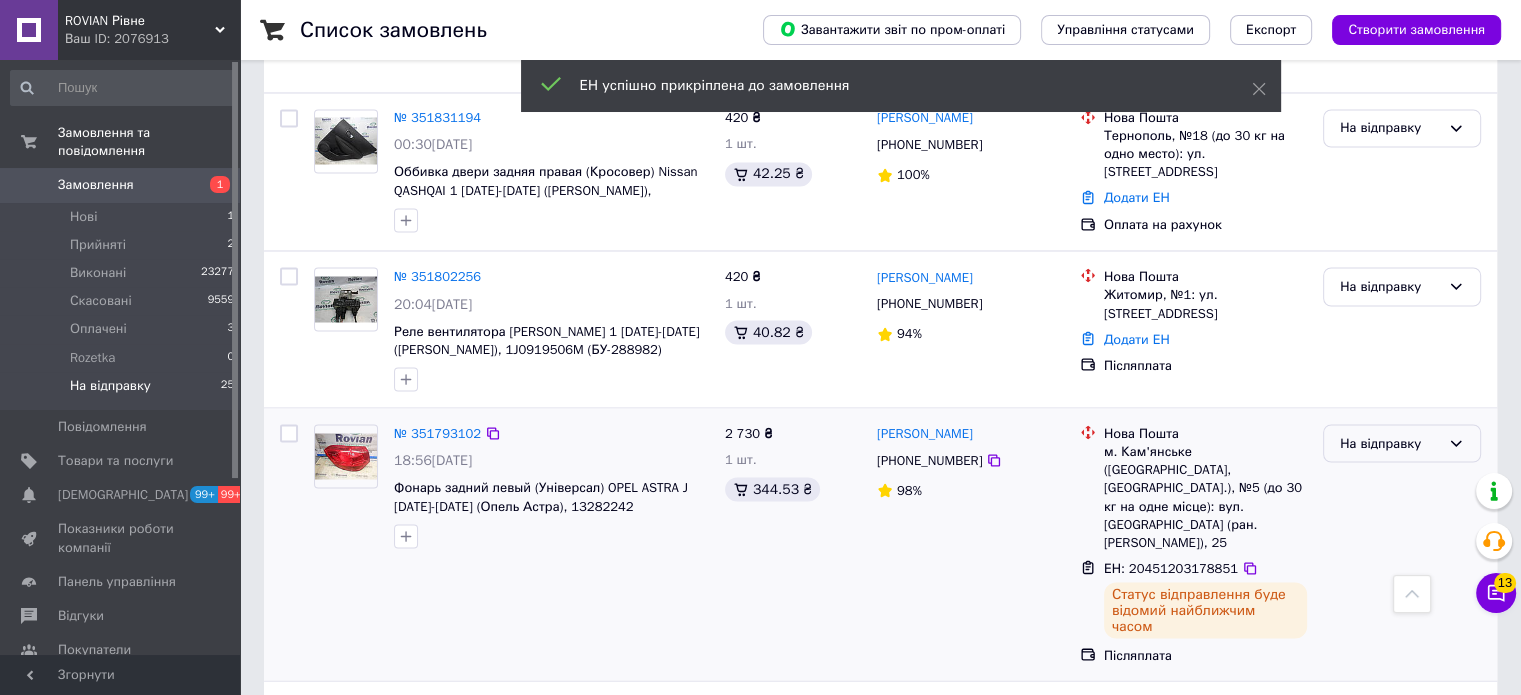 click on "На відправку" at bounding box center (1390, 443) 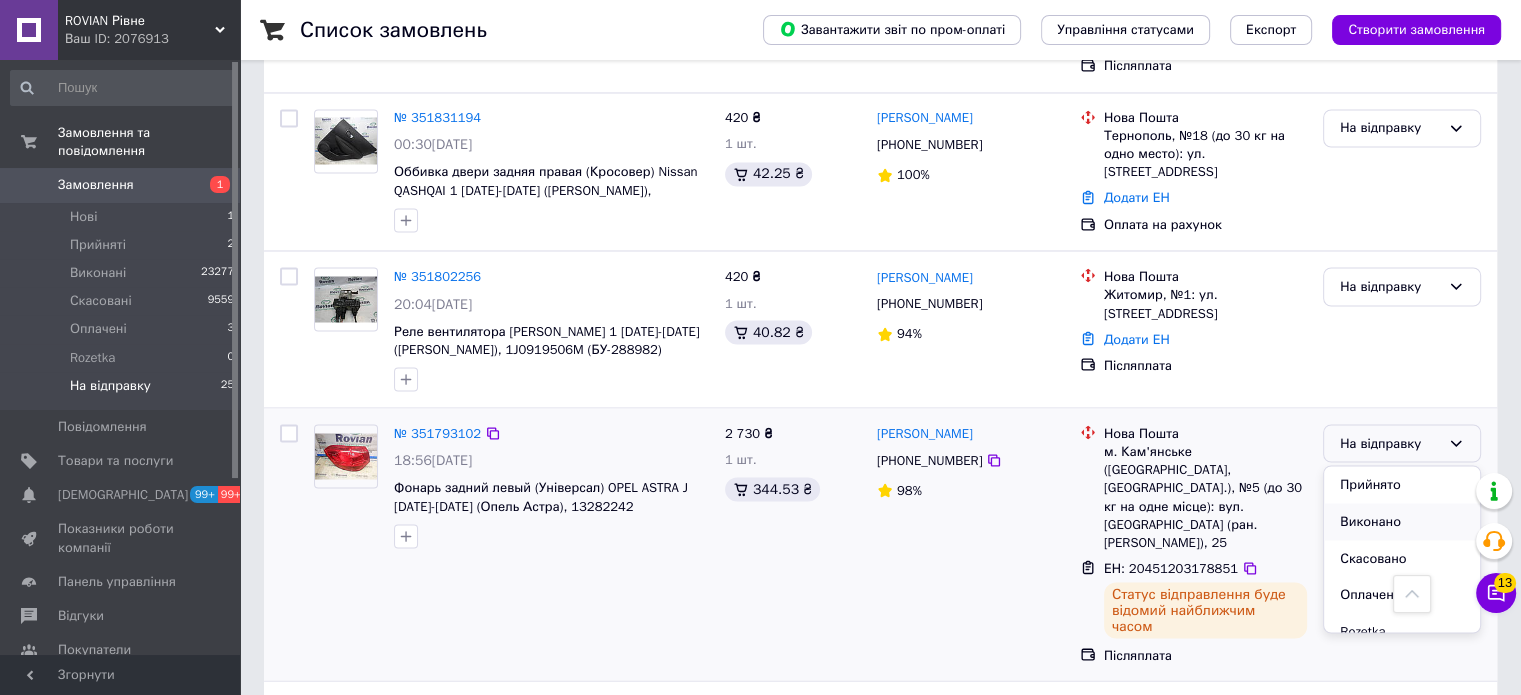 click on "Виконано" at bounding box center (1402, 521) 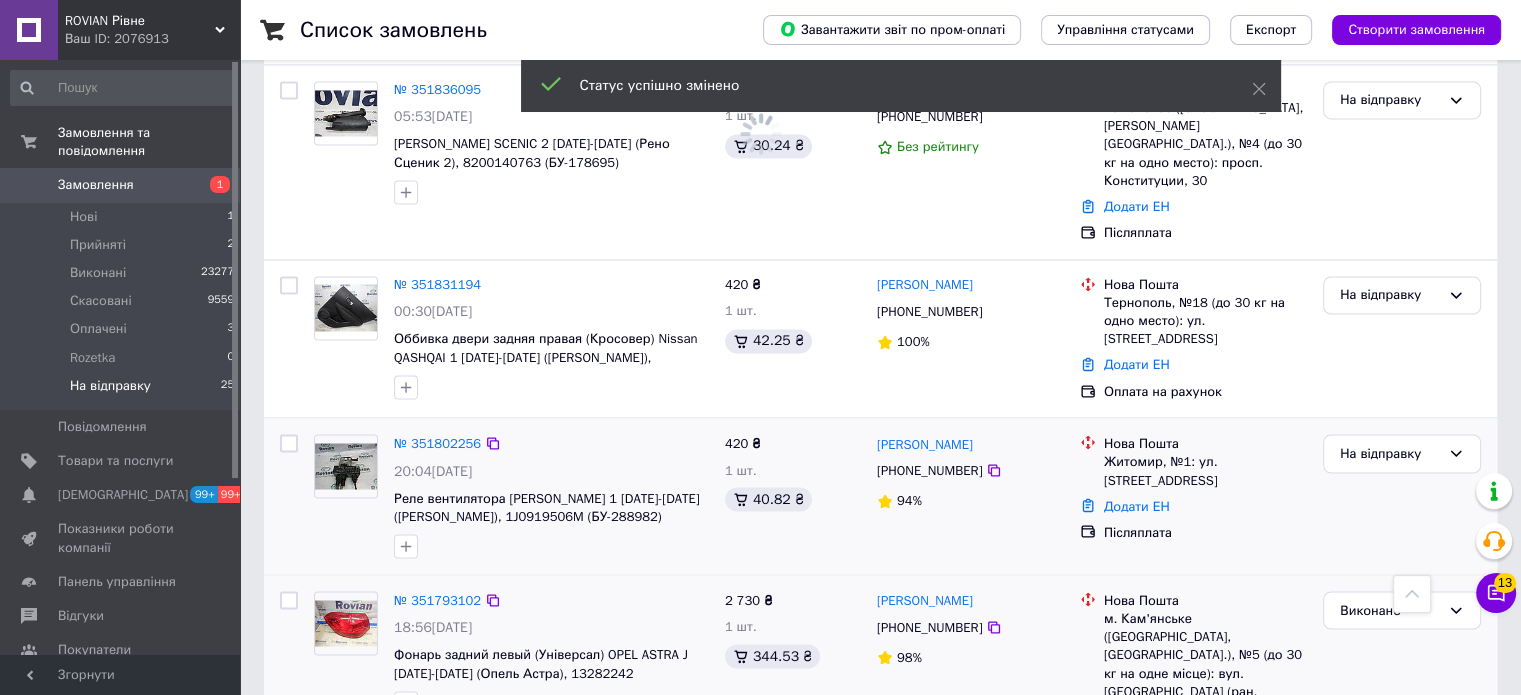 scroll, scrollTop: 3332, scrollLeft: 0, axis: vertical 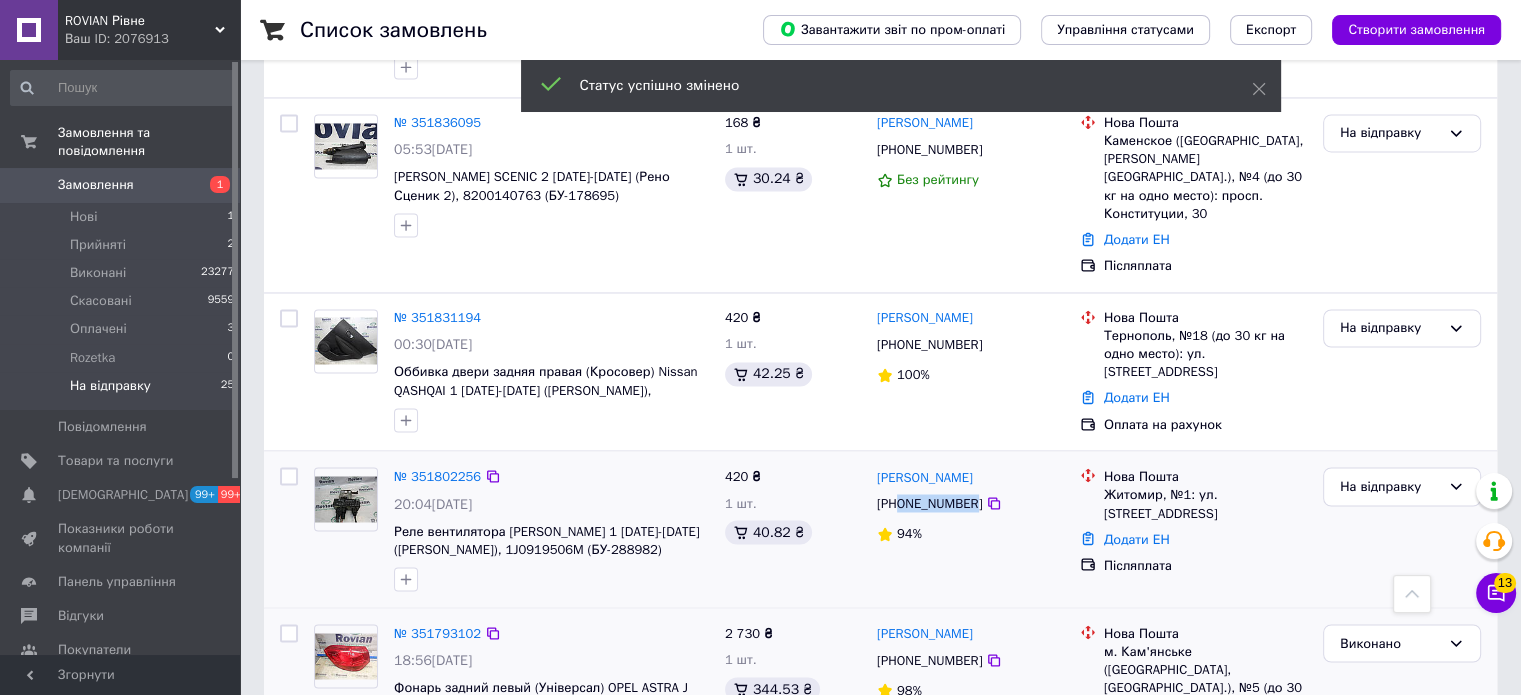 drag, startPoint x: 970, startPoint y: 419, endPoint x: 900, endPoint y: 414, distance: 70.178345 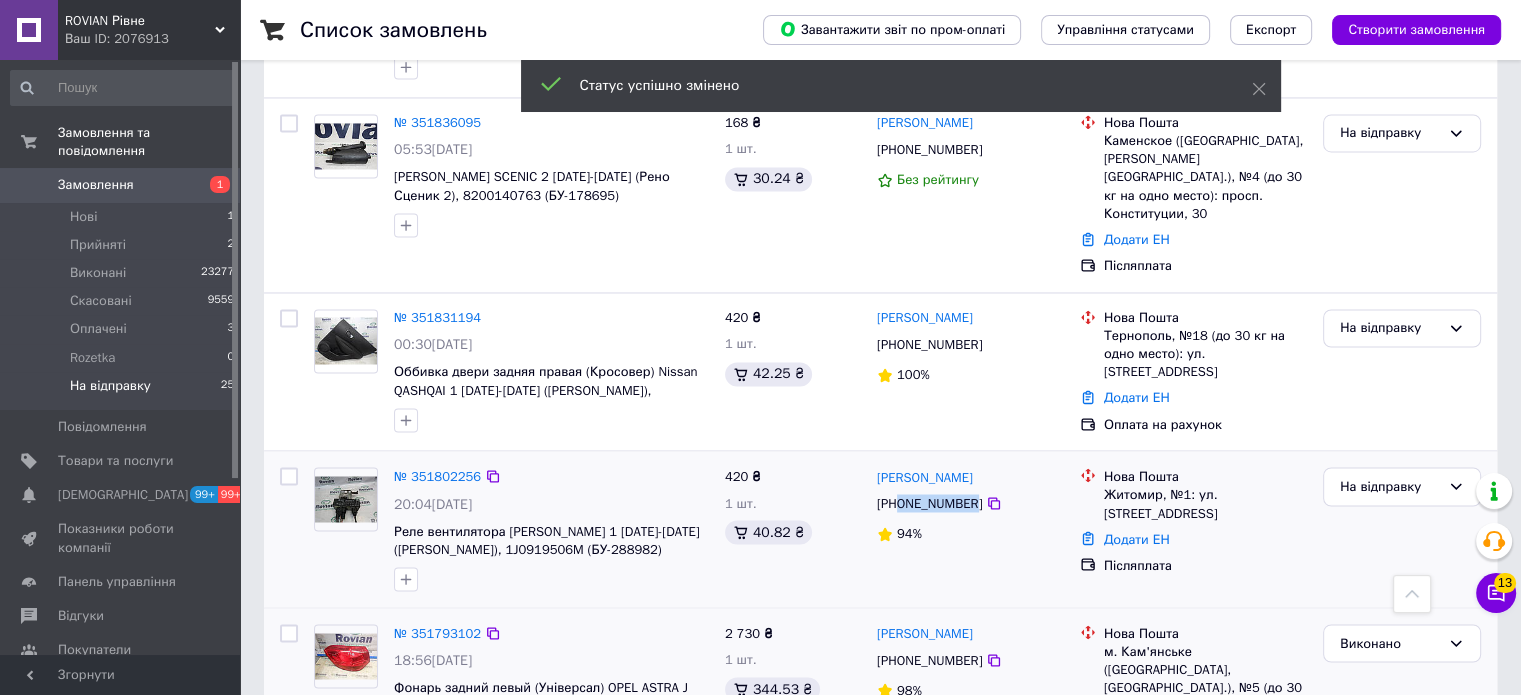 click on "+380960521746" at bounding box center (929, 503) 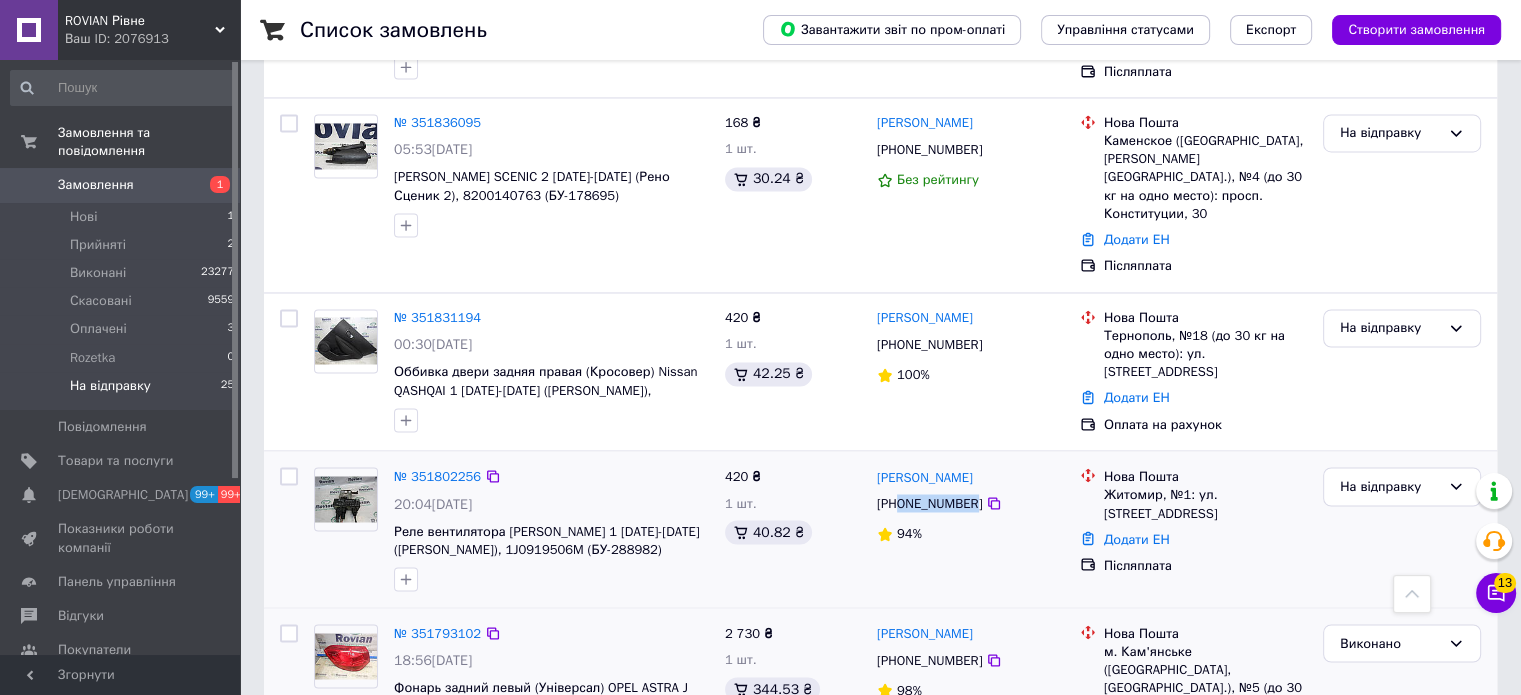 copy on "0960521746" 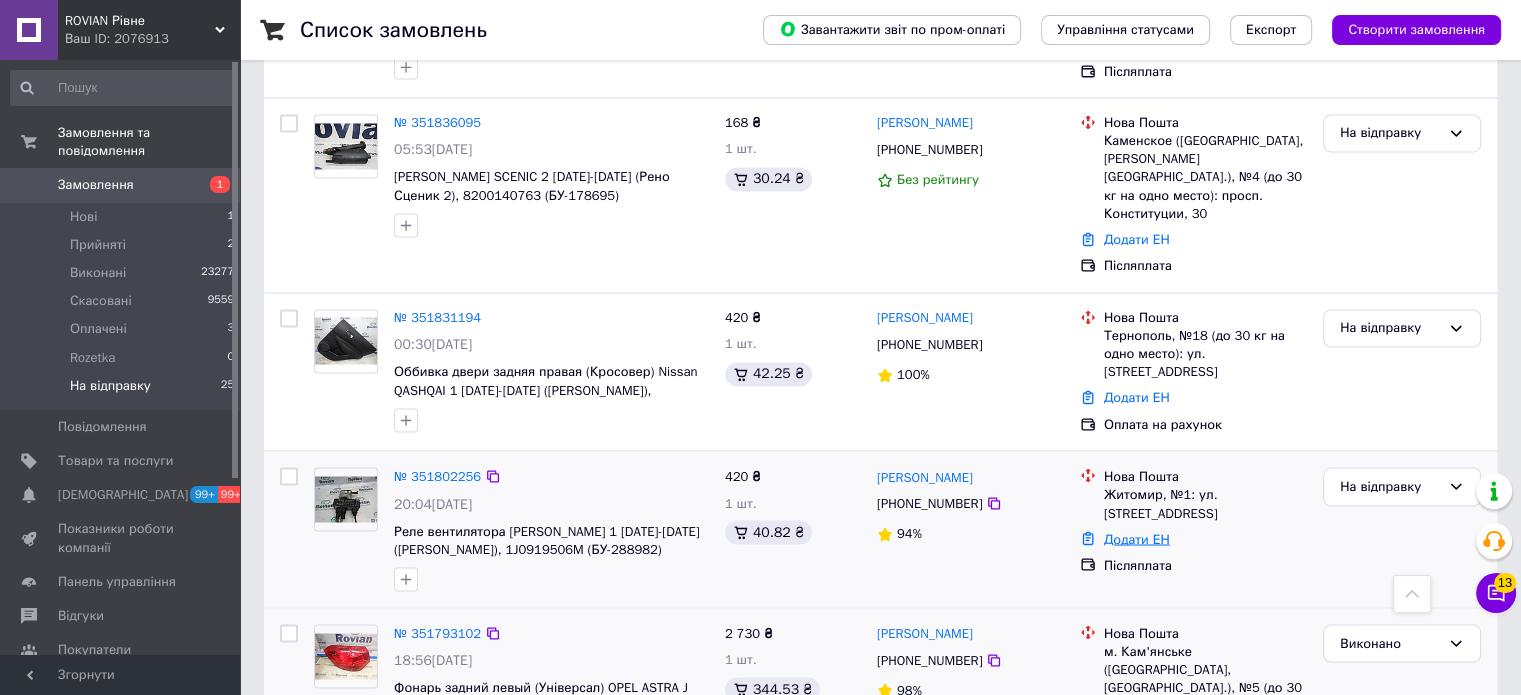 click on "Додати ЕН" at bounding box center [1137, 538] 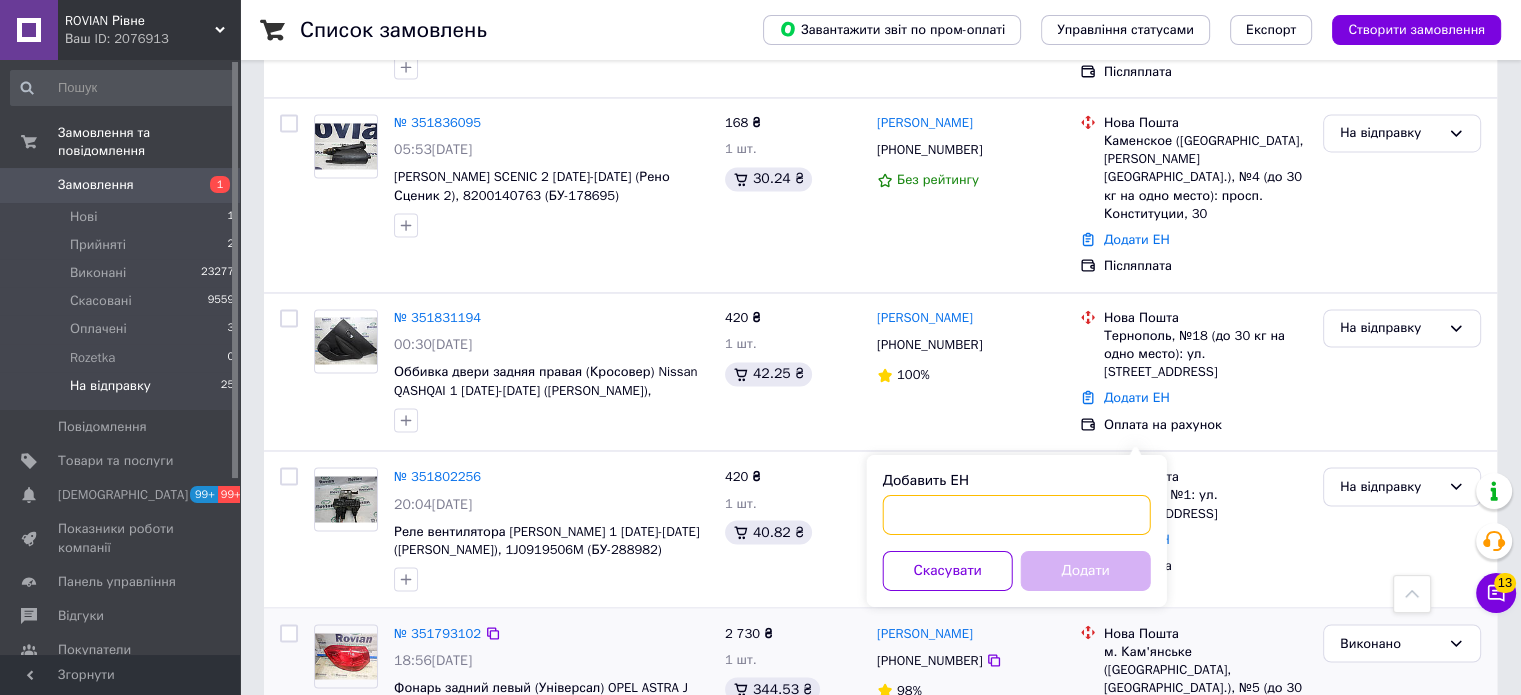 click on "Добавить ЕН" at bounding box center [1017, 514] 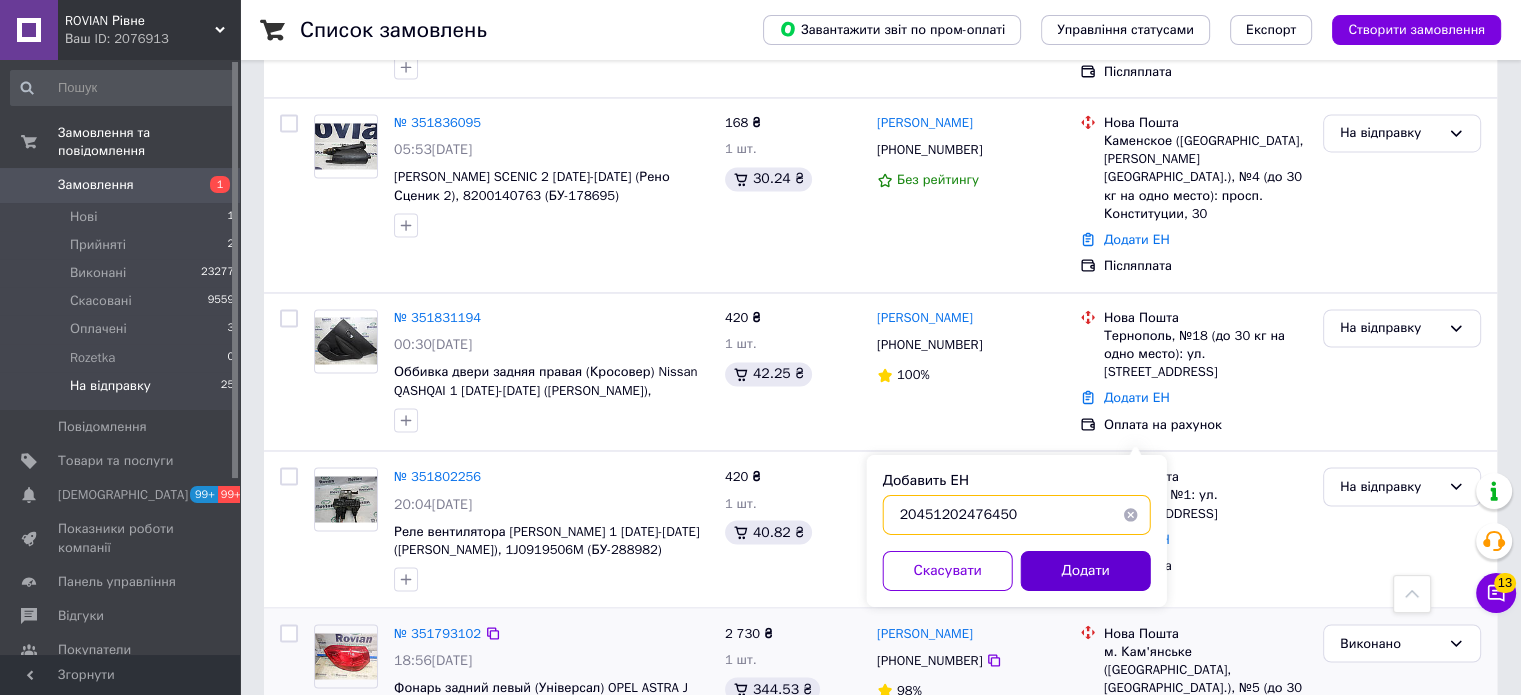 type on "20451202476450" 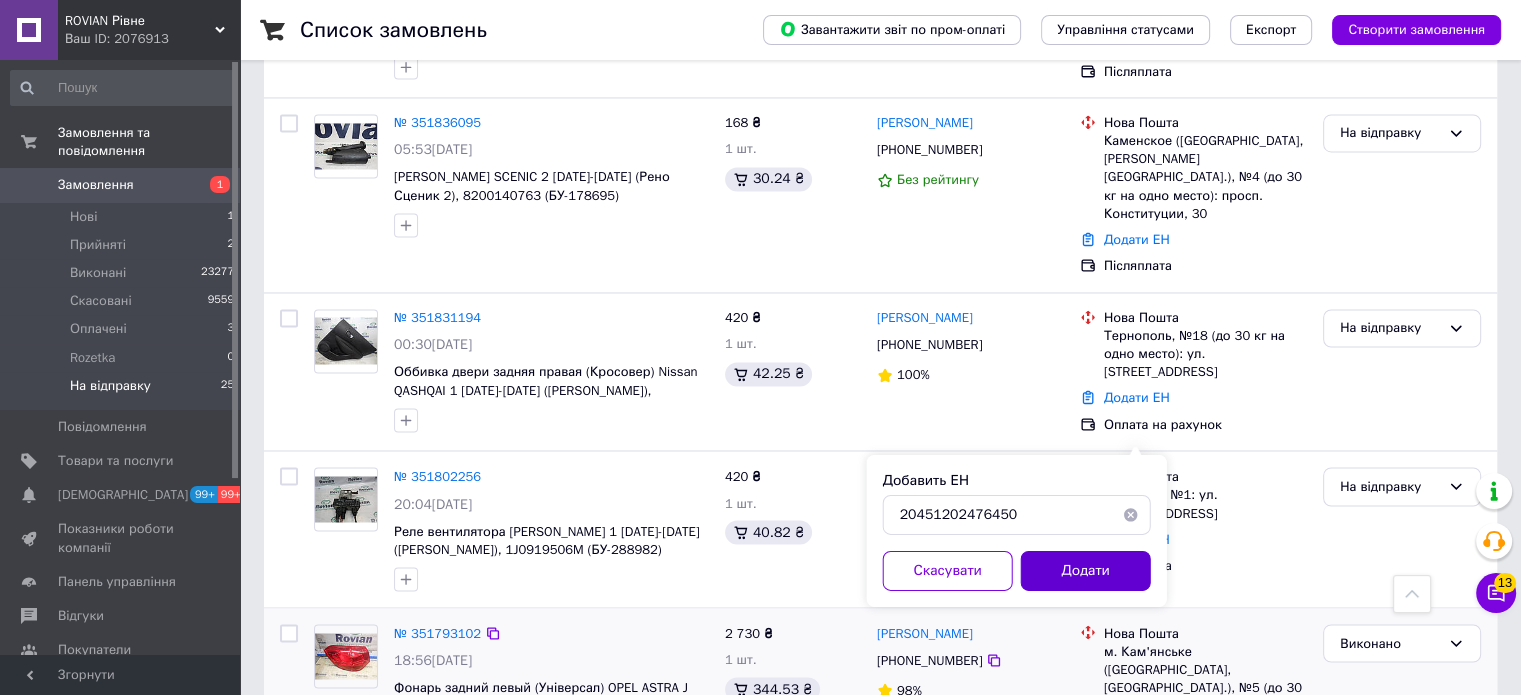 click on "Додати" at bounding box center [1086, 570] 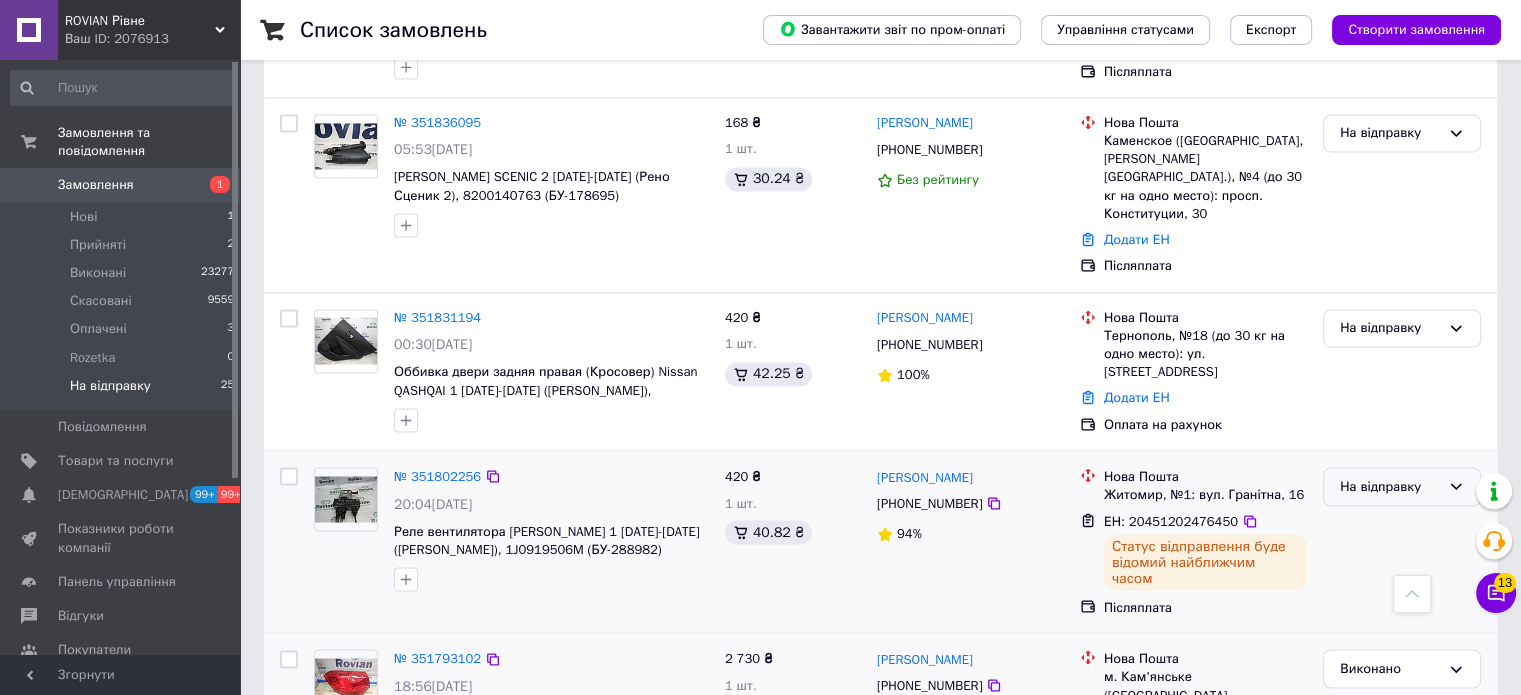 click on "На відправку" at bounding box center [1390, 486] 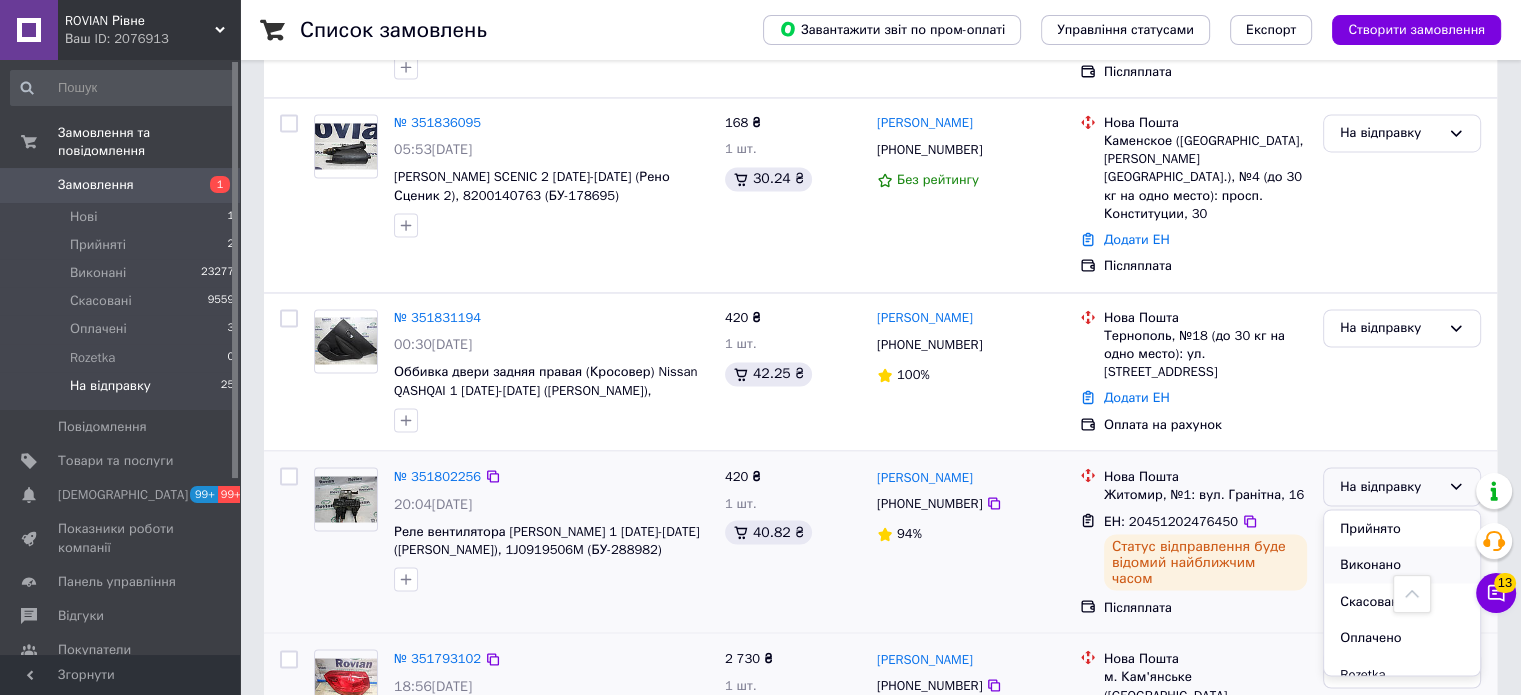 click on "Виконано" at bounding box center [1402, 564] 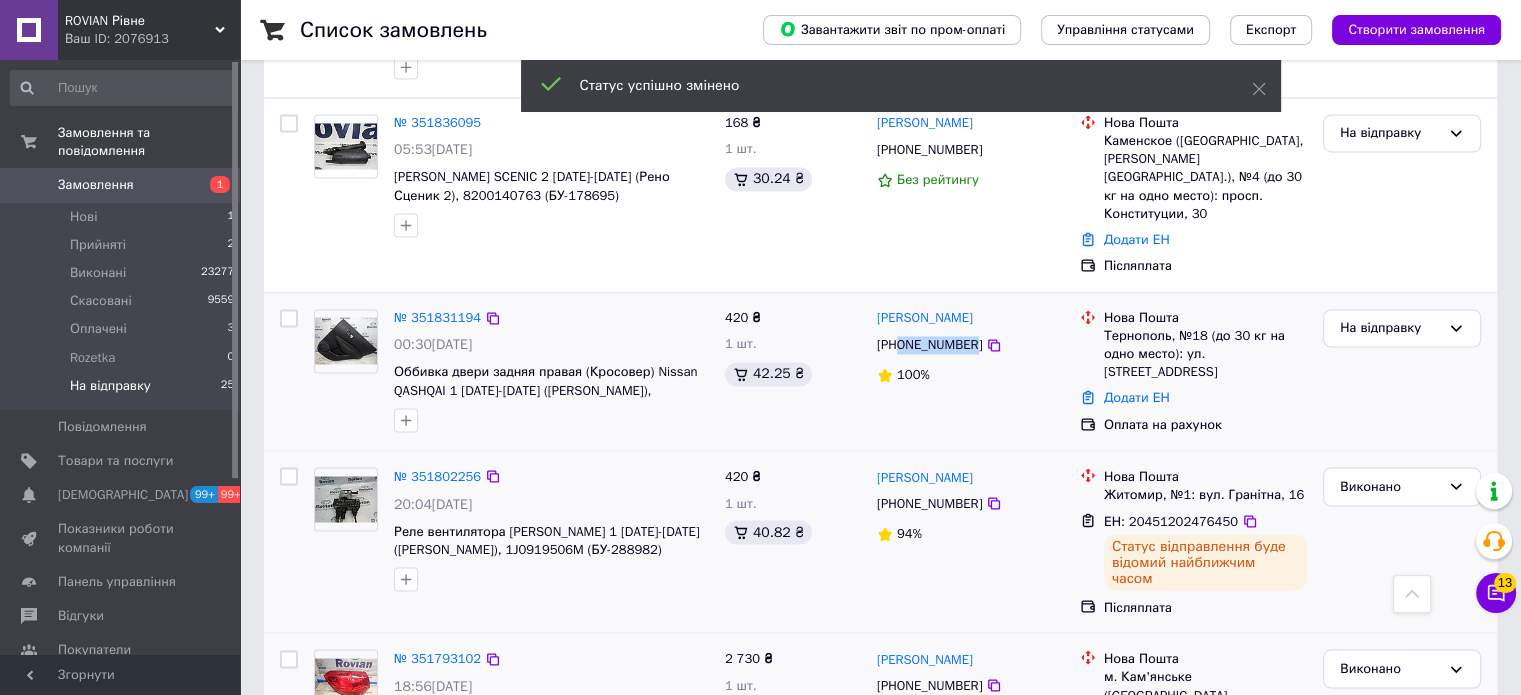 drag, startPoint x: 969, startPoint y: 262, endPoint x: 902, endPoint y: 255, distance: 67.36468 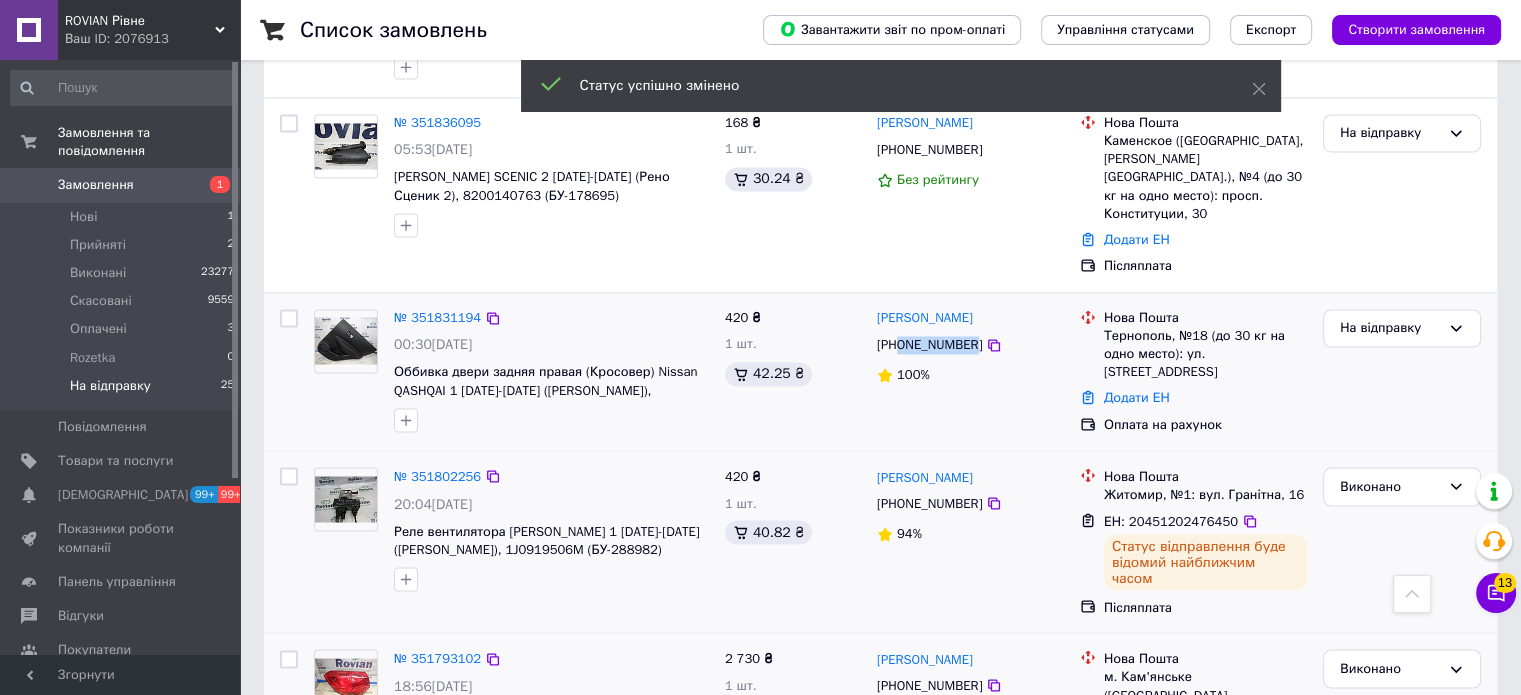 click on "+380961377441" at bounding box center (929, 345) 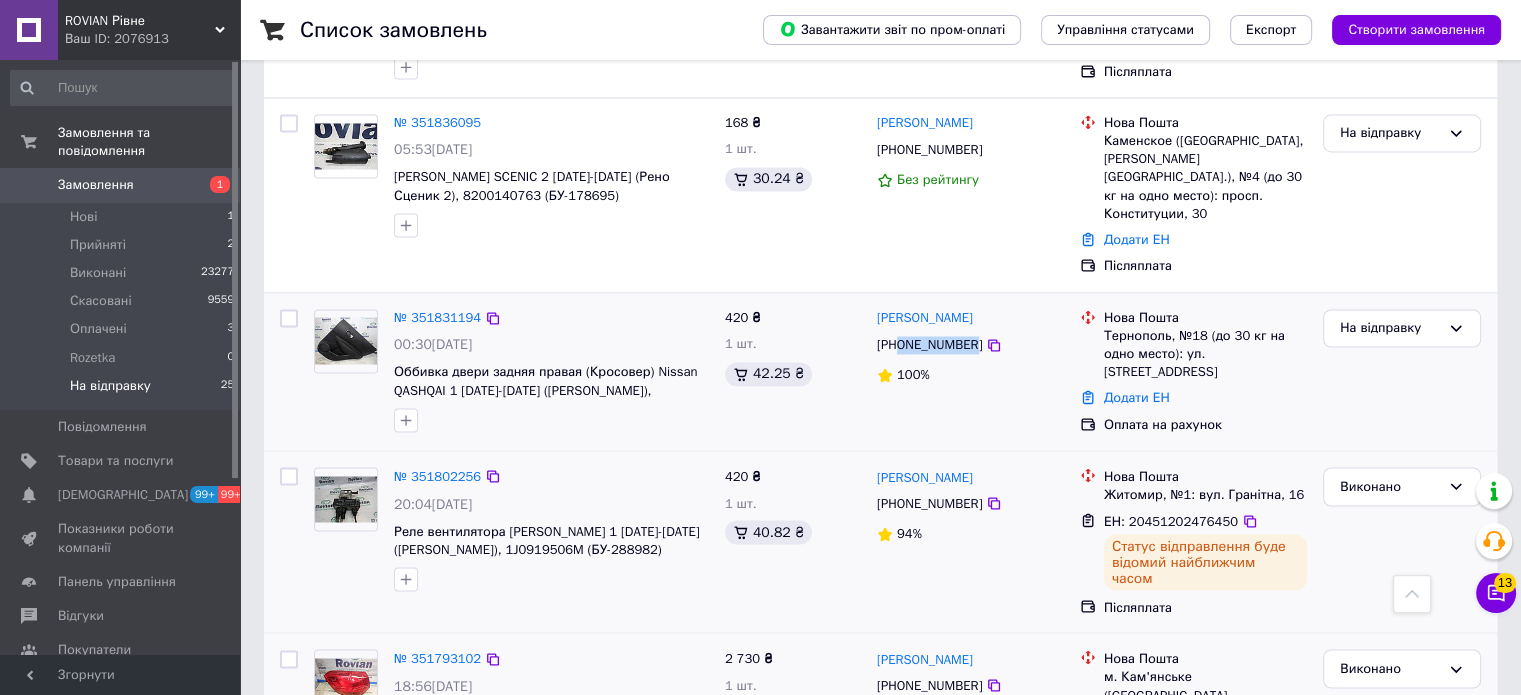 copy on "0961377441" 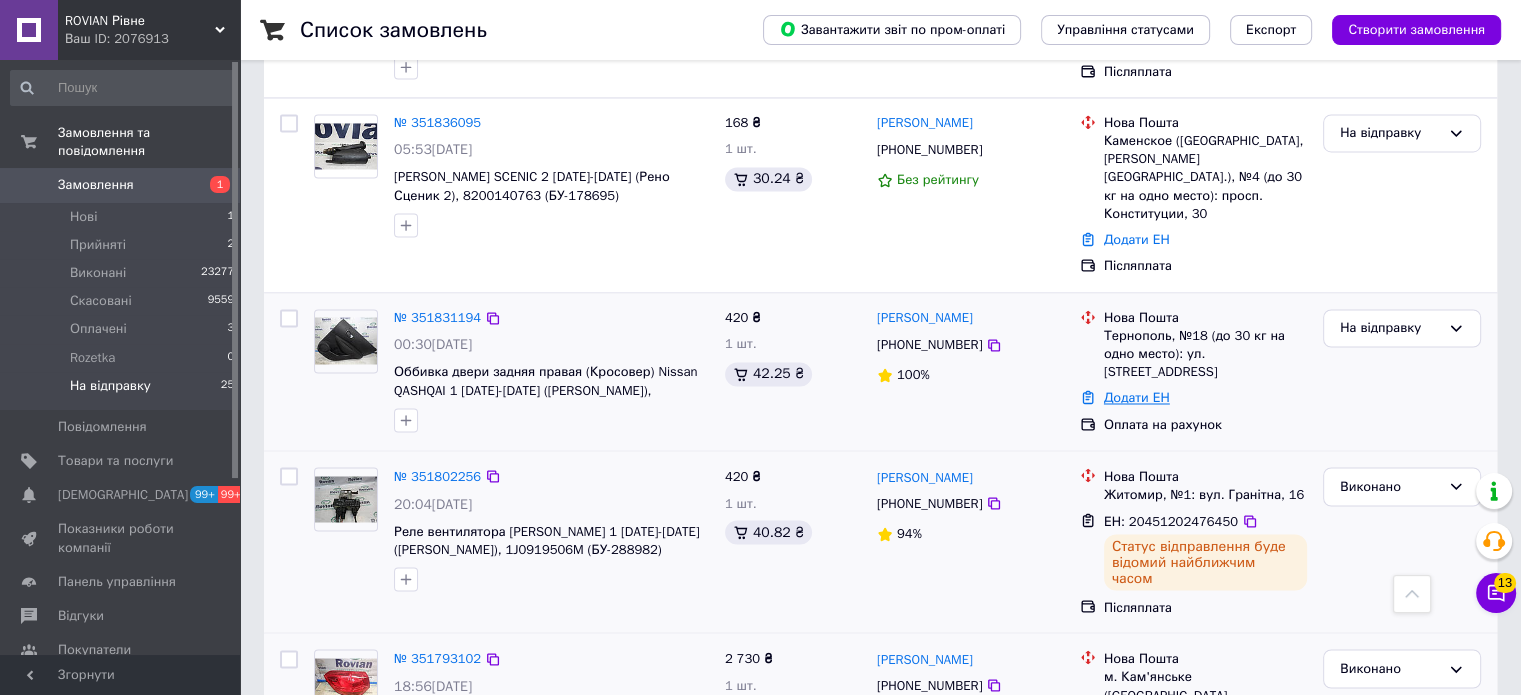 click on "Додати ЕН" at bounding box center (1137, 397) 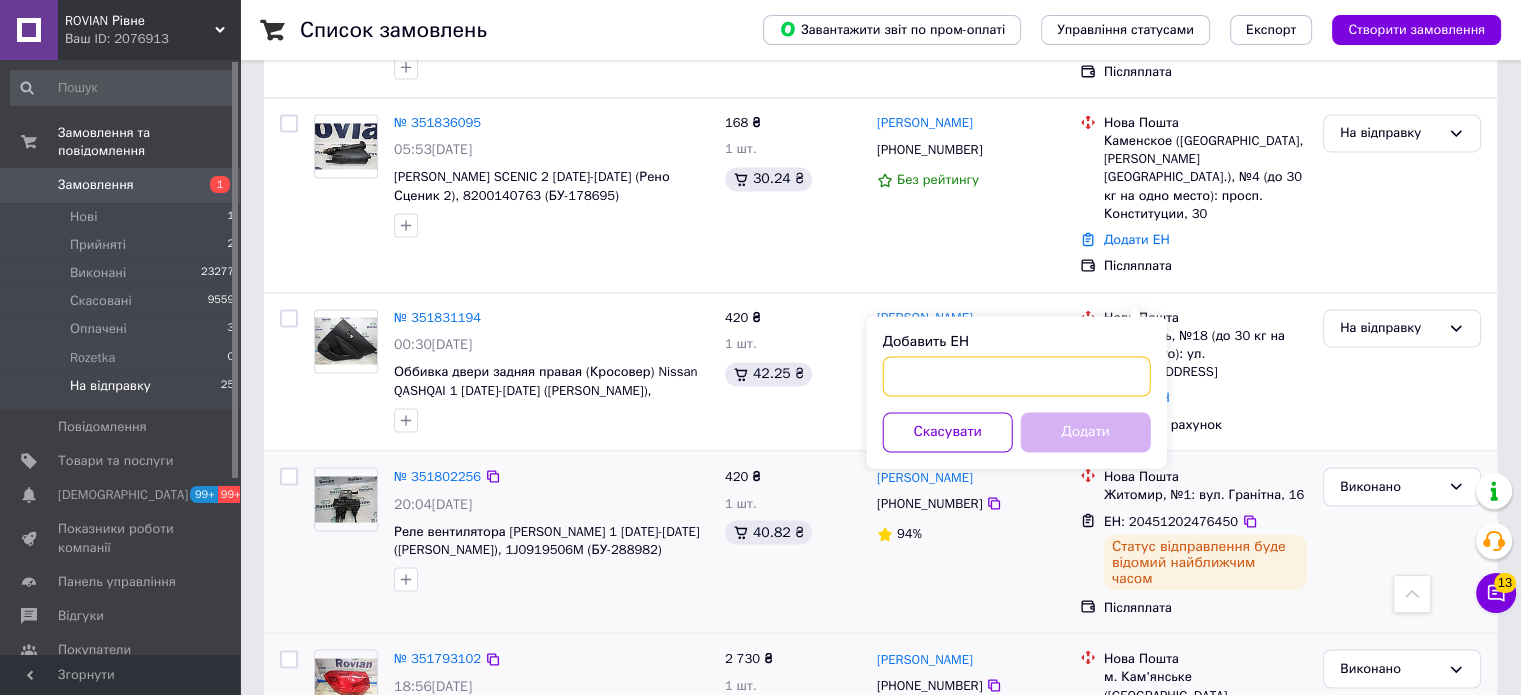 click on "Добавить ЕН" at bounding box center (1017, 376) 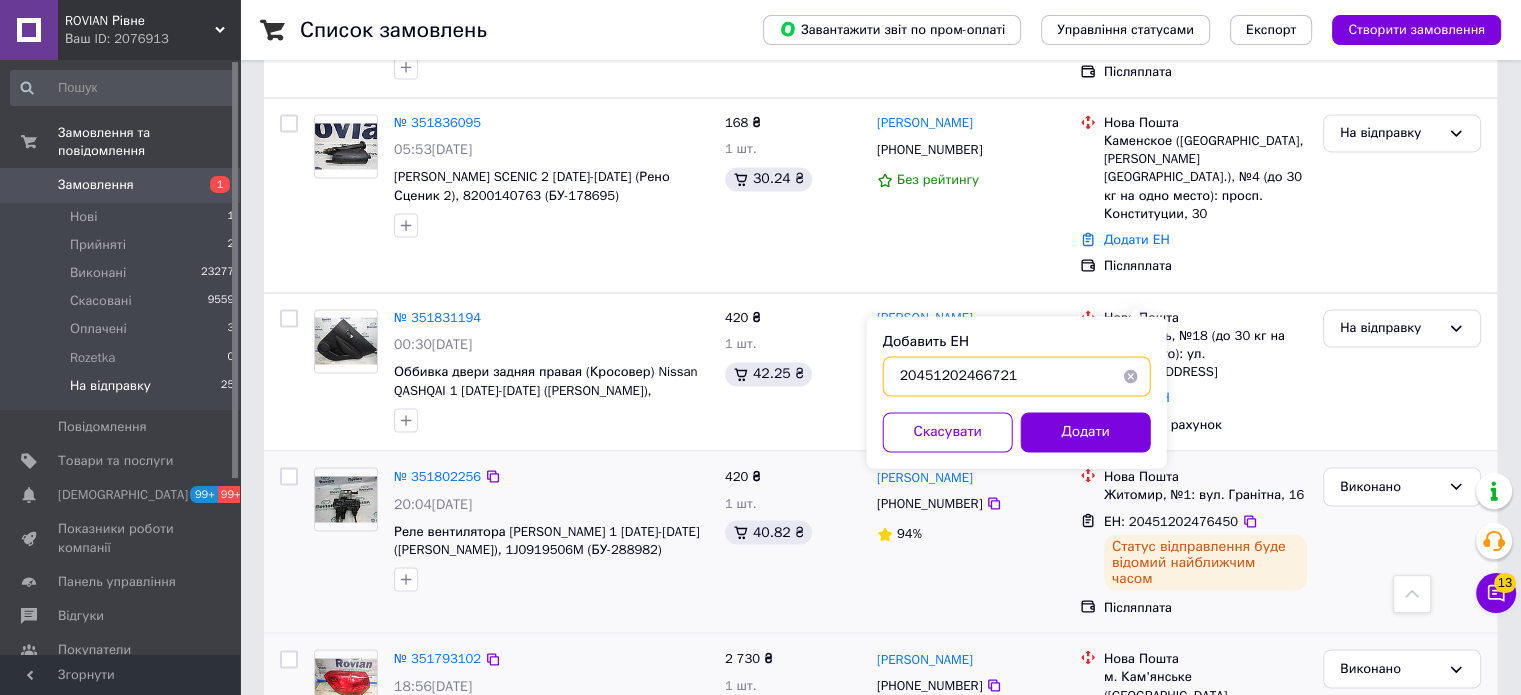 type on "20451202466721" 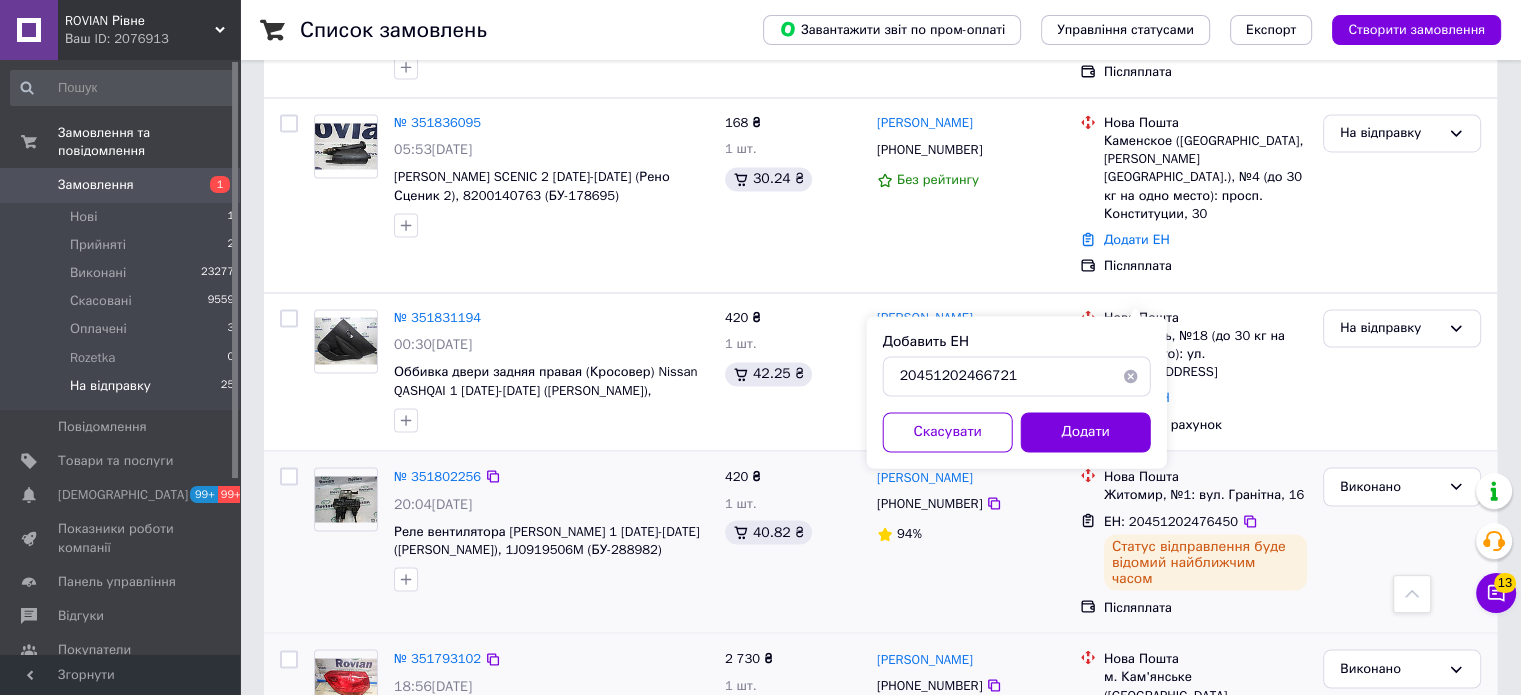click on "Додати" at bounding box center (1086, 432) 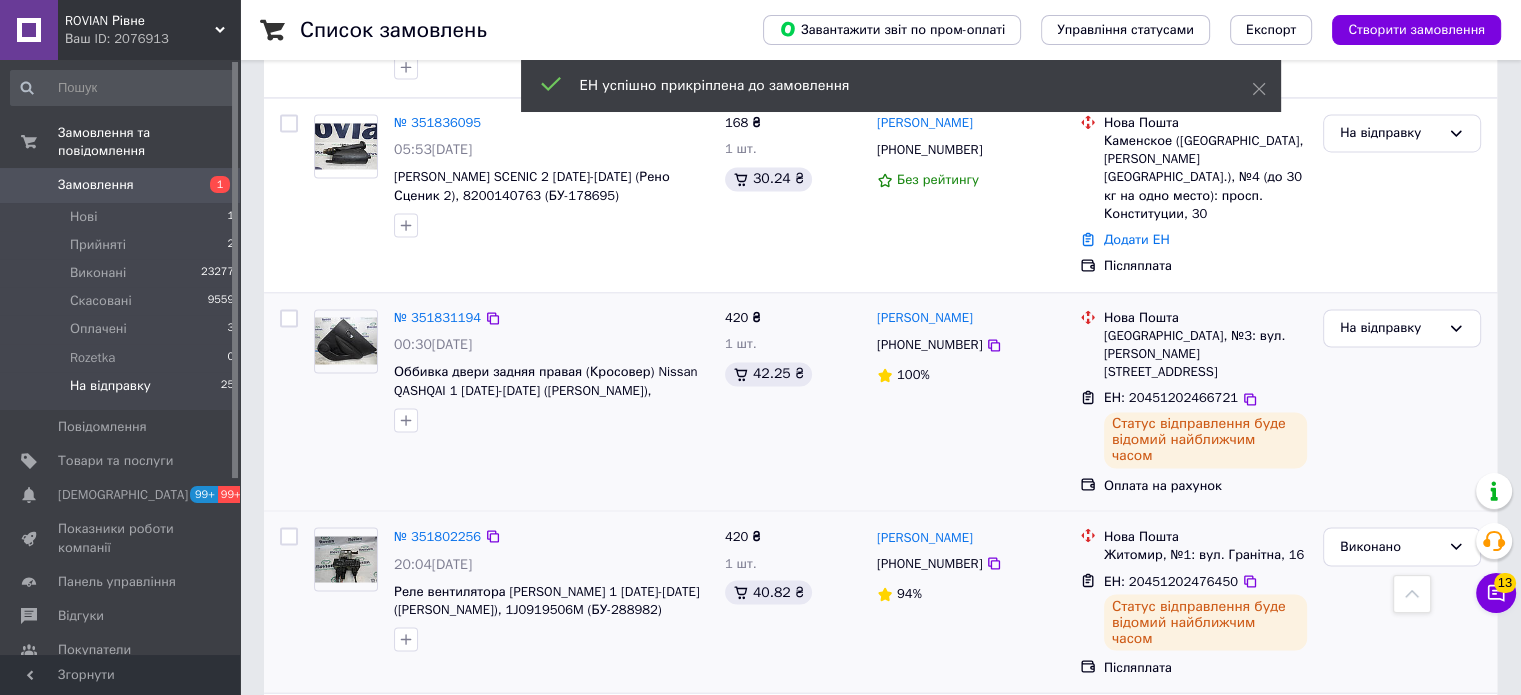 drag, startPoint x: 1410, startPoint y: 245, endPoint x: 1400, endPoint y: 264, distance: 21.470911 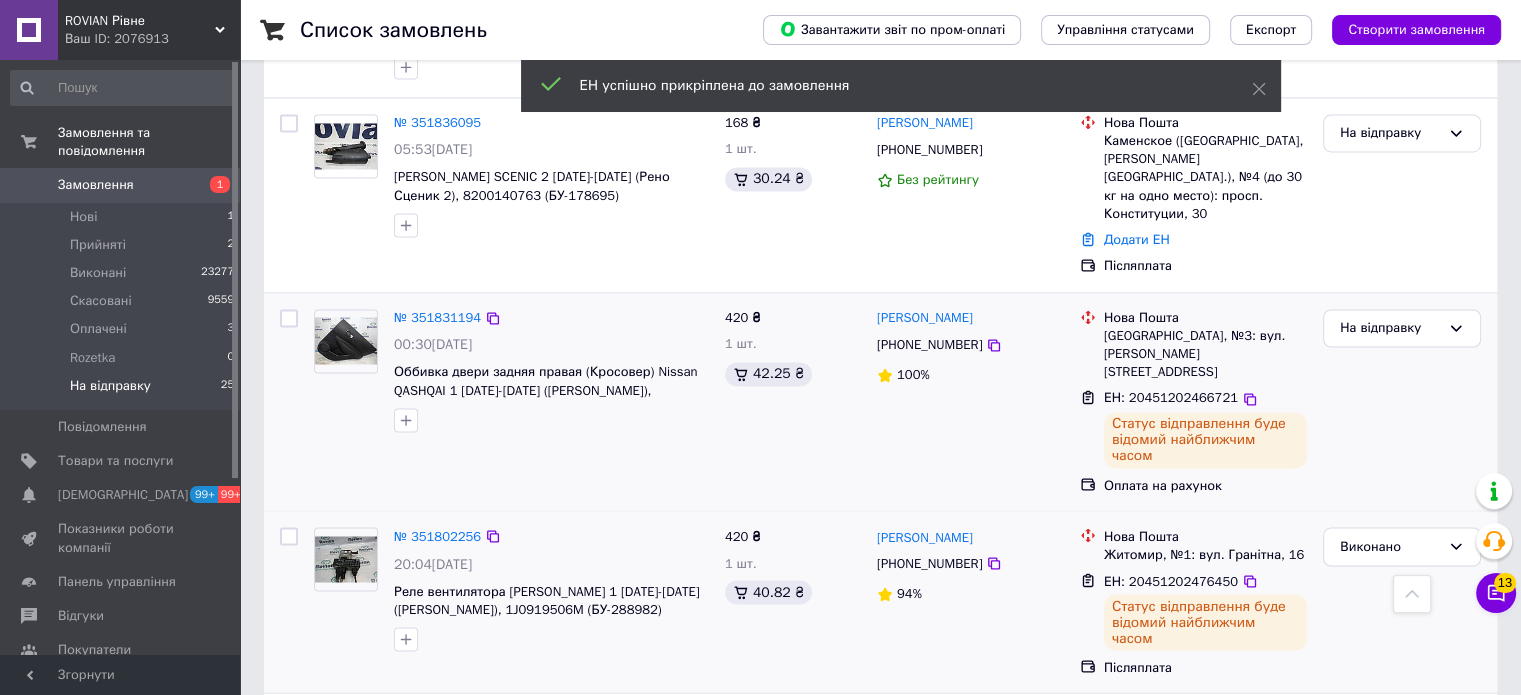 click on "На відправку" at bounding box center [1390, 328] 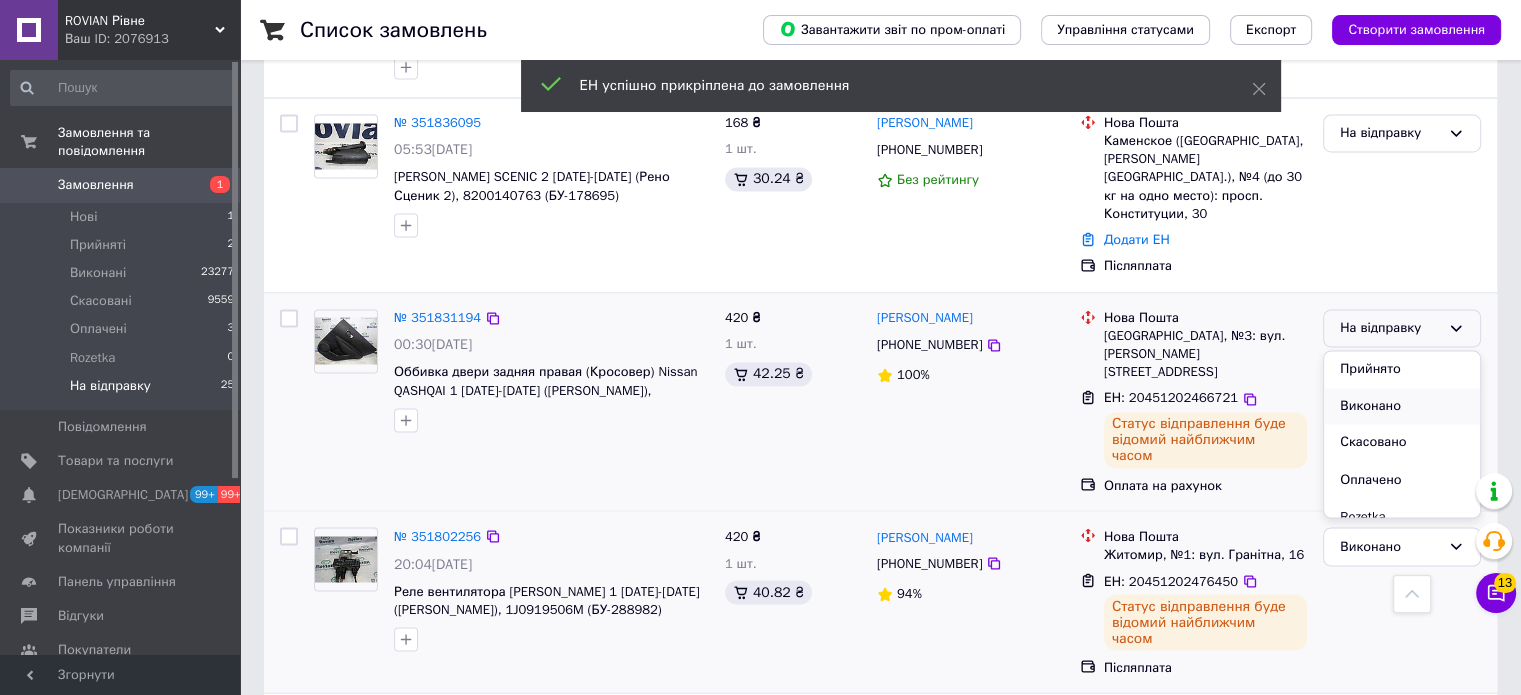 click on "Виконано" at bounding box center [1402, 406] 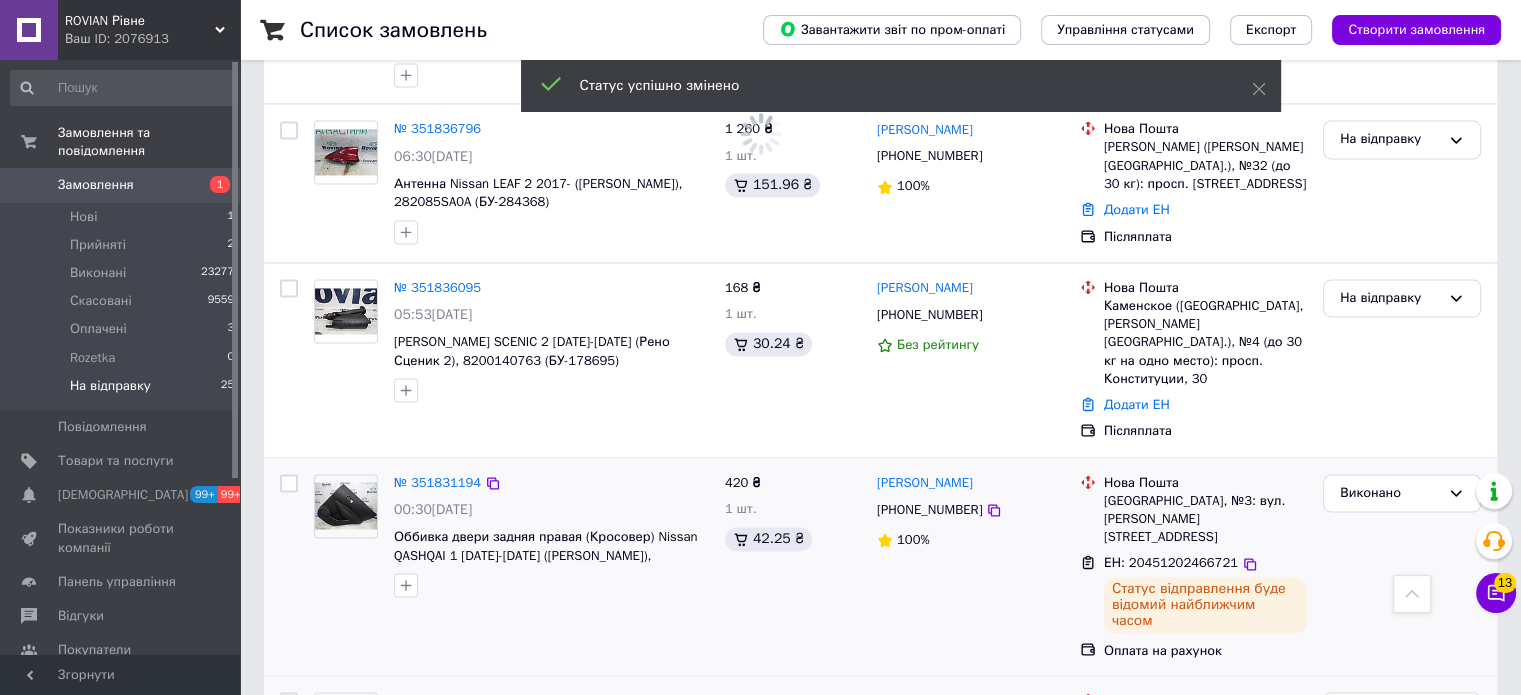 scroll, scrollTop: 3132, scrollLeft: 0, axis: vertical 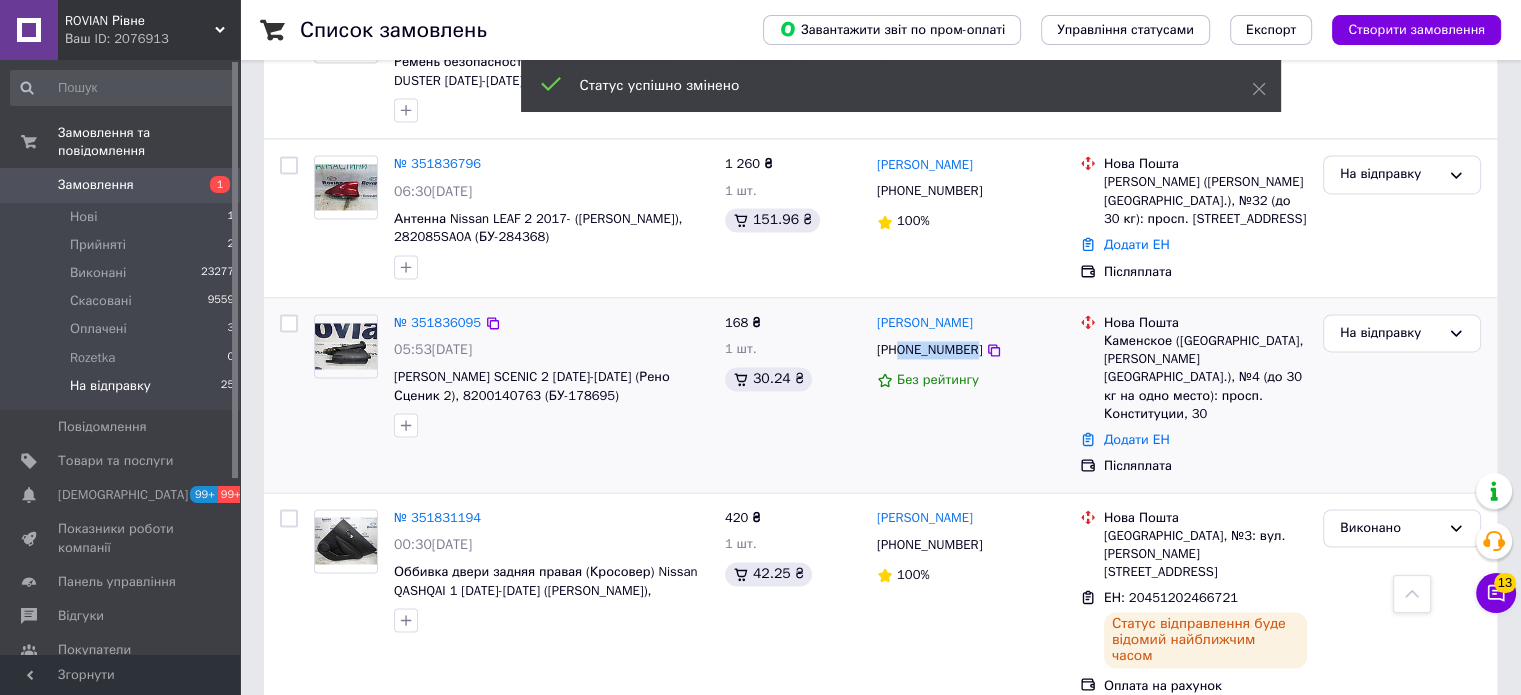 drag, startPoint x: 968, startPoint y: 286, endPoint x: 901, endPoint y: 279, distance: 67.36468 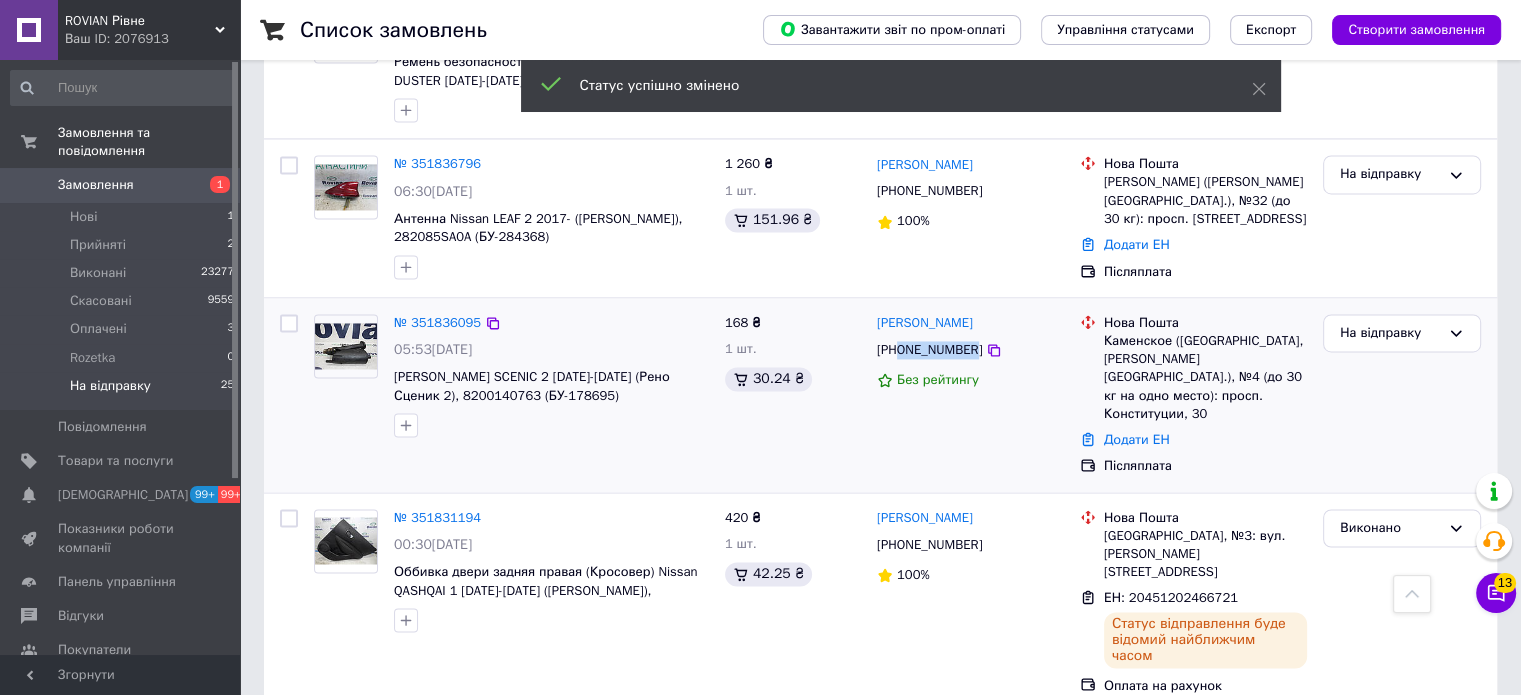 click on "+380675660567" at bounding box center [929, 350] 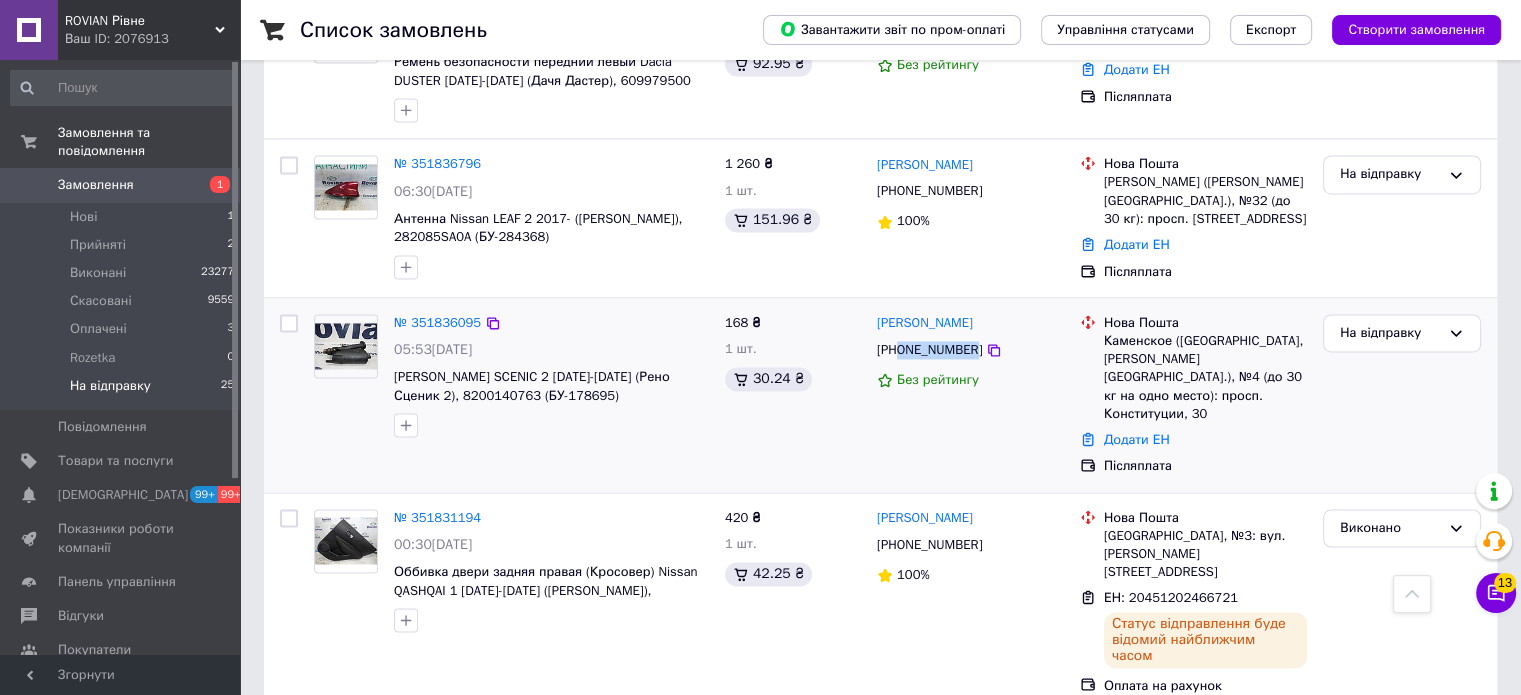 copy on "0675660567" 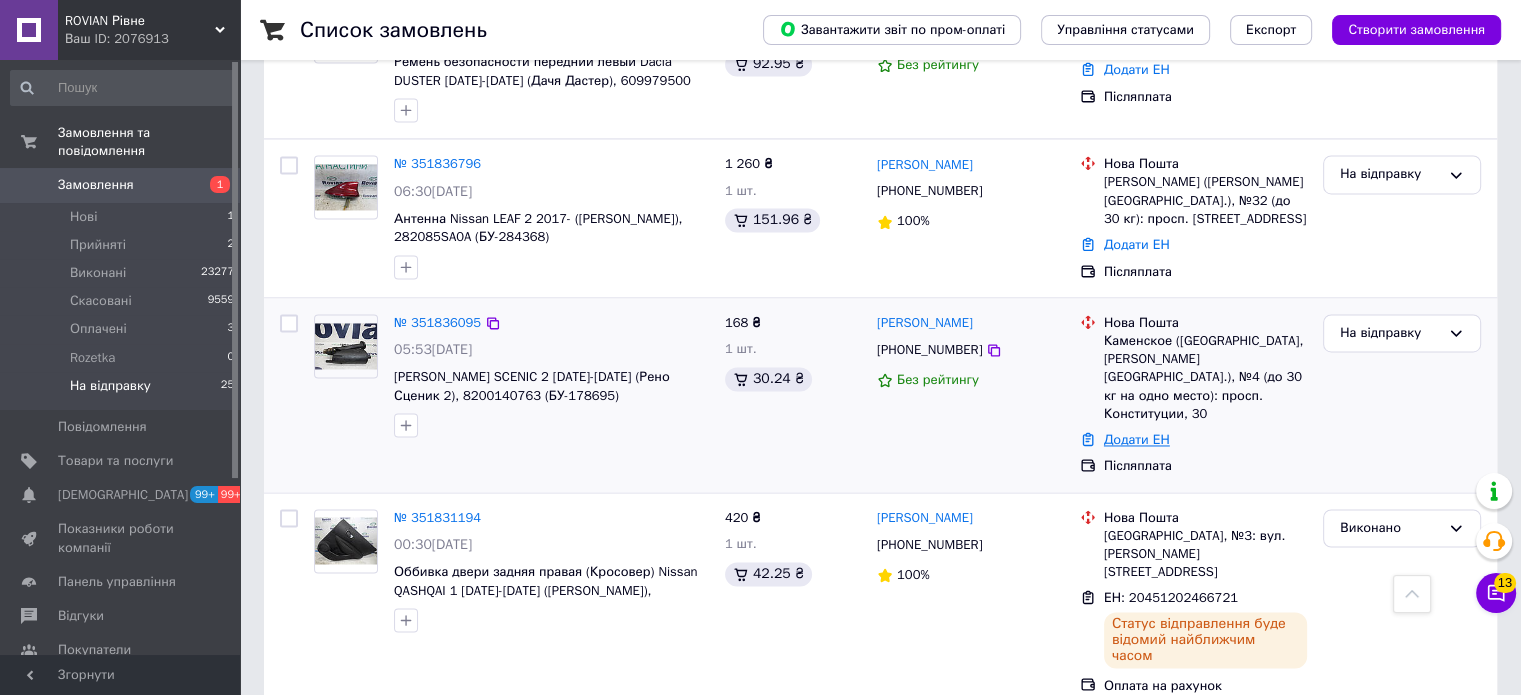 click on "Додати ЕН" at bounding box center (1137, 439) 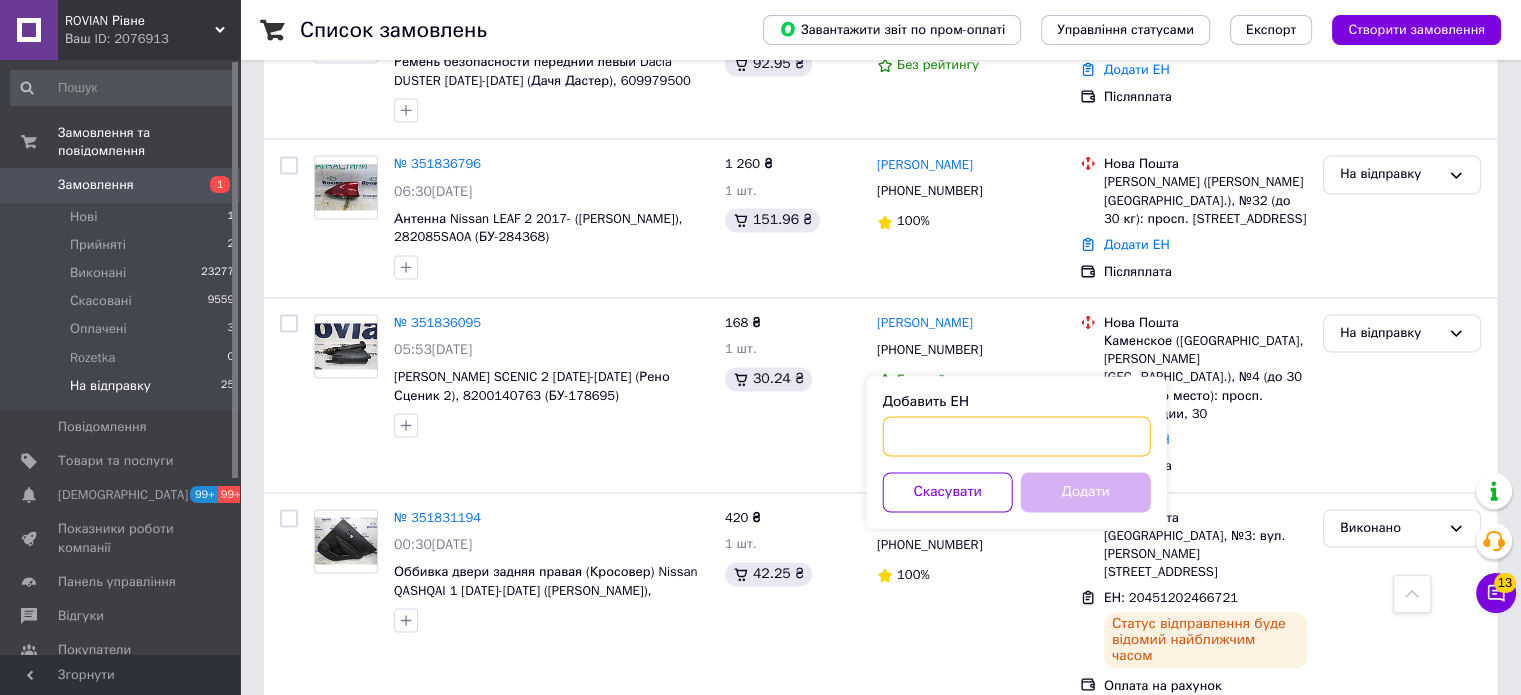 click on "Добавить ЕН" at bounding box center (1017, 436) 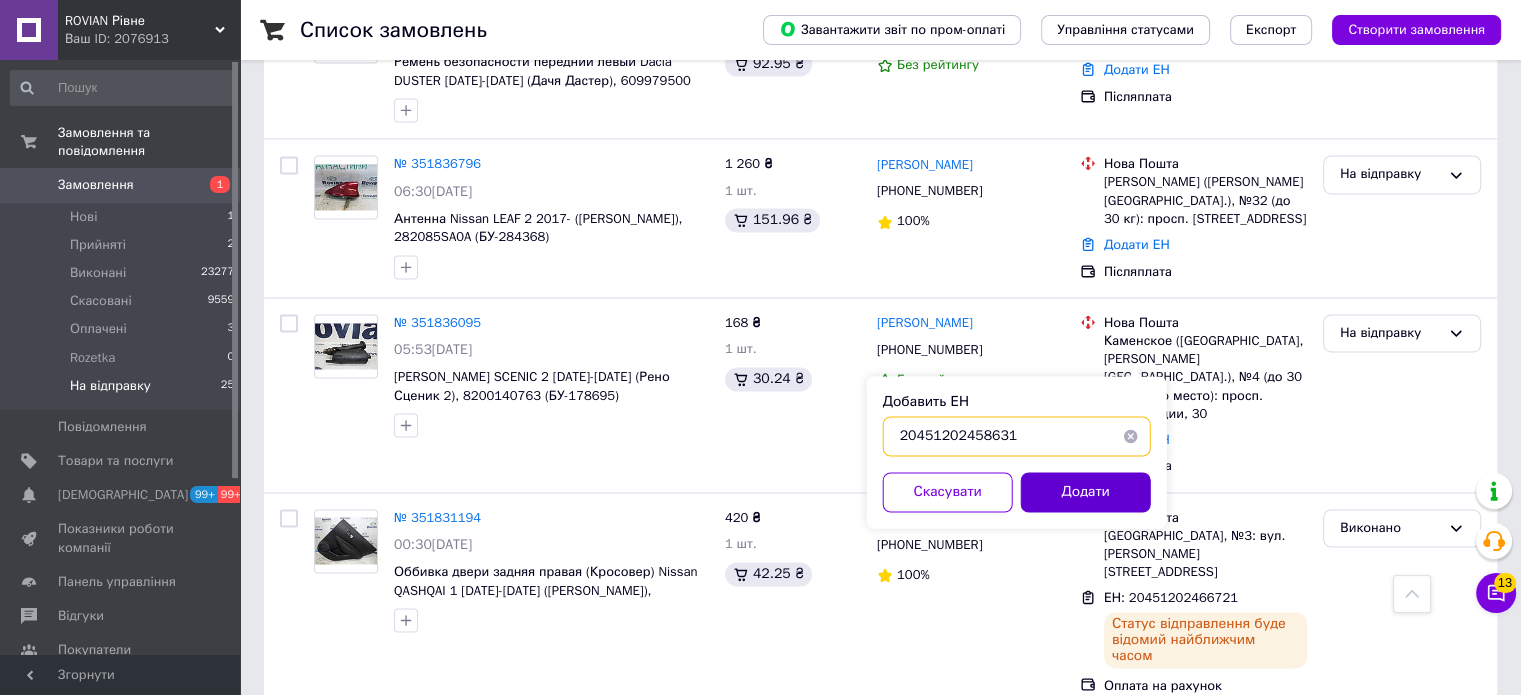 type on "20451202458631" 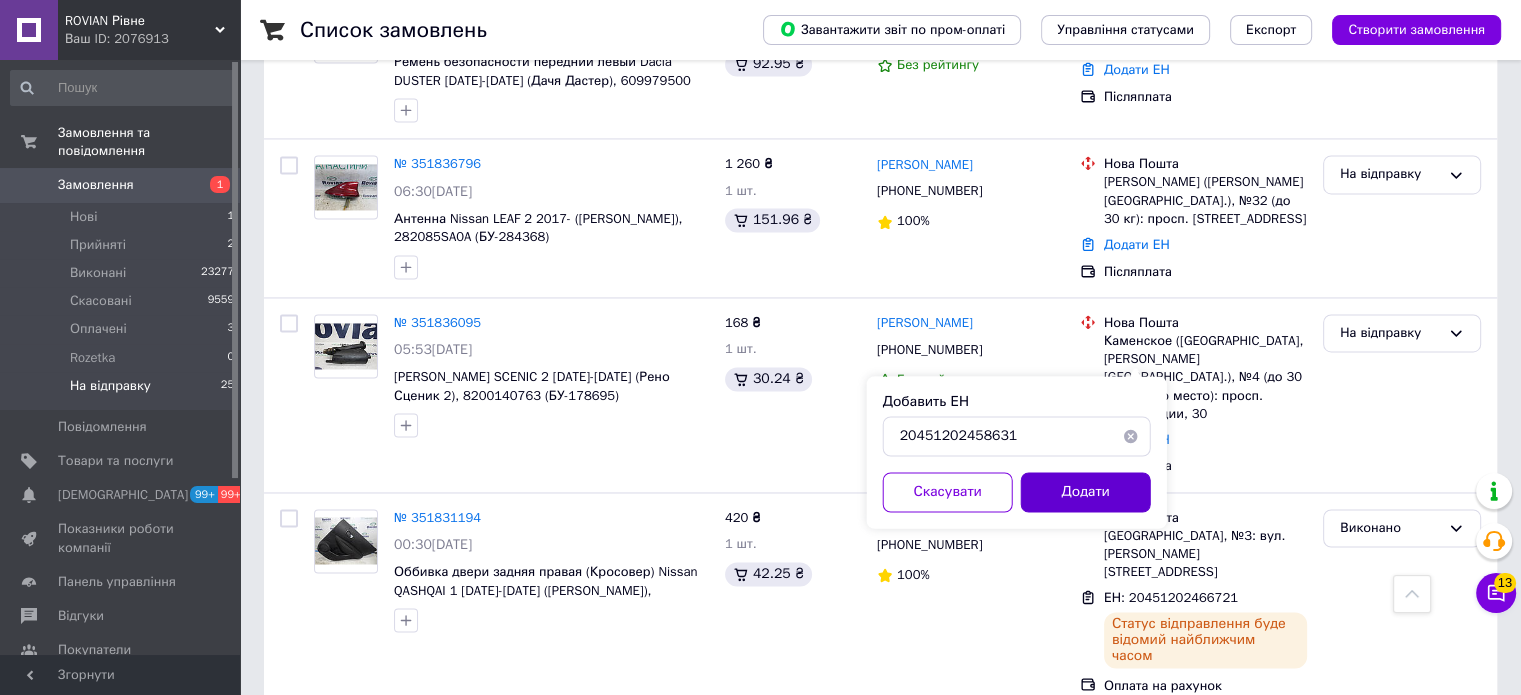 click on "Додати" at bounding box center (1086, 492) 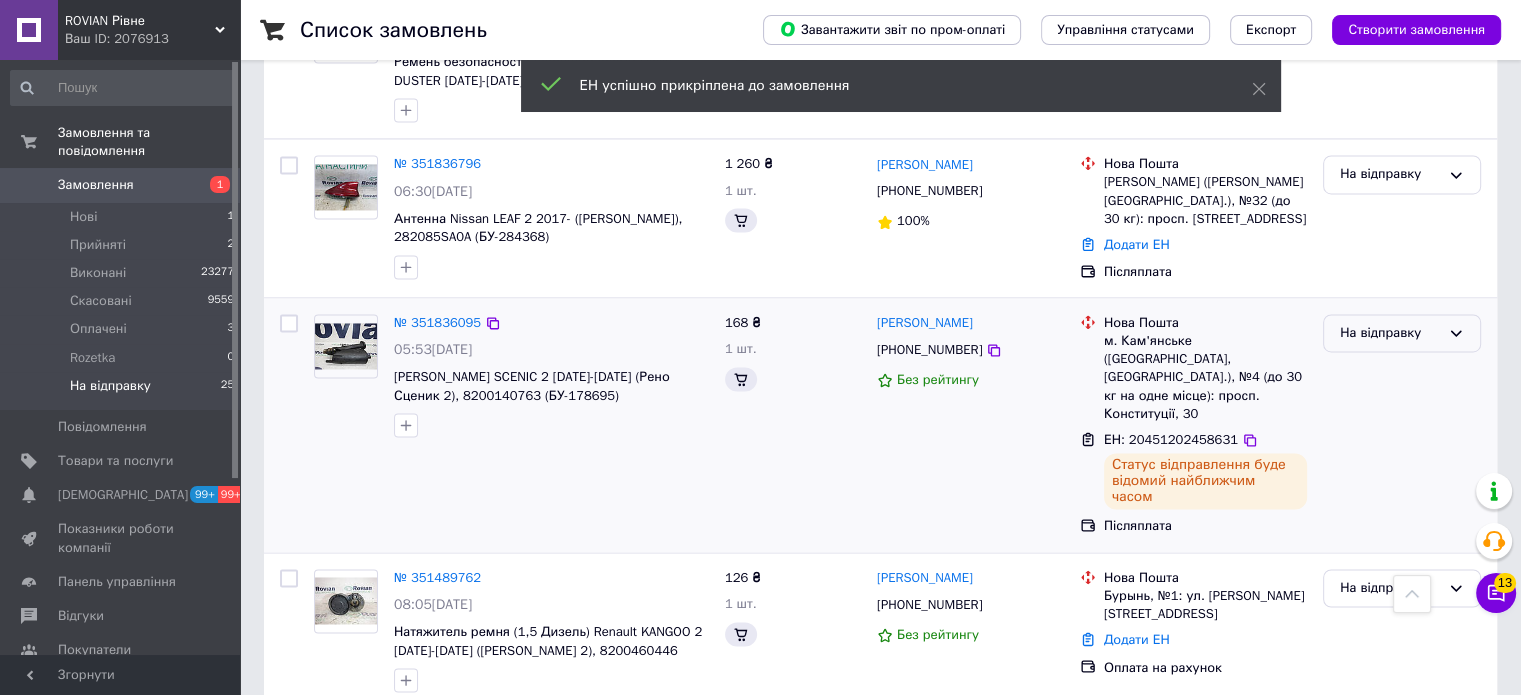 scroll, scrollTop: 3128, scrollLeft: 0, axis: vertical 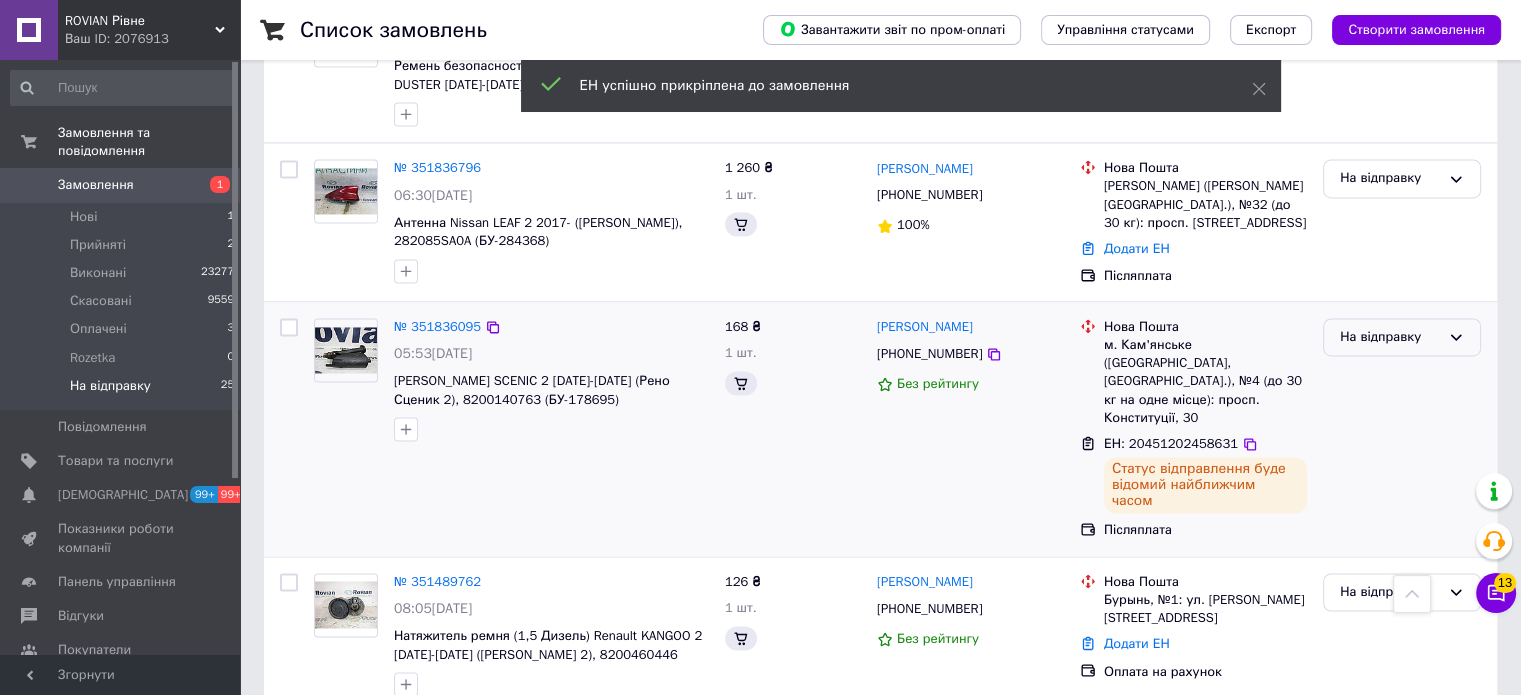 click on "На відправку" at bounding box center [1390, 337] 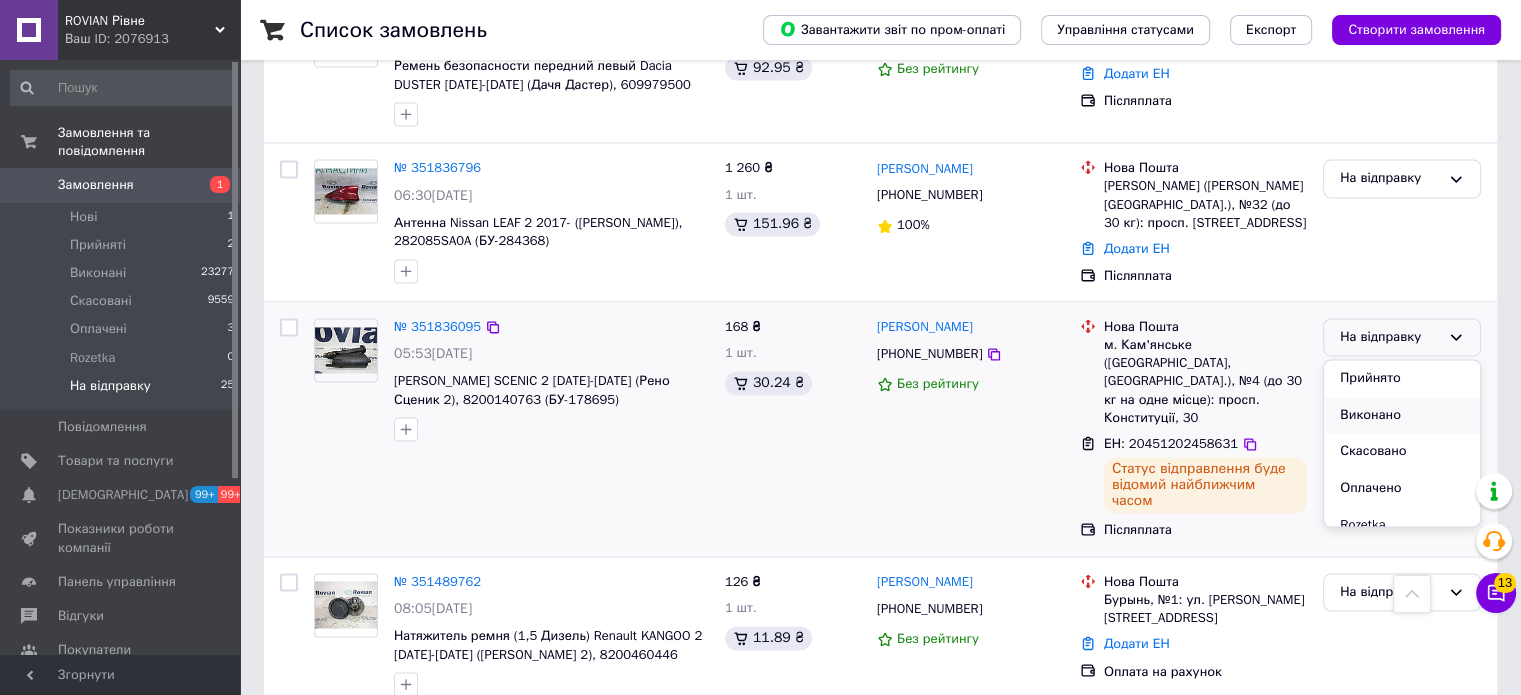 click on "Виконано" at bounding box center [1402, 415] 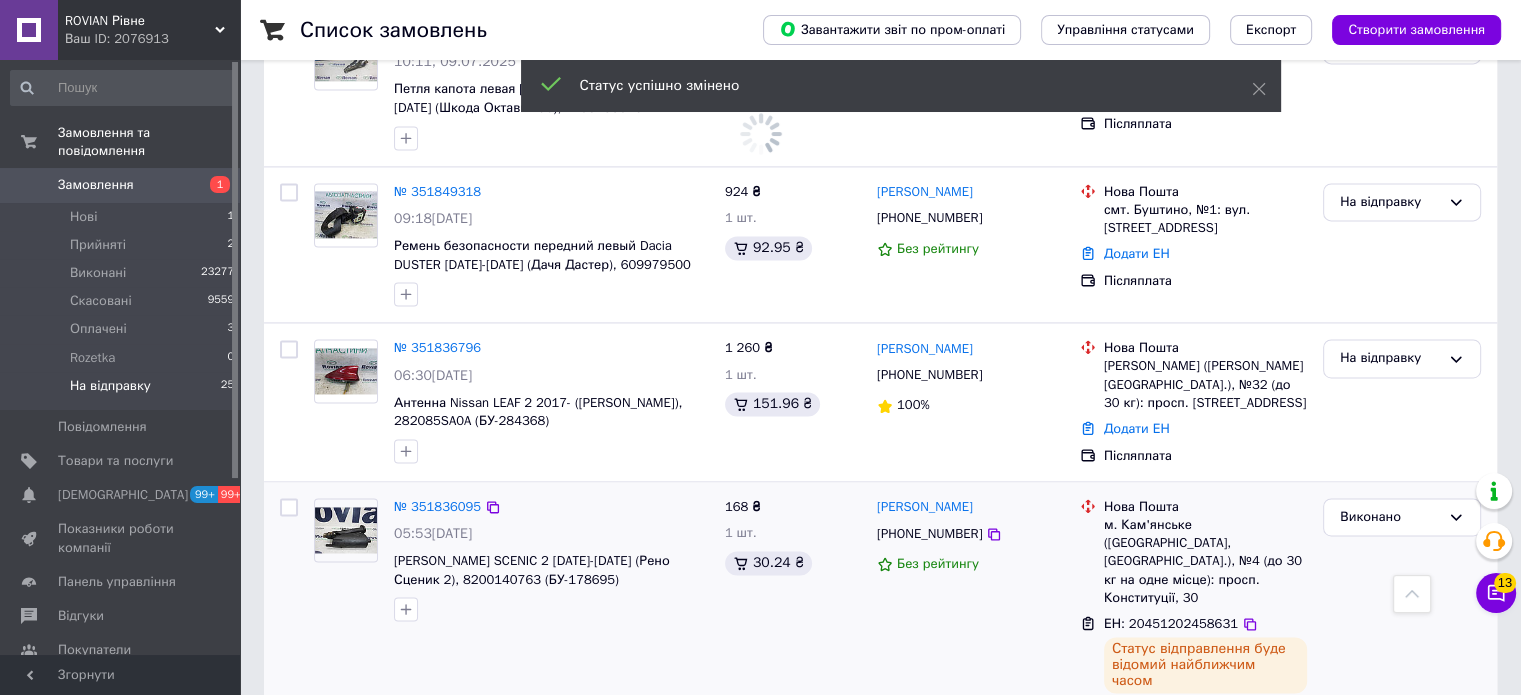 scroll, scrollTop: 2928, scrollLeft: 0, axis: vertical 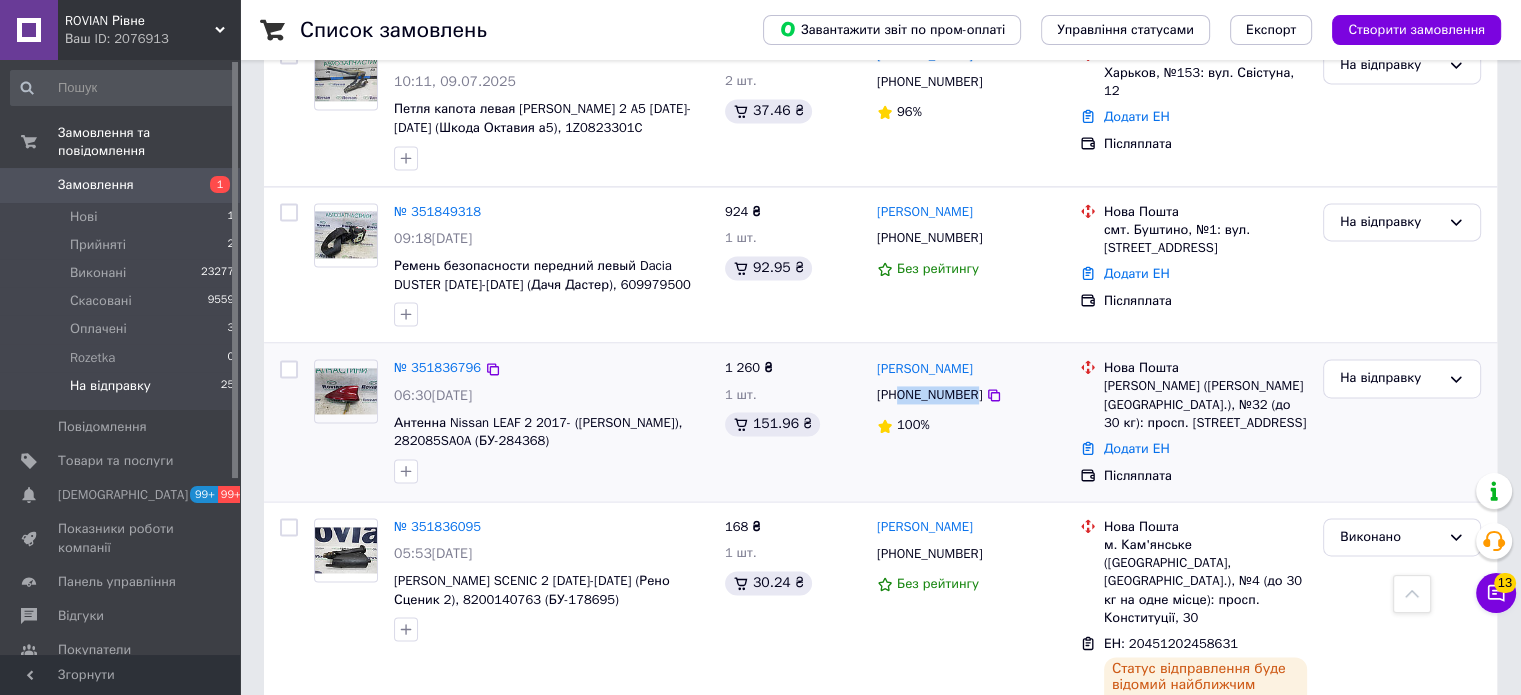 drag, startPoint x: 968, startPoint y: 328, endPoint x: 902, endPoint y: 320, distance: 66.48308 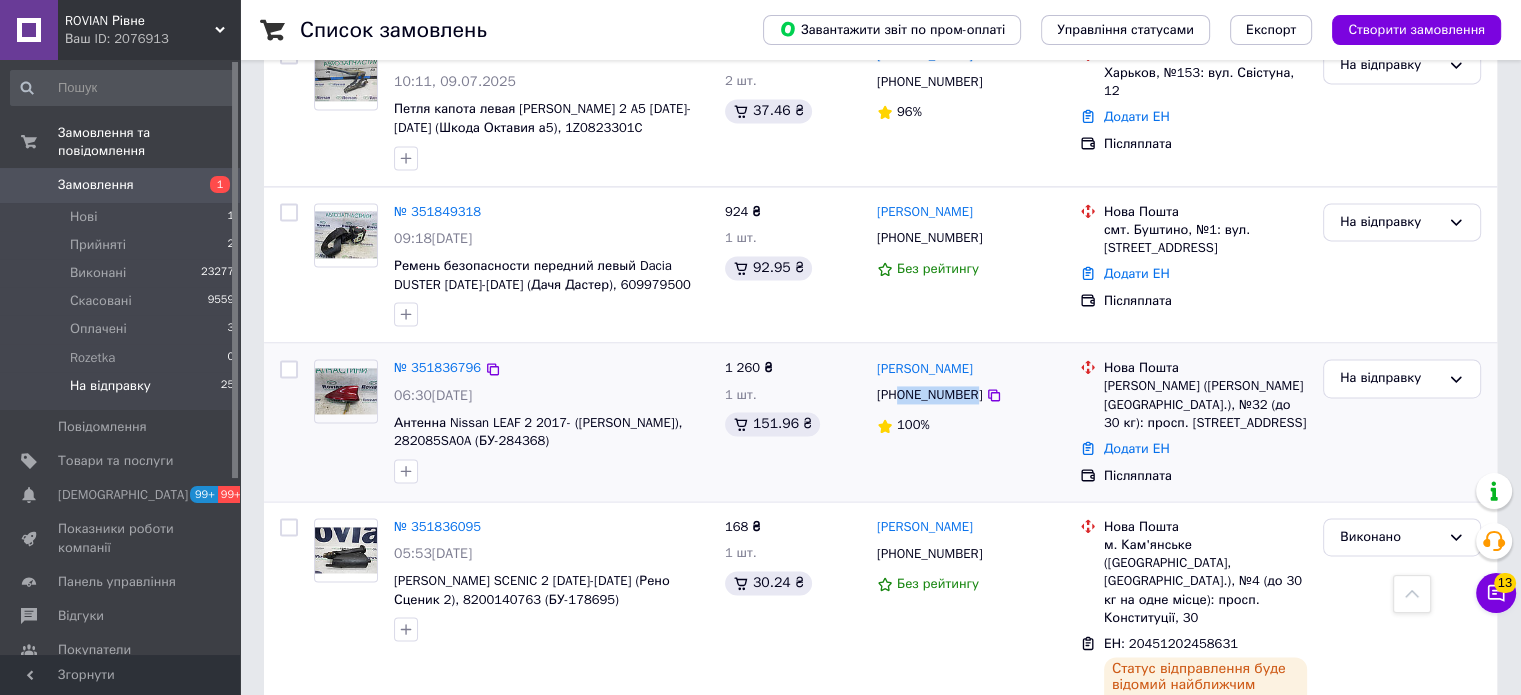 click on "+380673805539" at bounding box center [929, 395] 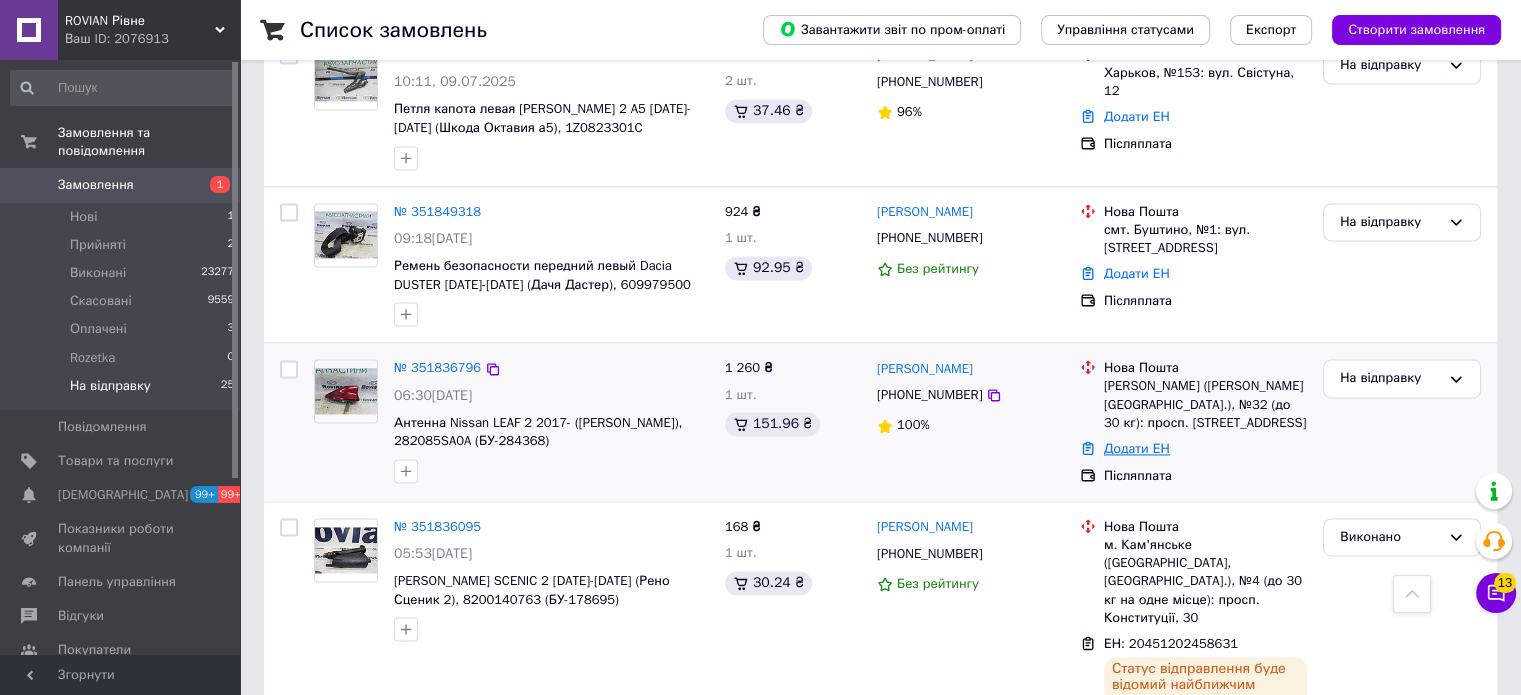 click on "Додати ЕН" at bounding box center [1137, 448] 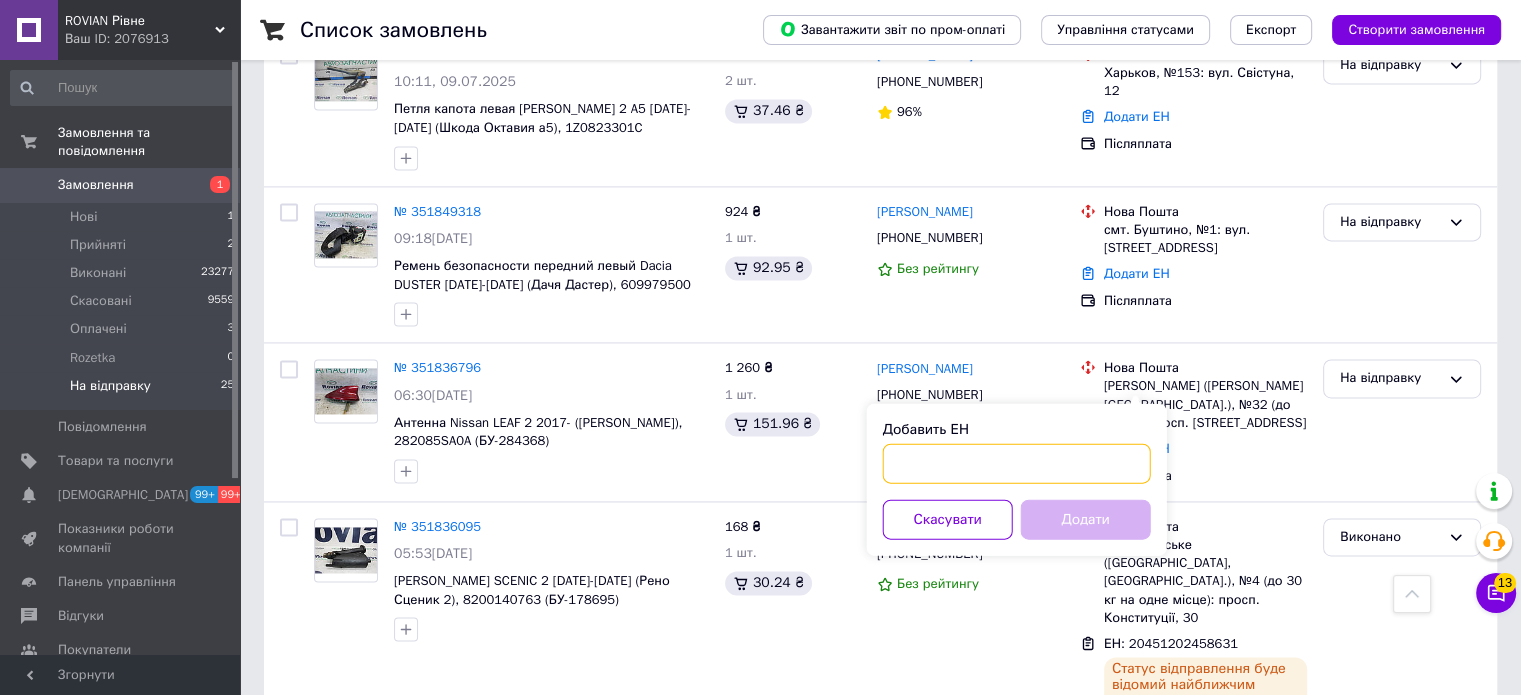 click on "Добавить ЕН" at bounding box center (1017, 463) 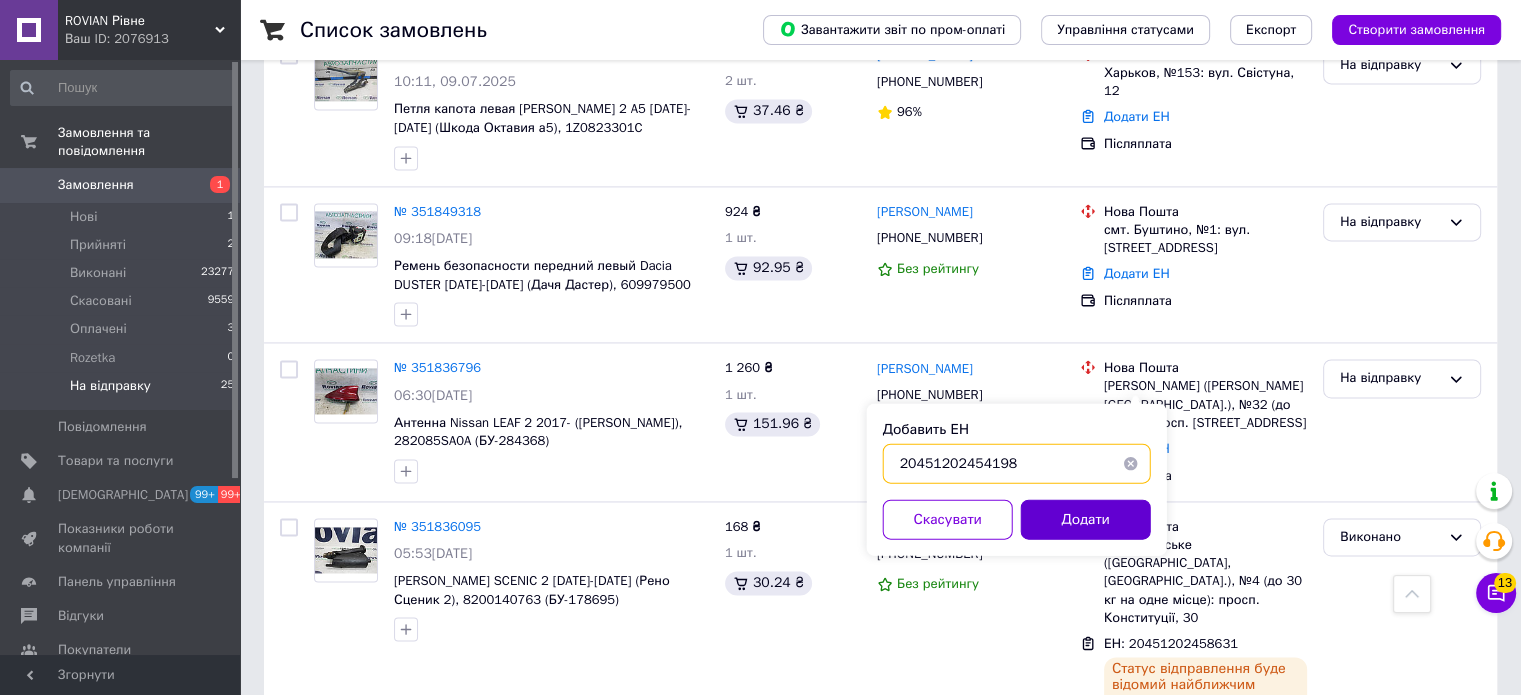 type on "20451202454198" 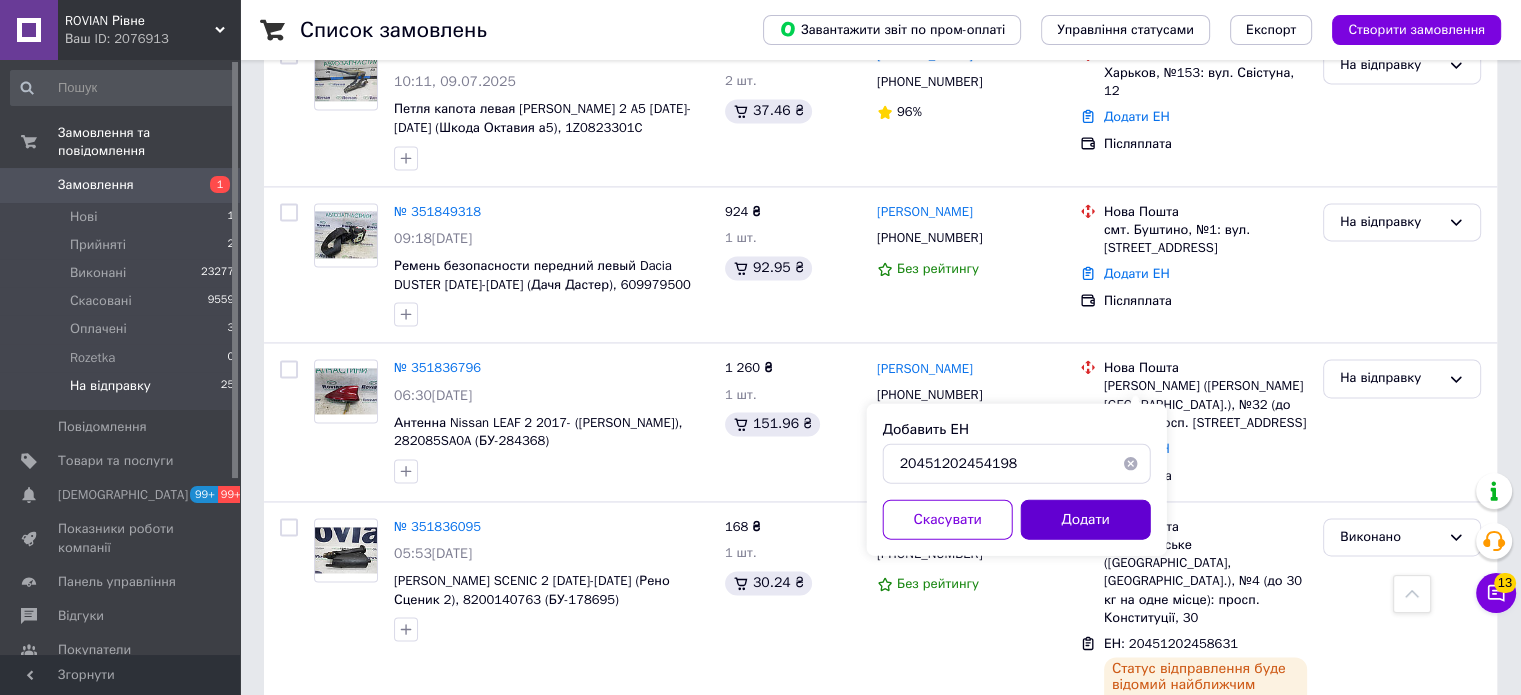 click on "Додати" at bounding box center [1086, 519] 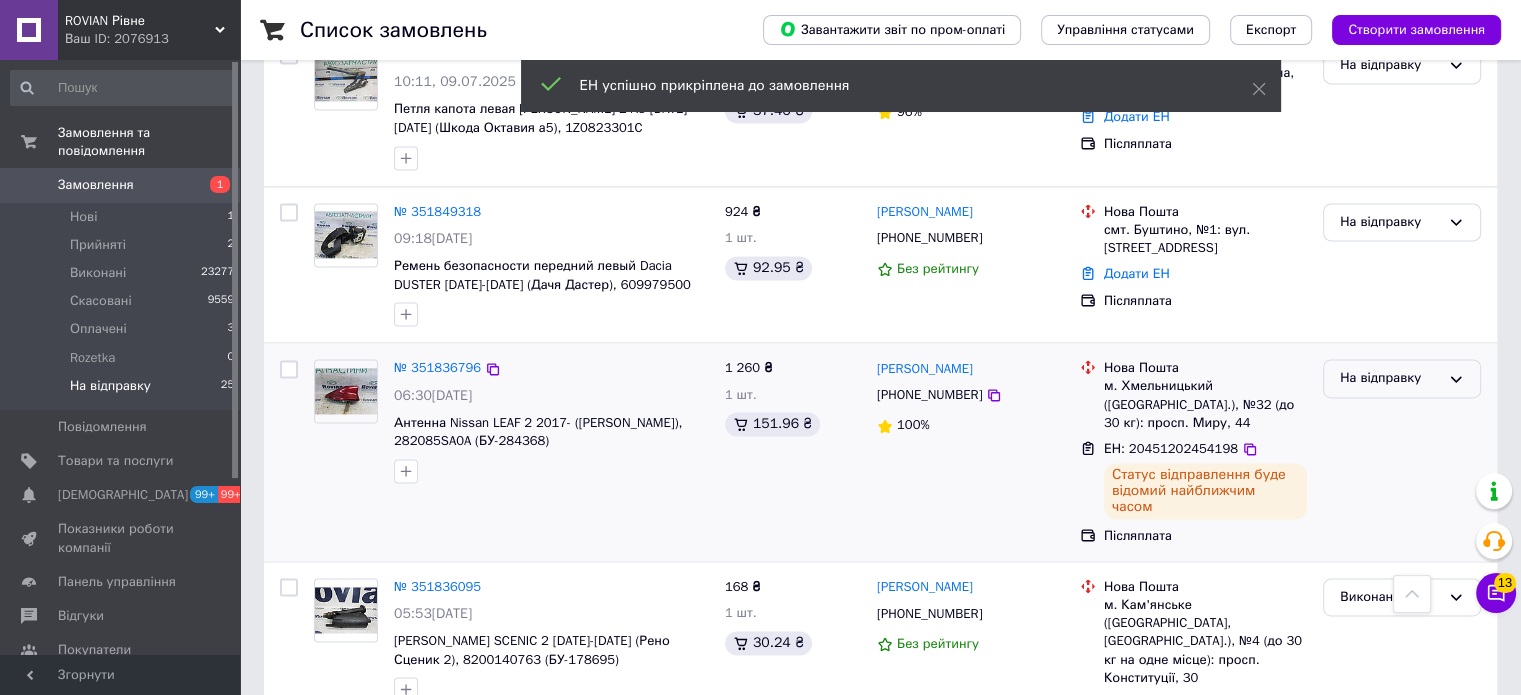 click on "На відправку" at bounding box center (1390, 378) 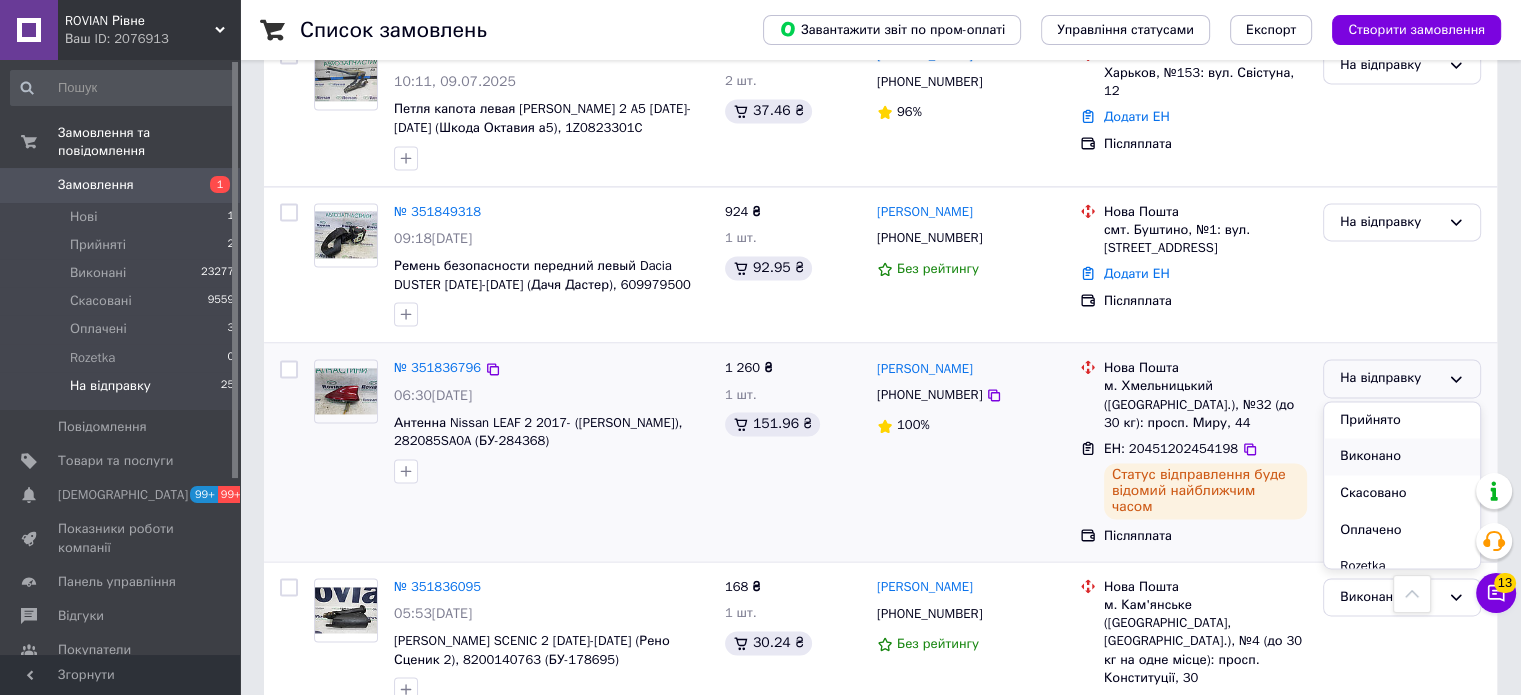 click on "Виконано" at bounding box center (1402, 456) 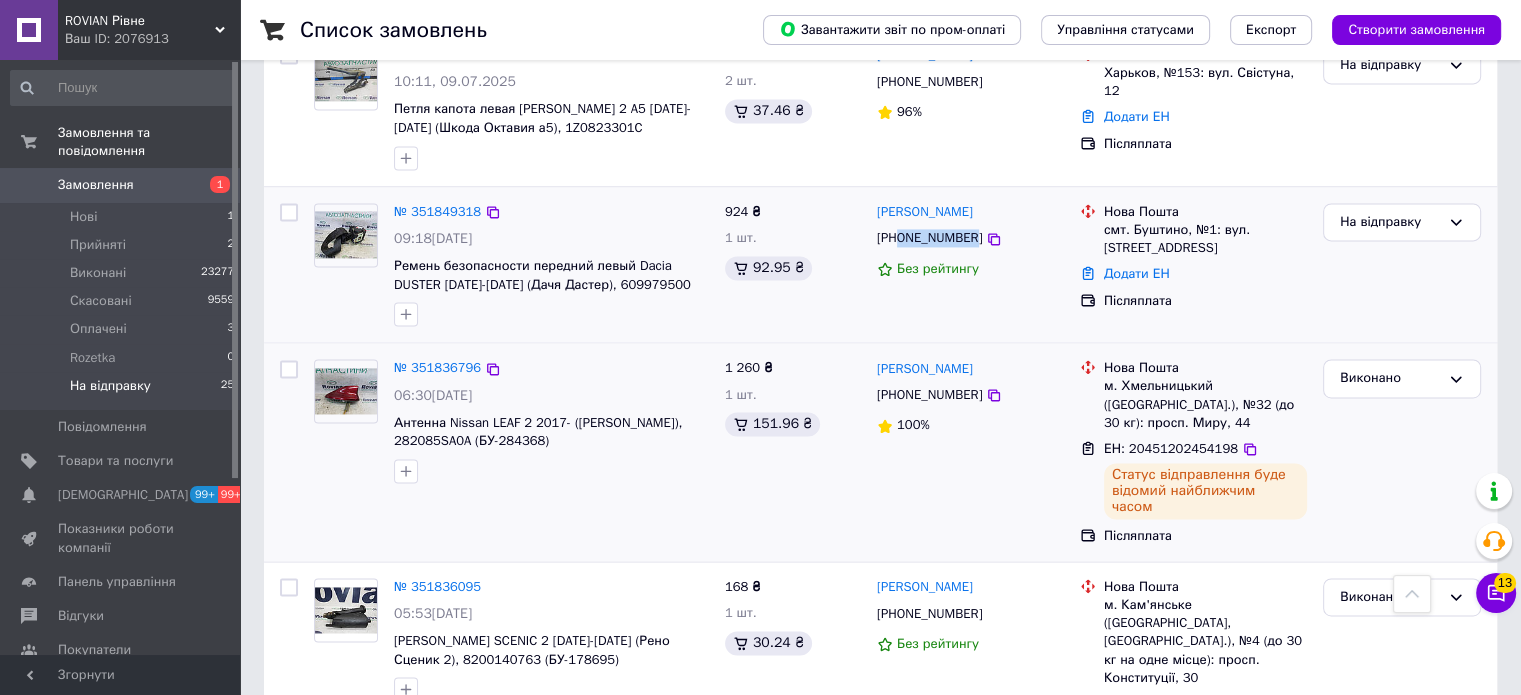 drag, startPoint x: 968, startPoint y: 172, endPoint x: 901, endPoint y: 166, distance: 67.26812 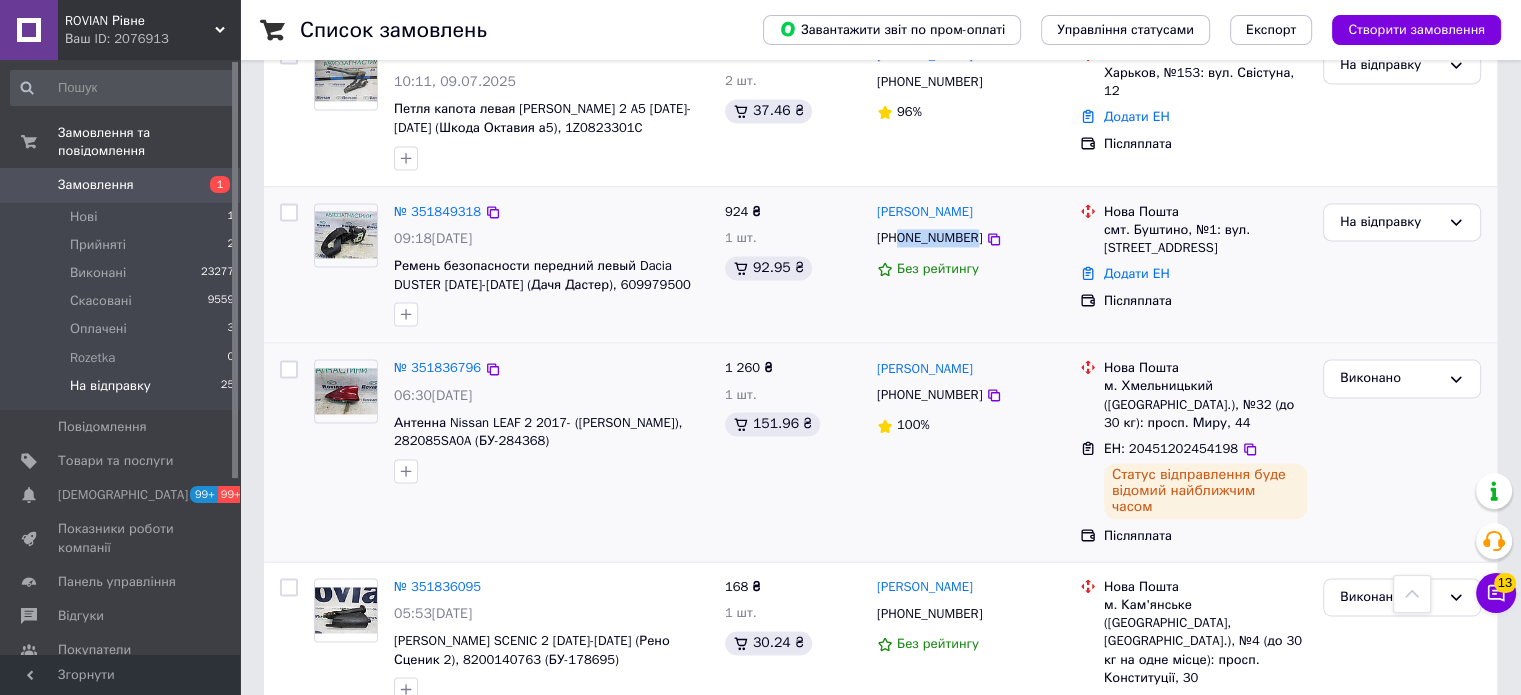 click on "+380971943910" at bounding box center (929, 238) 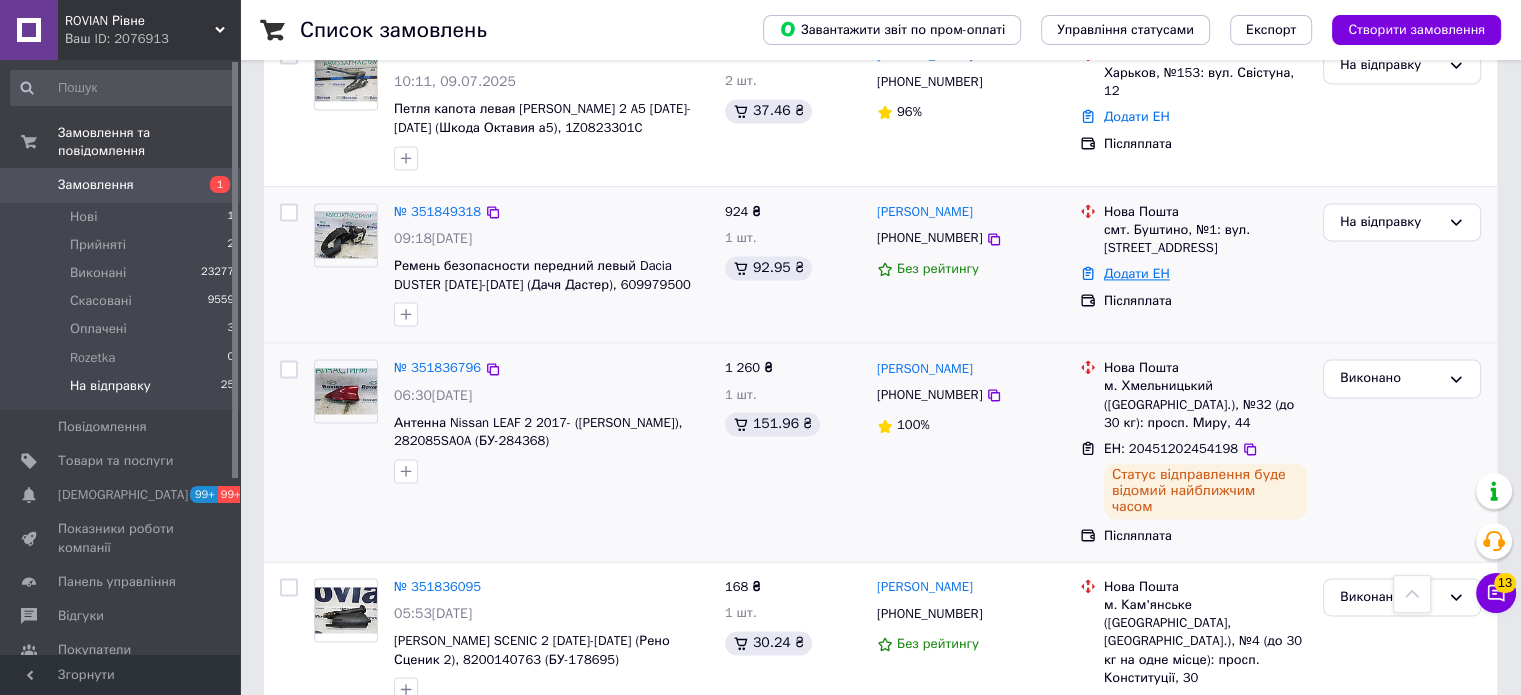click on "Додати ЕН" at bounding box center [1137, 273] 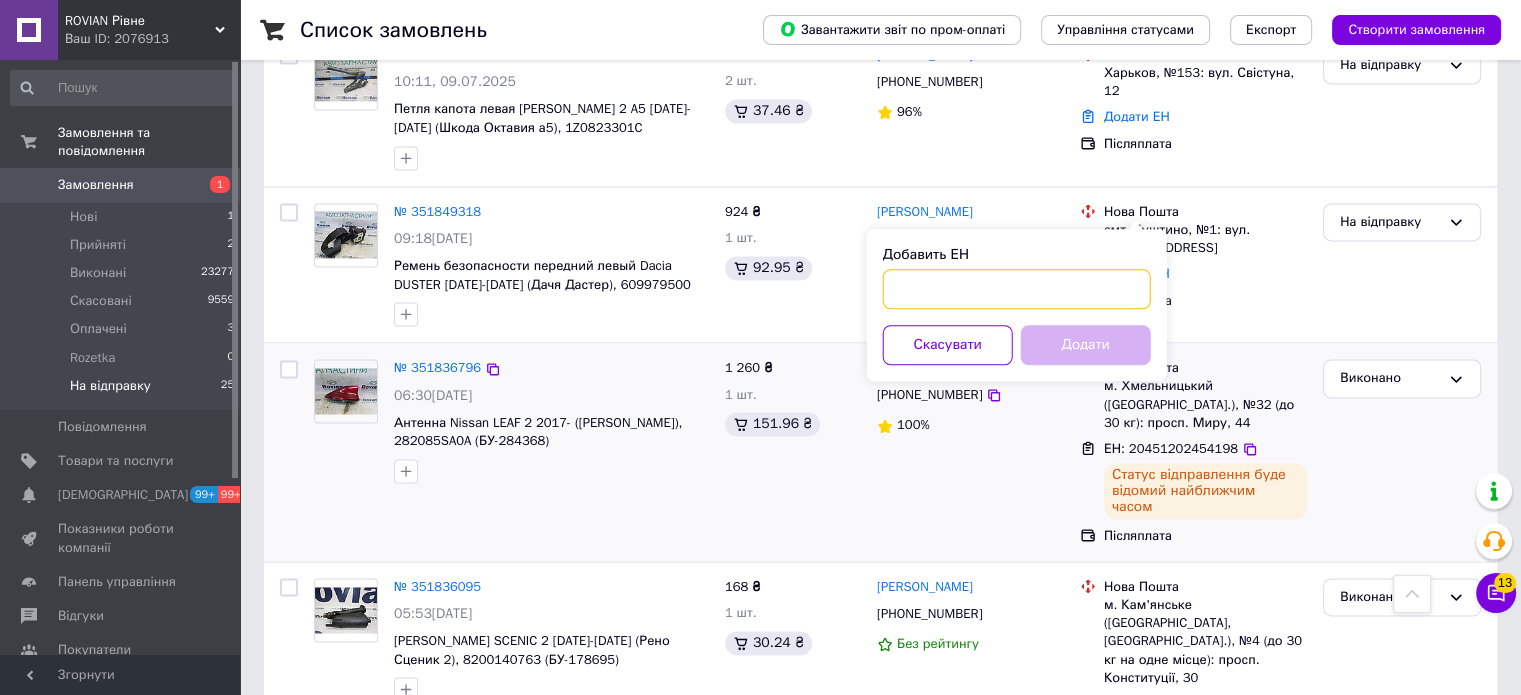 click on "Добавить ЕН" at bounding box center (1017, 289) 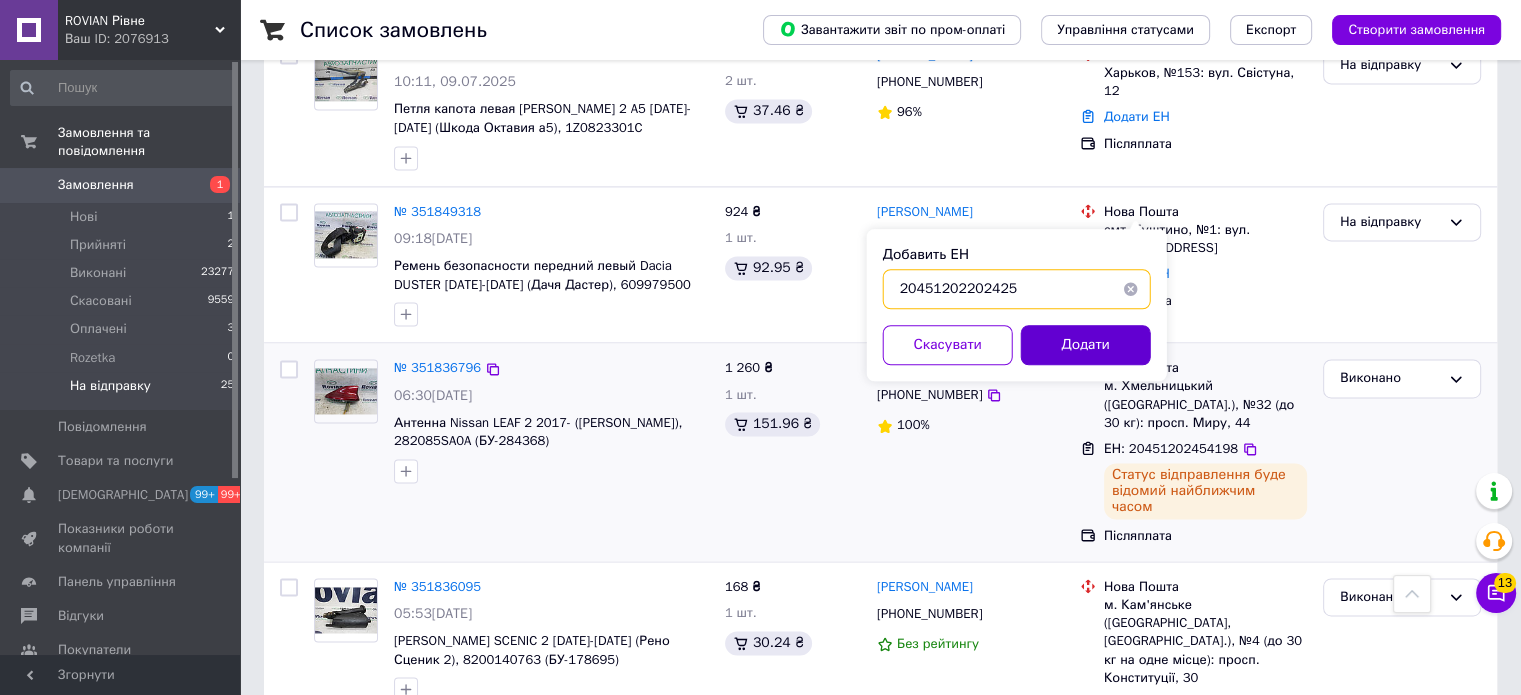 type on "20451202202425" 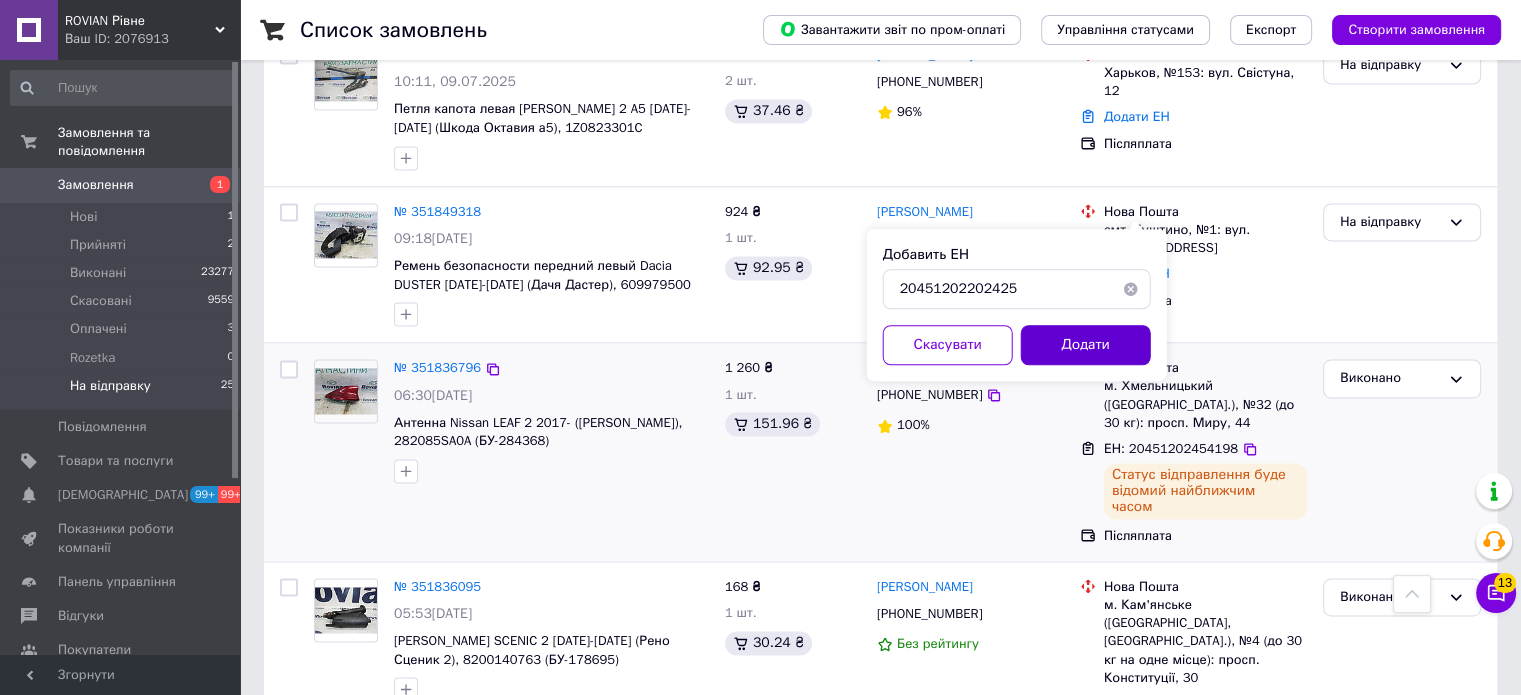 click on "Додати" at bounding box center (1086, 345) 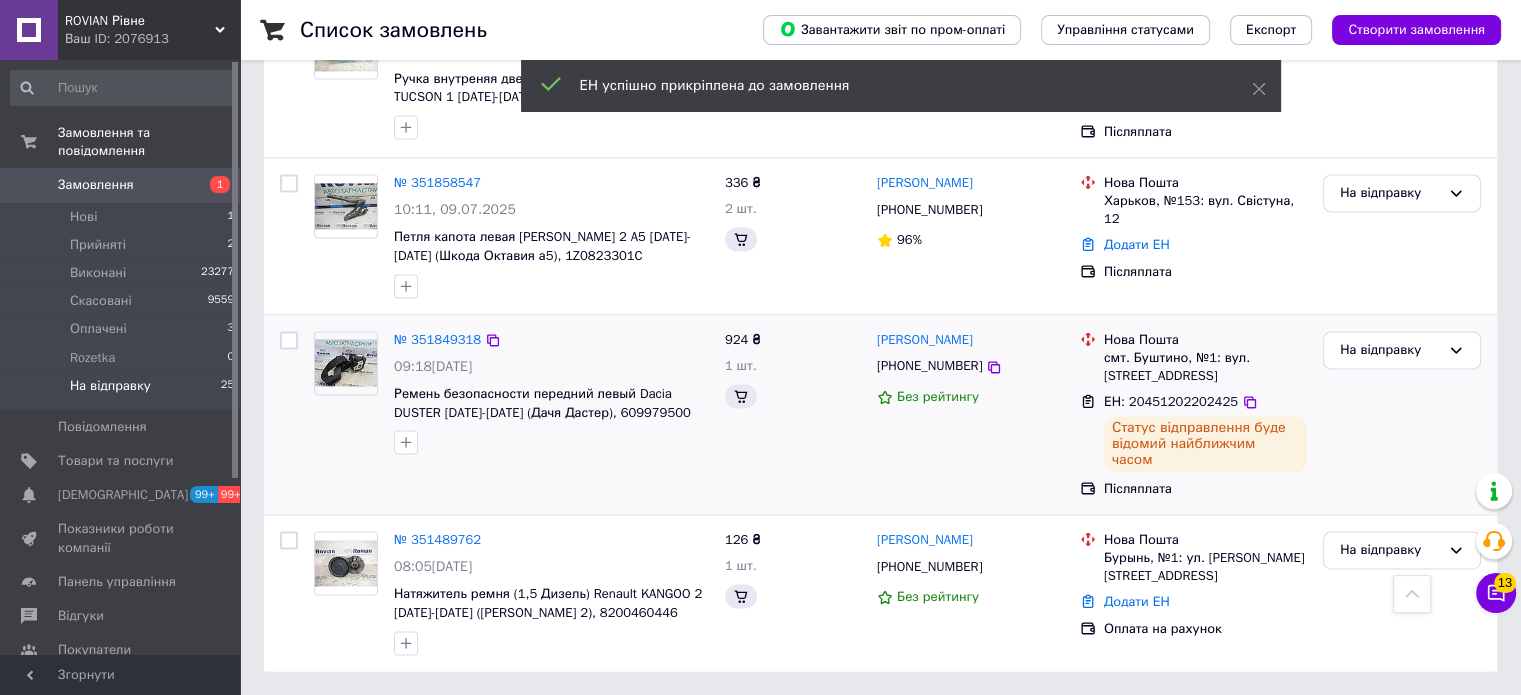 scroll, scrollTop: 2716, scrollLeft: 0, axis: vertical 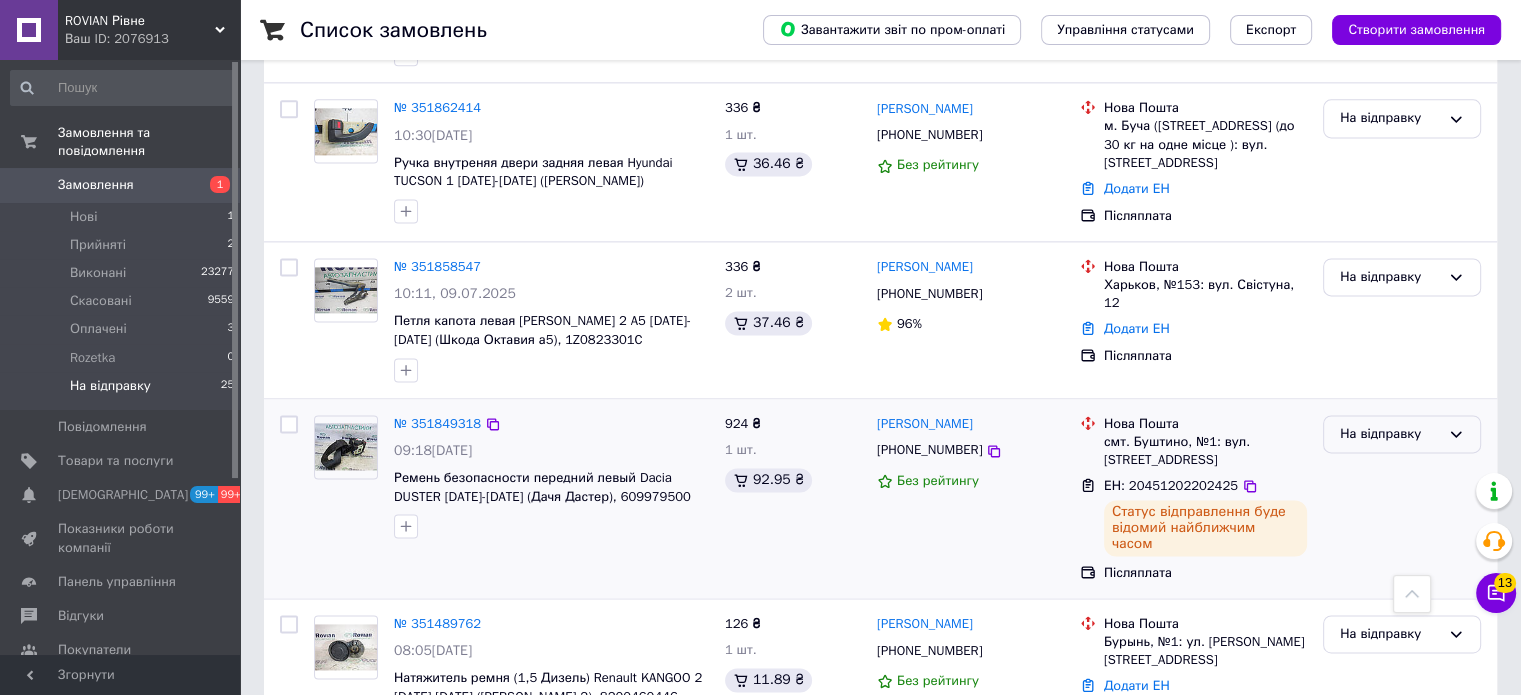 click on "На відправку" at bounding box center (1390, 434) 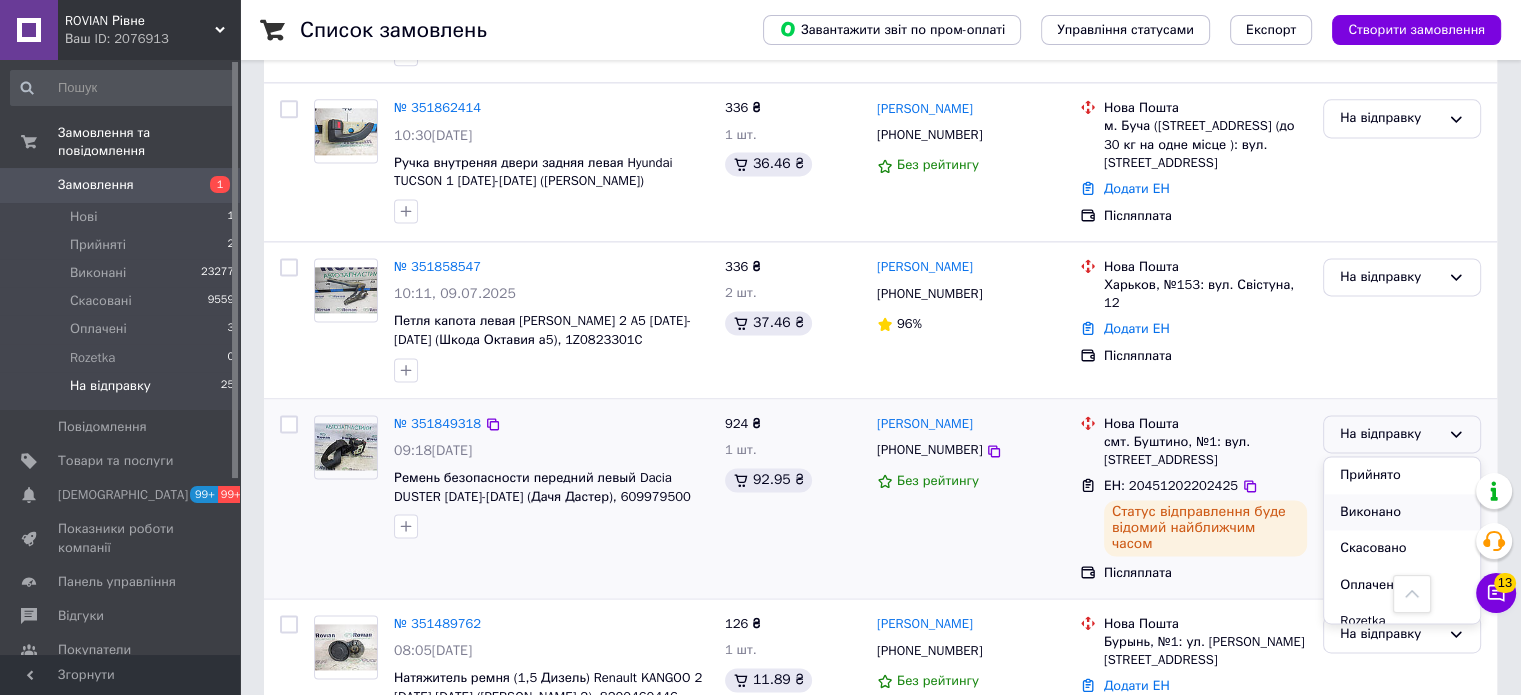 click on "Виконано" at bounding box center [1402, 512] 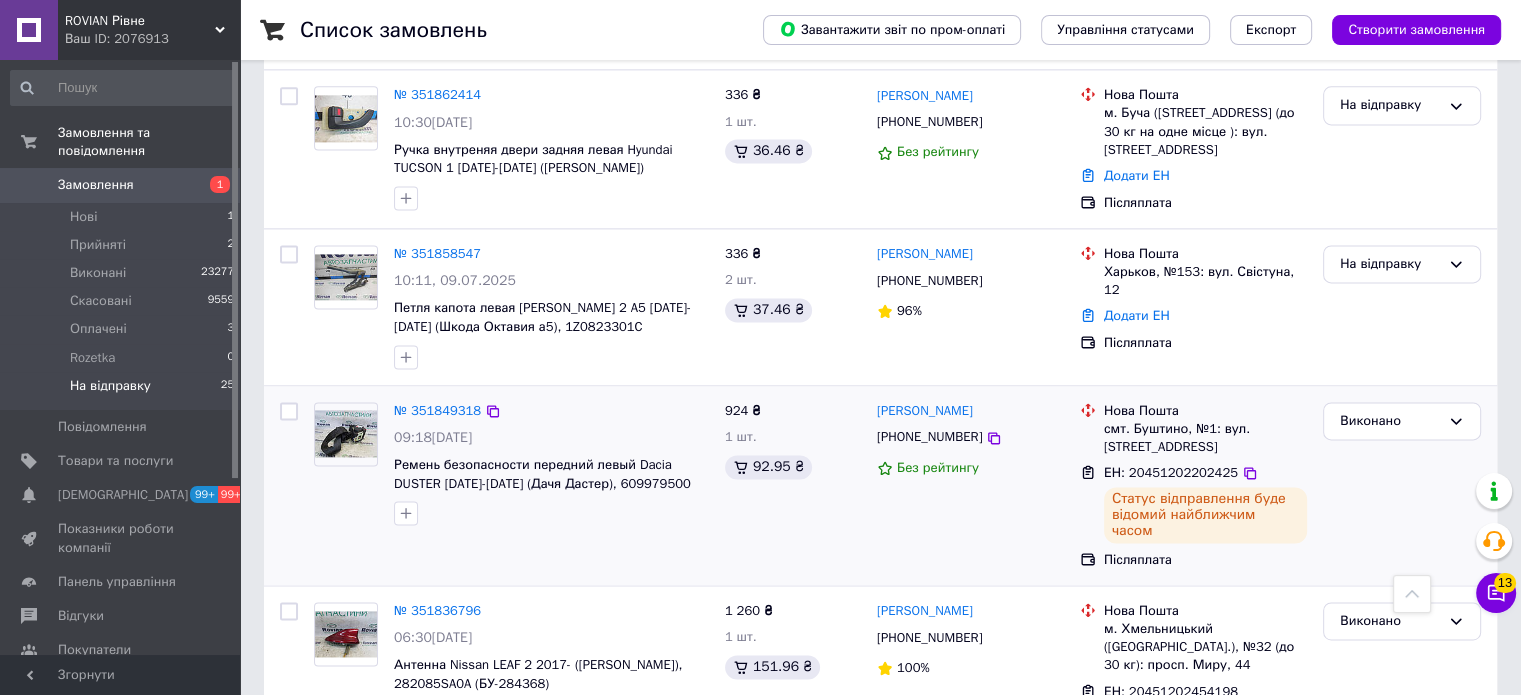 scroll, scrollTop: 2728, scrollLeft: 0, axis: vertical 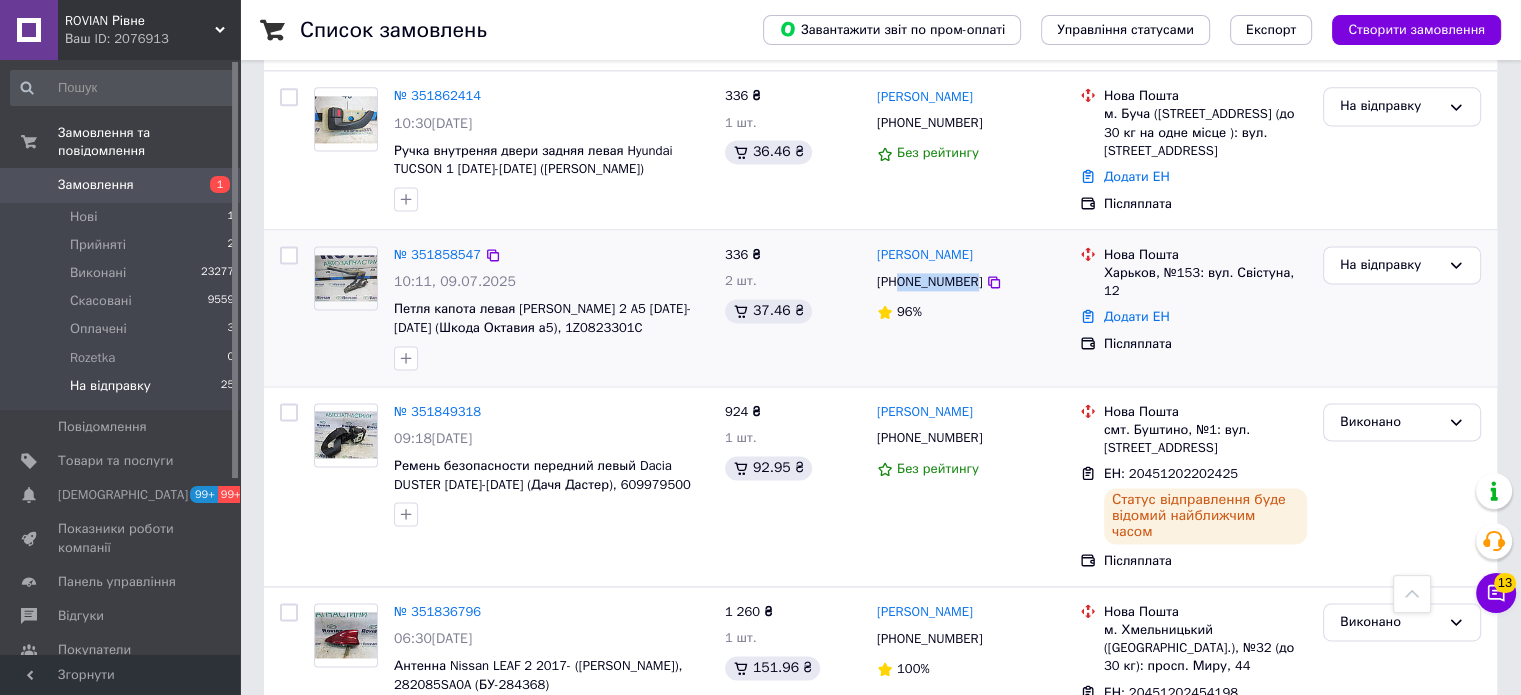 drag, startPoint x: 968, startPoint y: 218, endPoint x: 901, endPoint y: 218, distance: 67 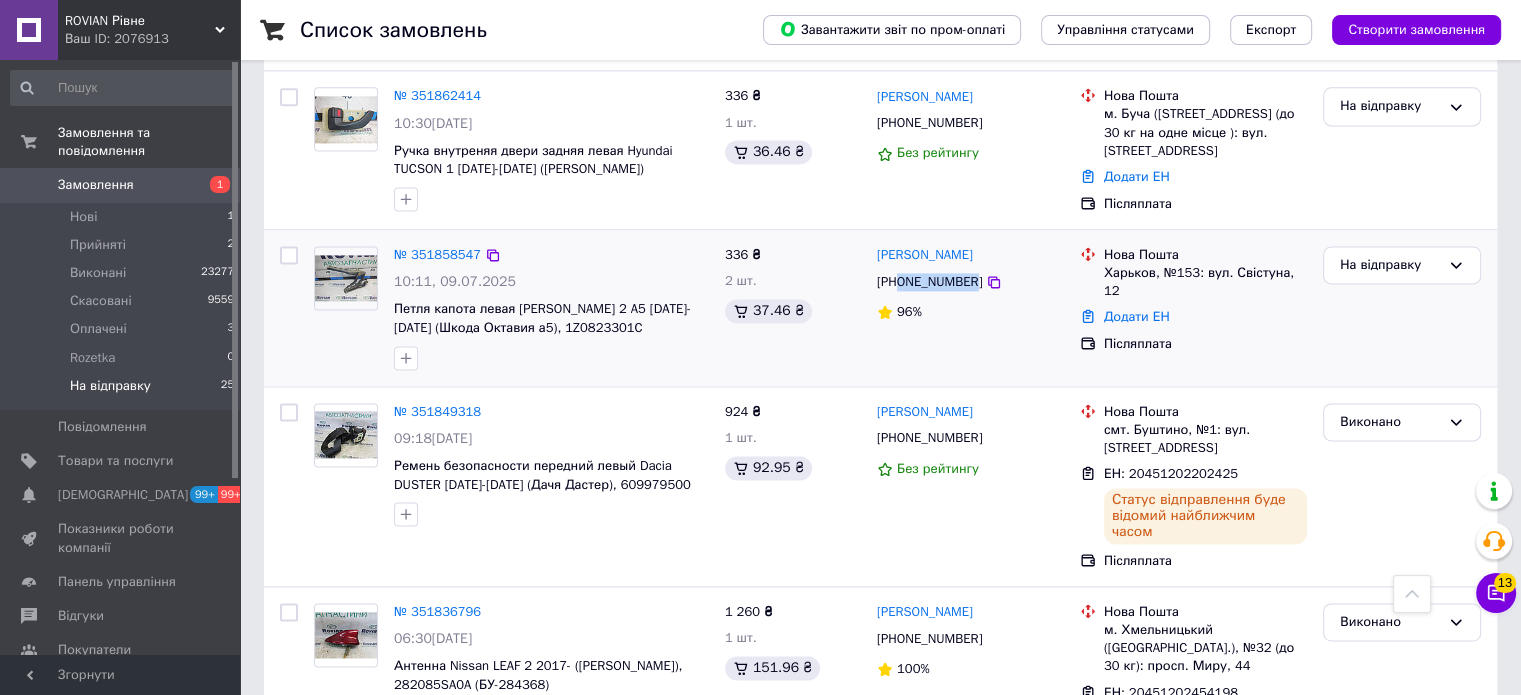 click on "+380990790332" at bounding box center (929, 282) 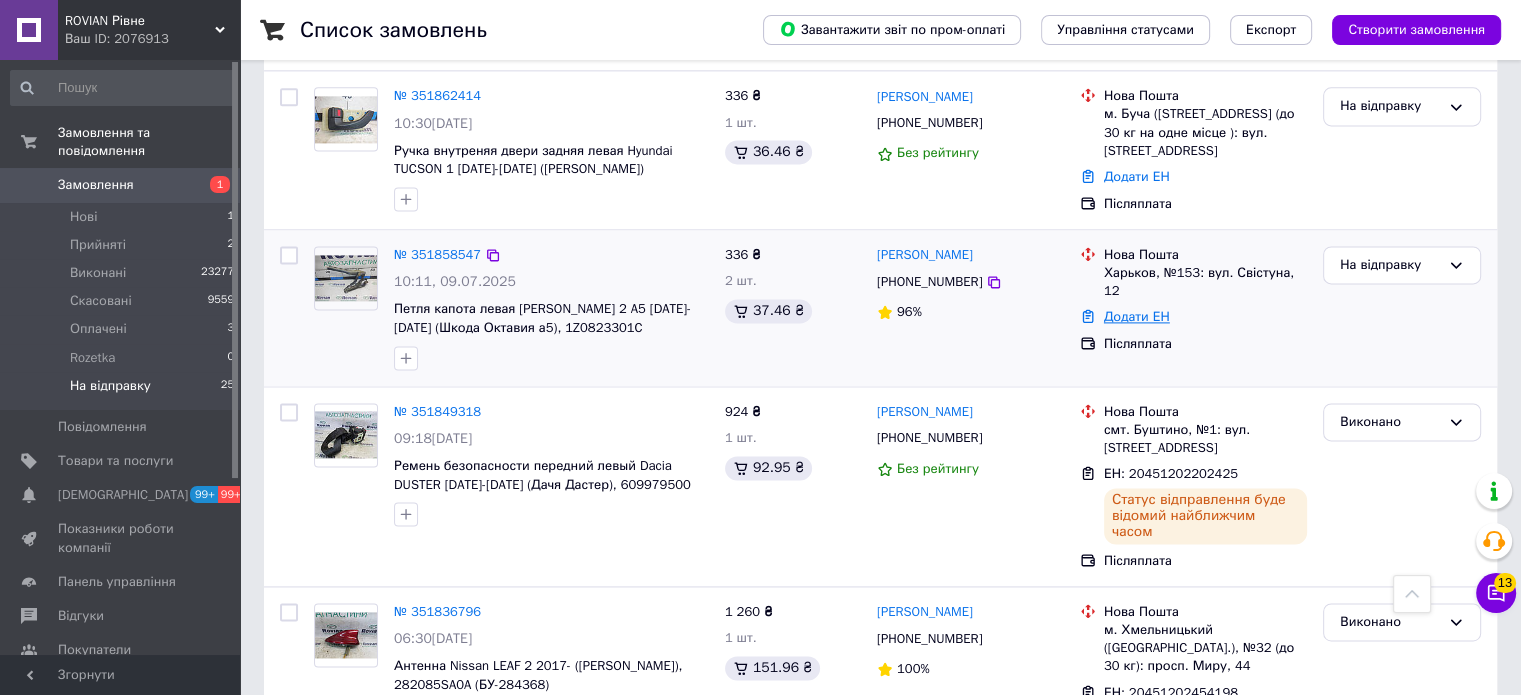 click on "Додати ЕН" at bounding box center (1137, 316) 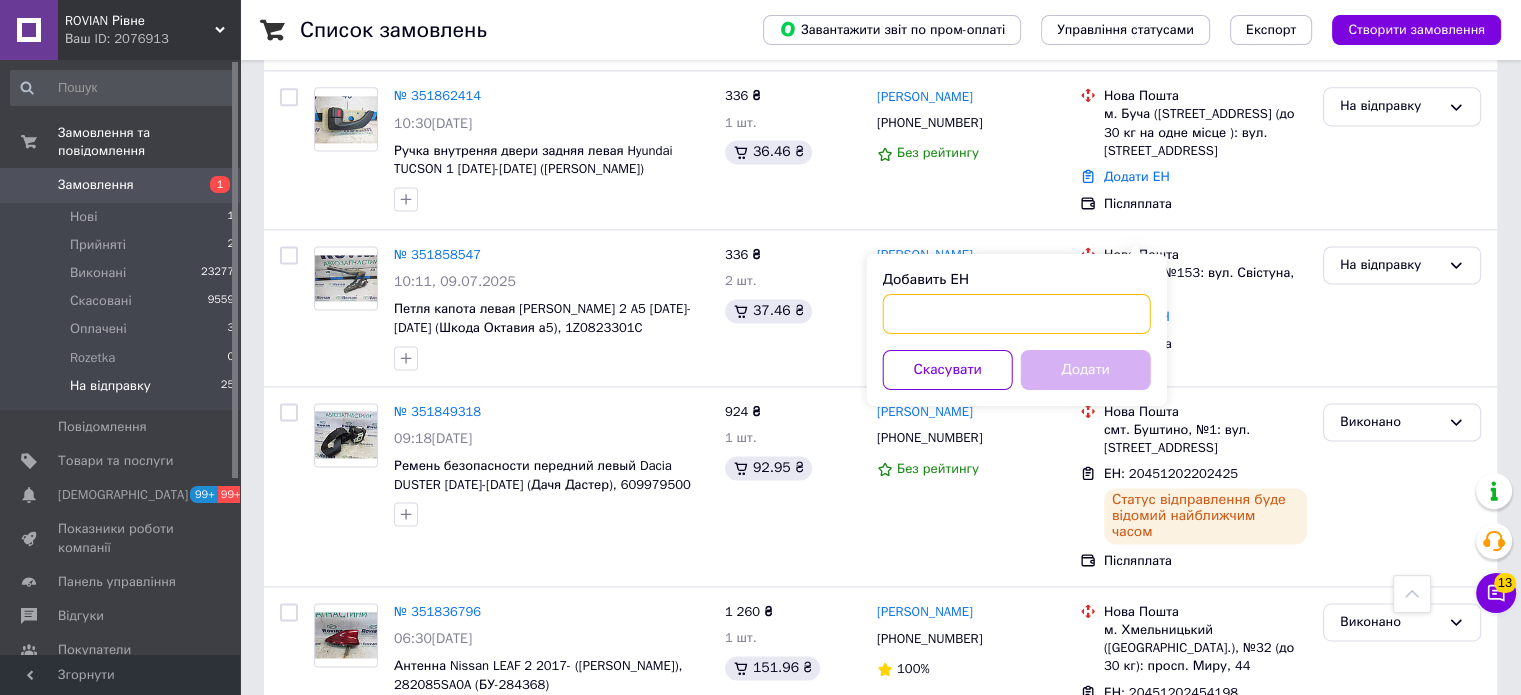 click on "Добавить ЕН" at bounding box center [1017, 314] 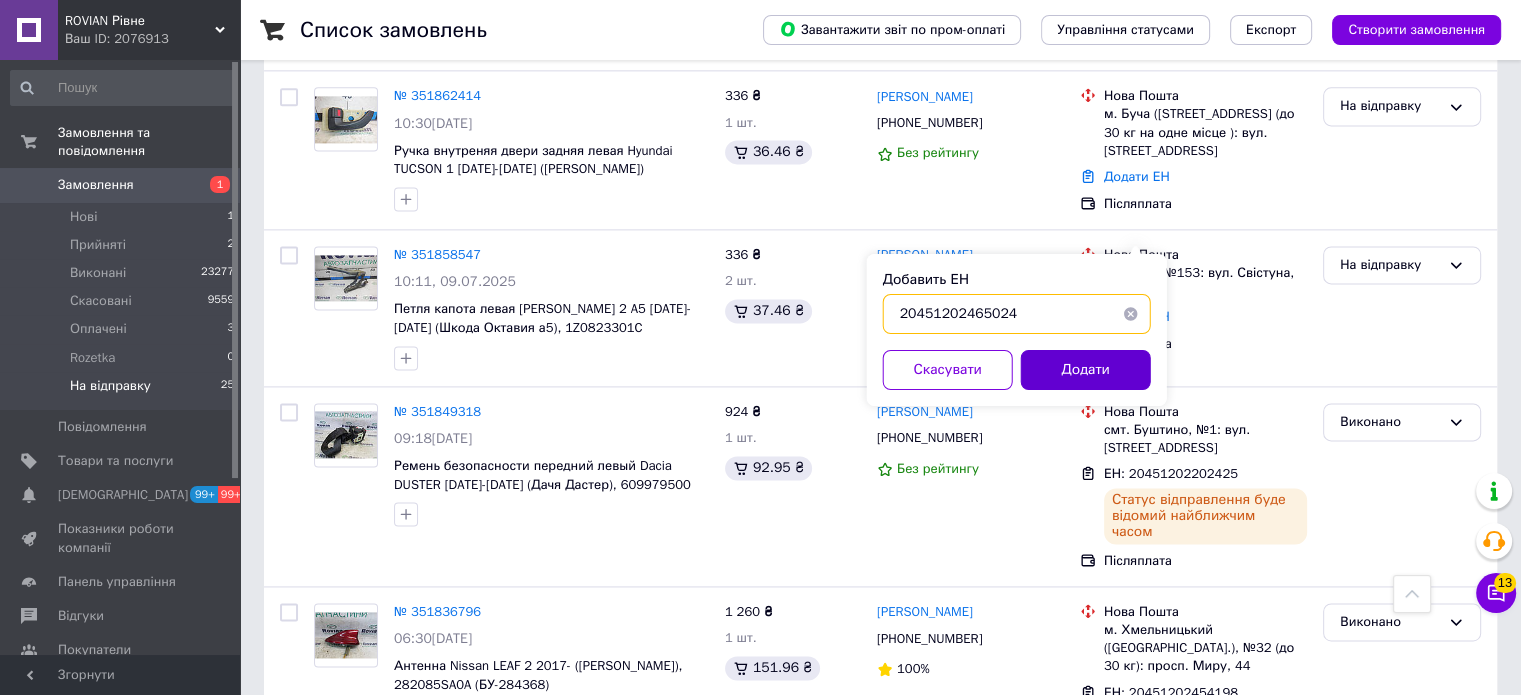 type on "20451202465024" 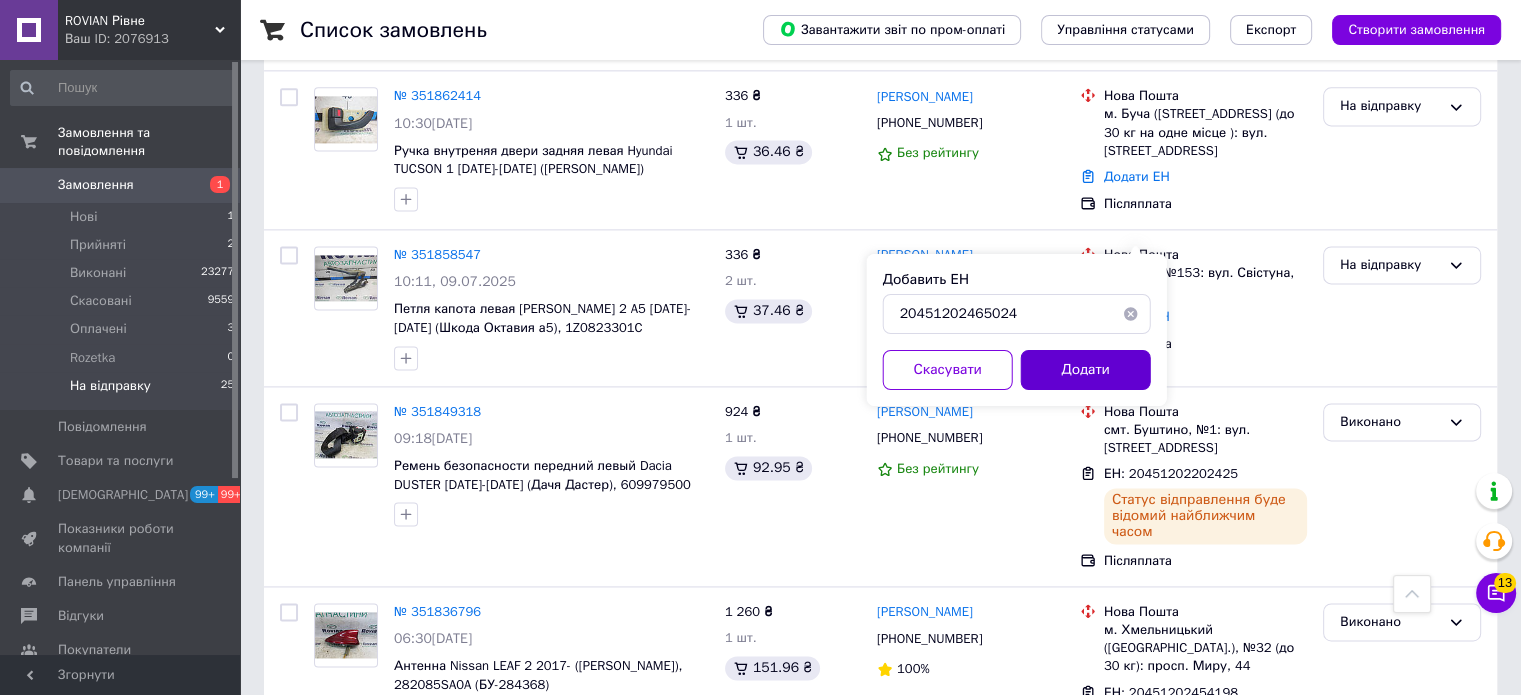 click on "Додати" at bounding box center [1086, 370] 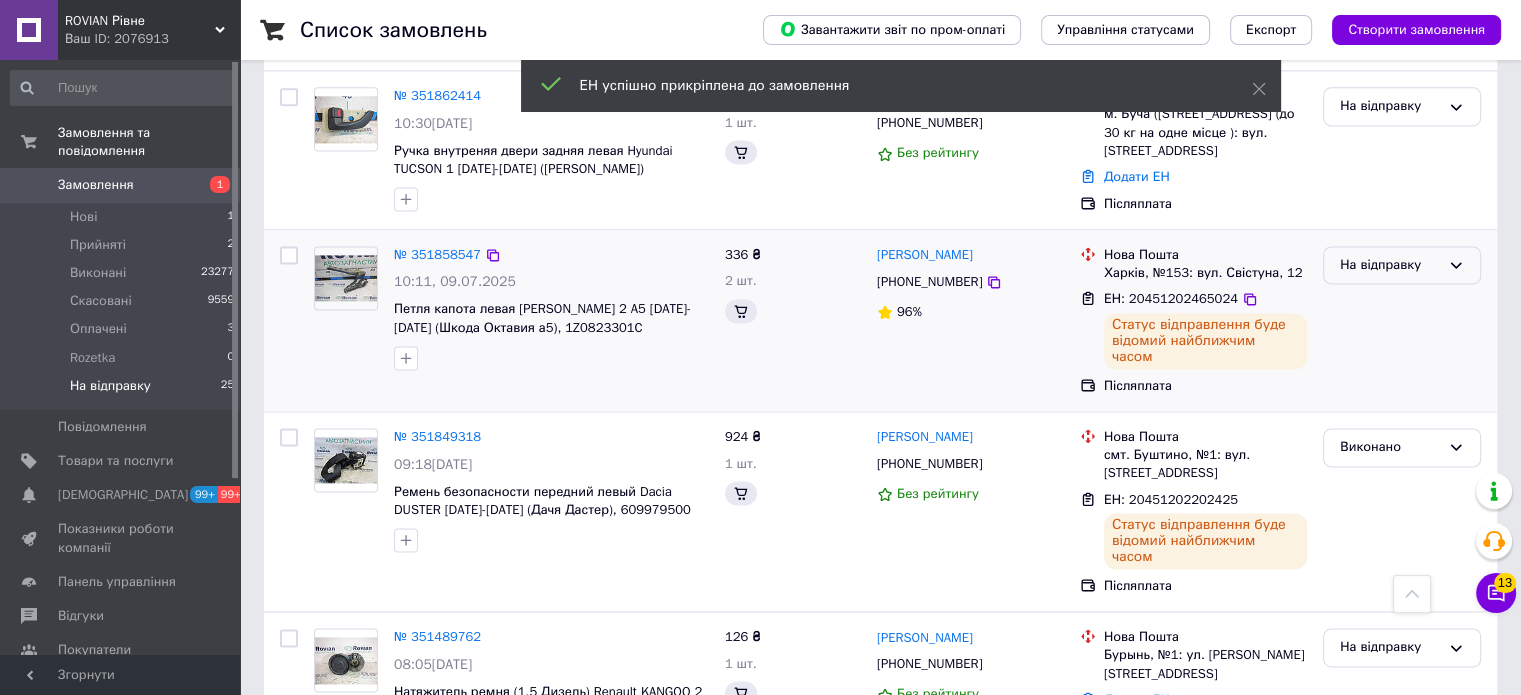scroll, scrollTop: 2726, scrollLeft: 0, axis: vertical 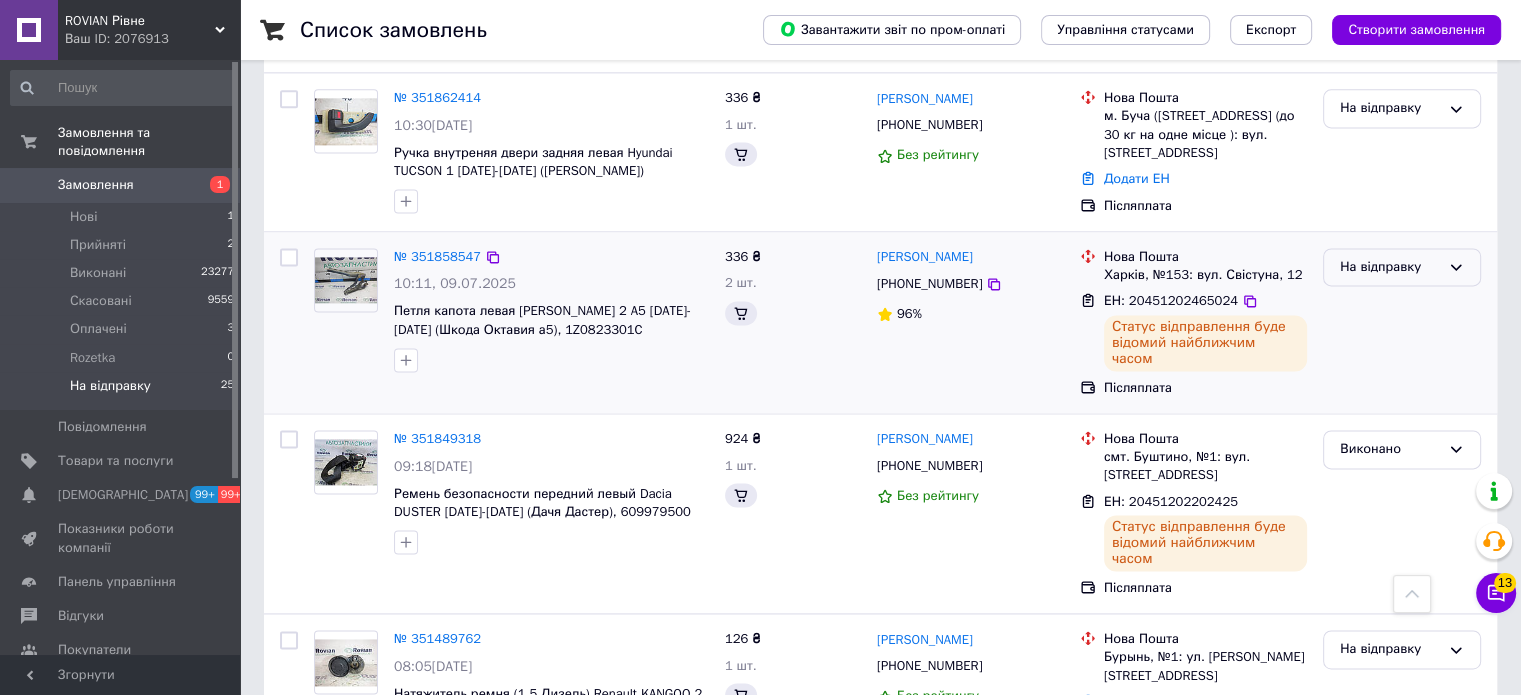 click on "На відправку" at bounding box center [1390, 267] 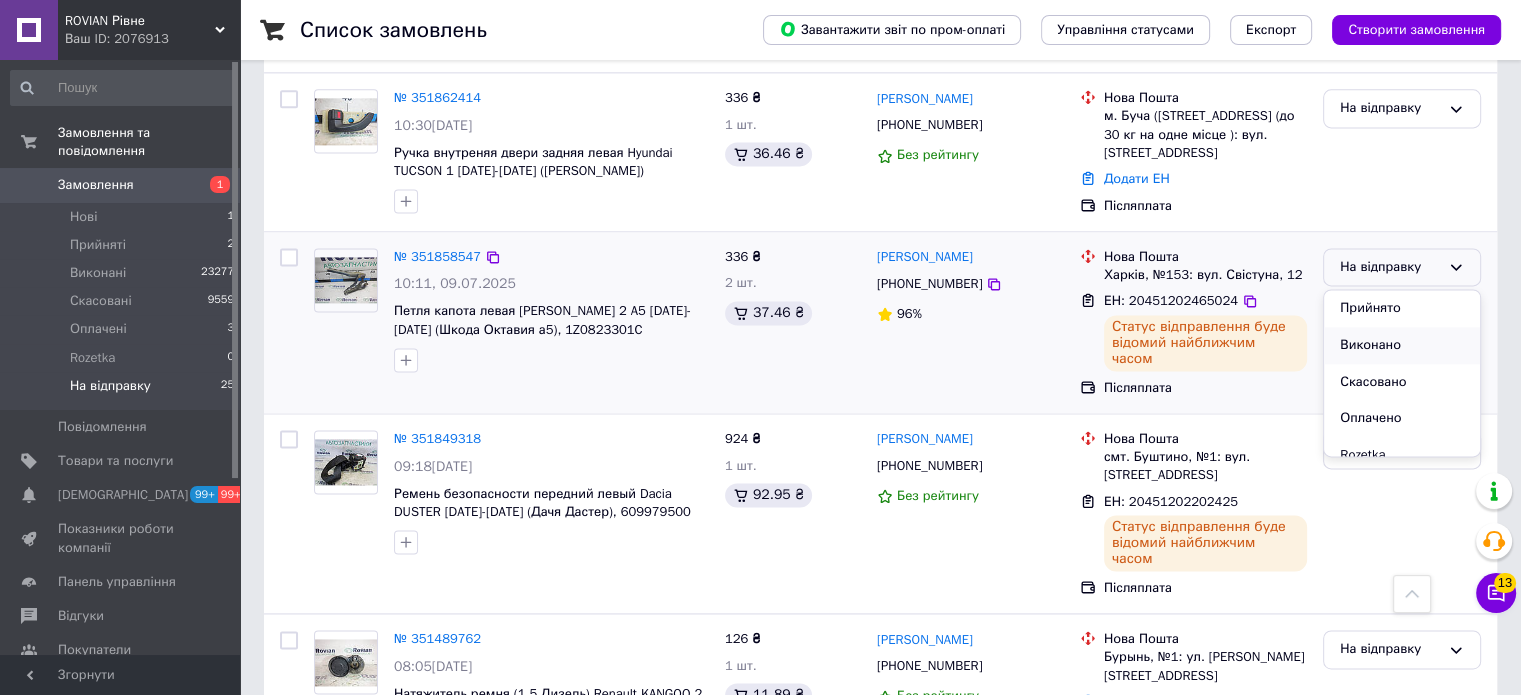 click on "Виконано" at bounding box center (1402, 345) 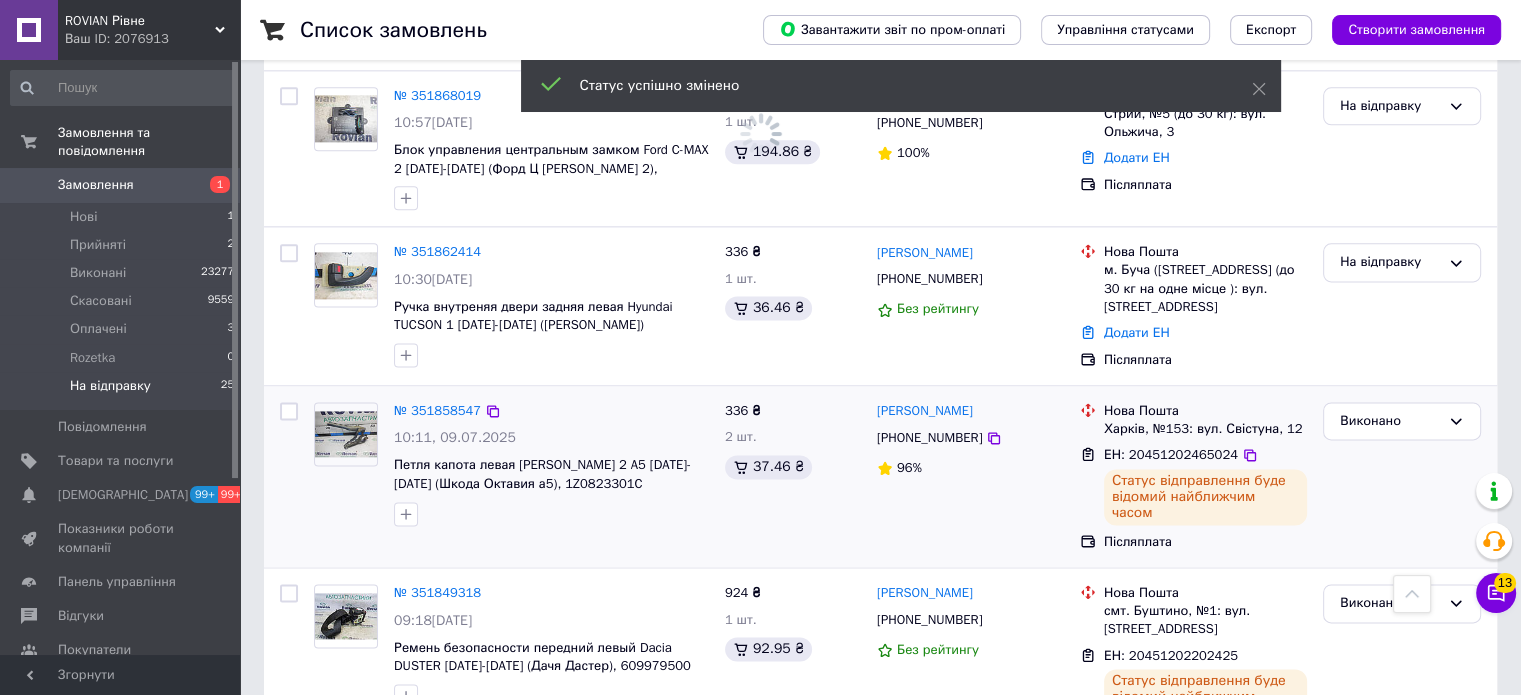 scroll, scrollTop: 2526, scrollLeft: 0, axis: vertical 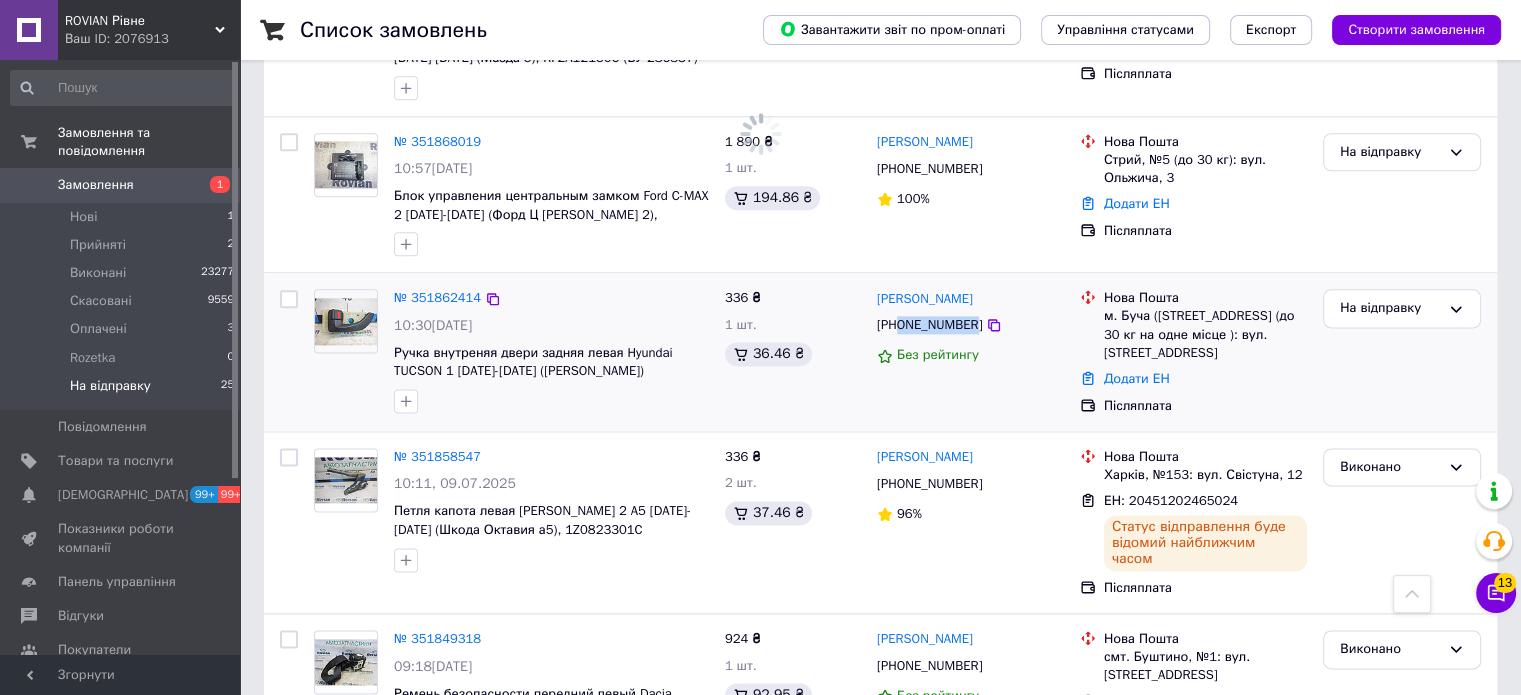 drag, startPoint x: 969, startPoint y: 261, endPoint x: 900, endPoint y: 255, distance: 69.260376 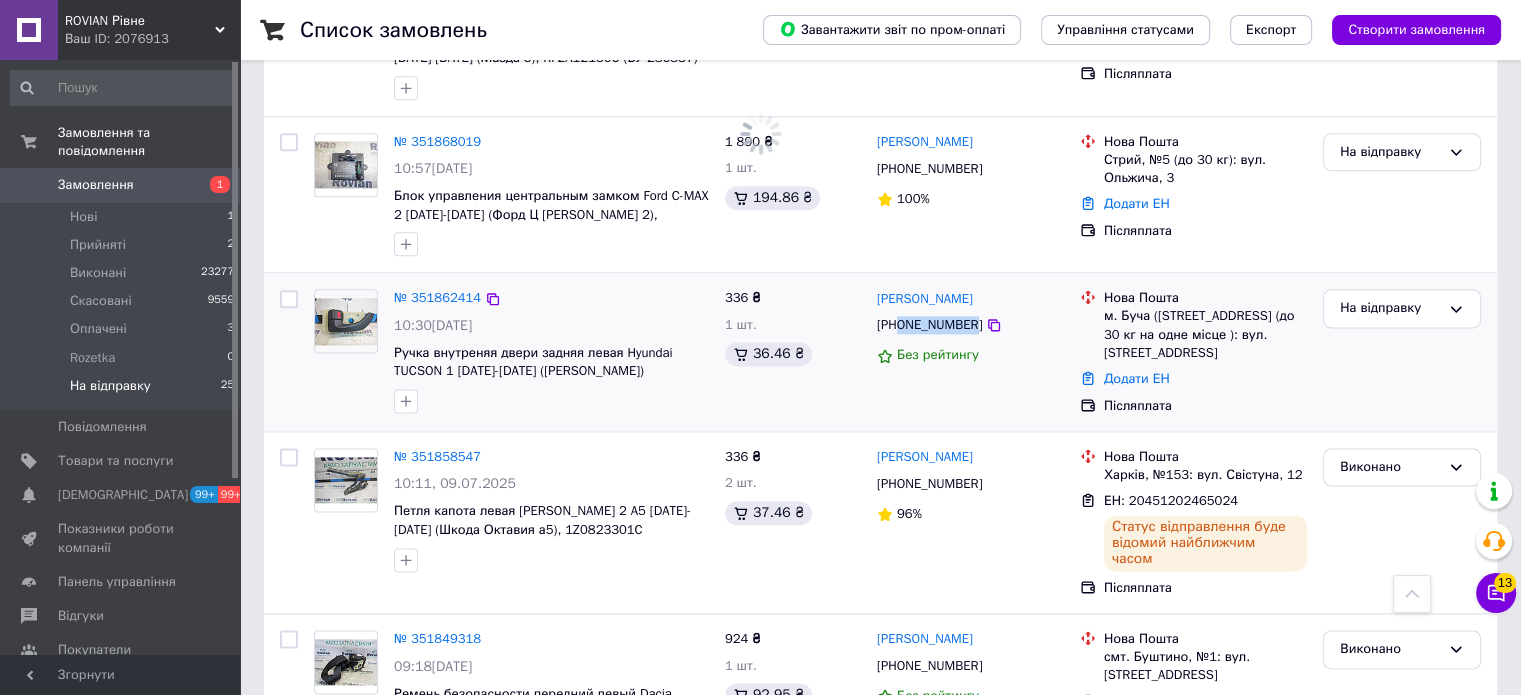 click on "+380995196652" at bounding box center (929, 325) 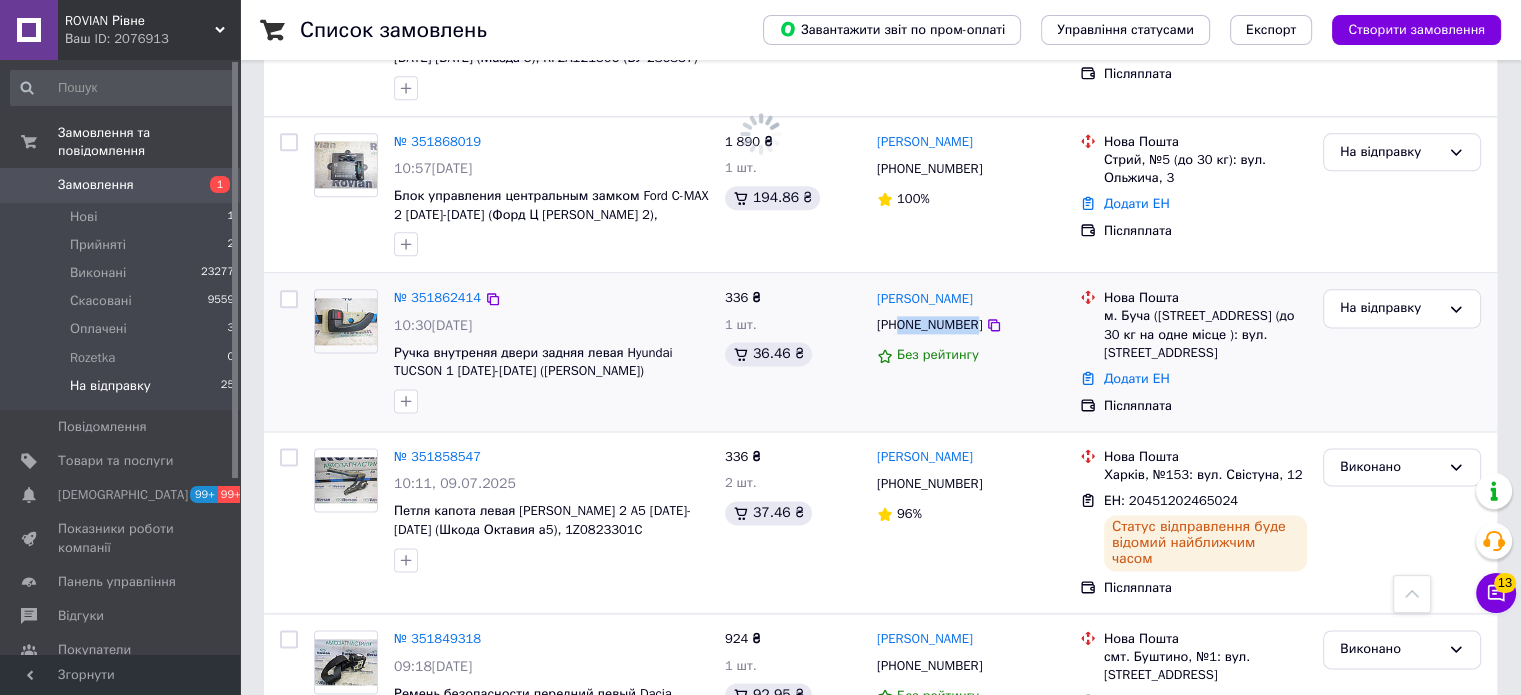 copy on "0995196652" 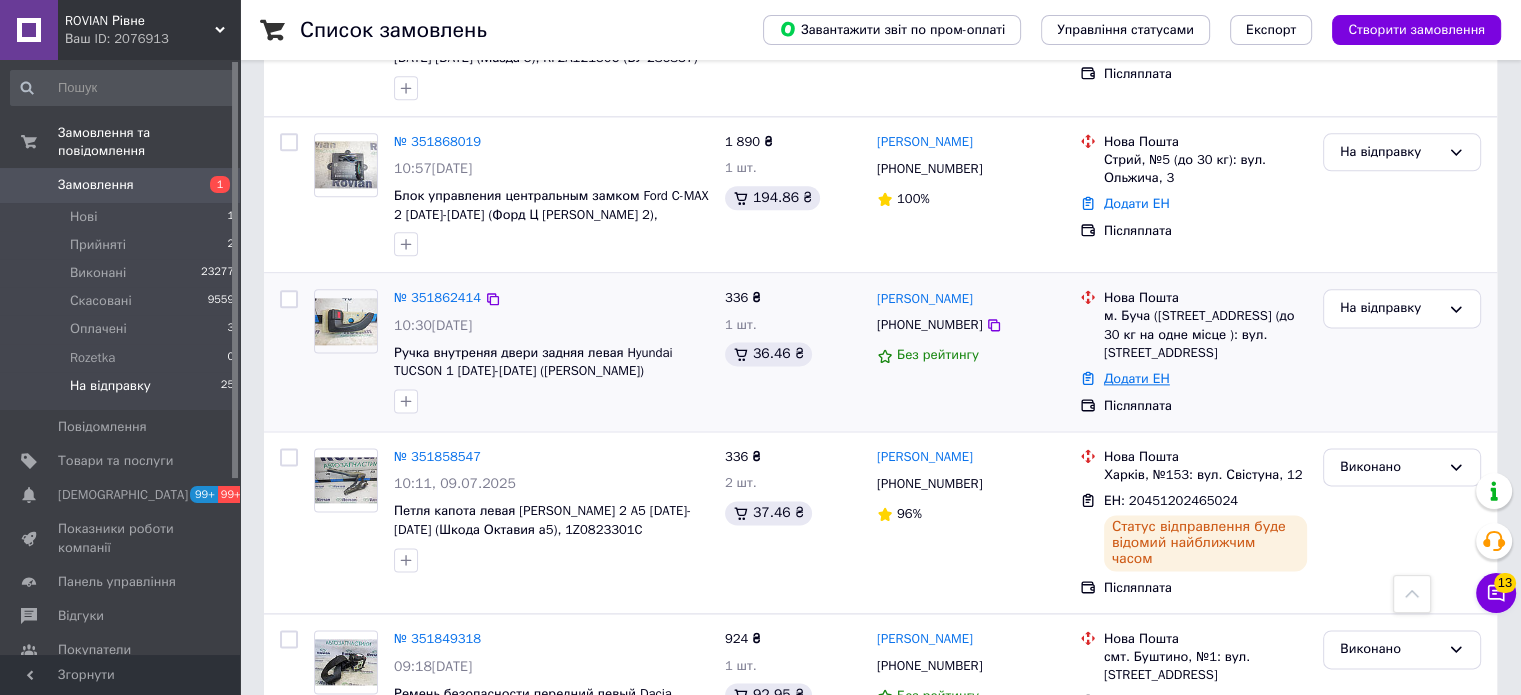 click on "Додати ЕН" at bounding box center (1137, 378) 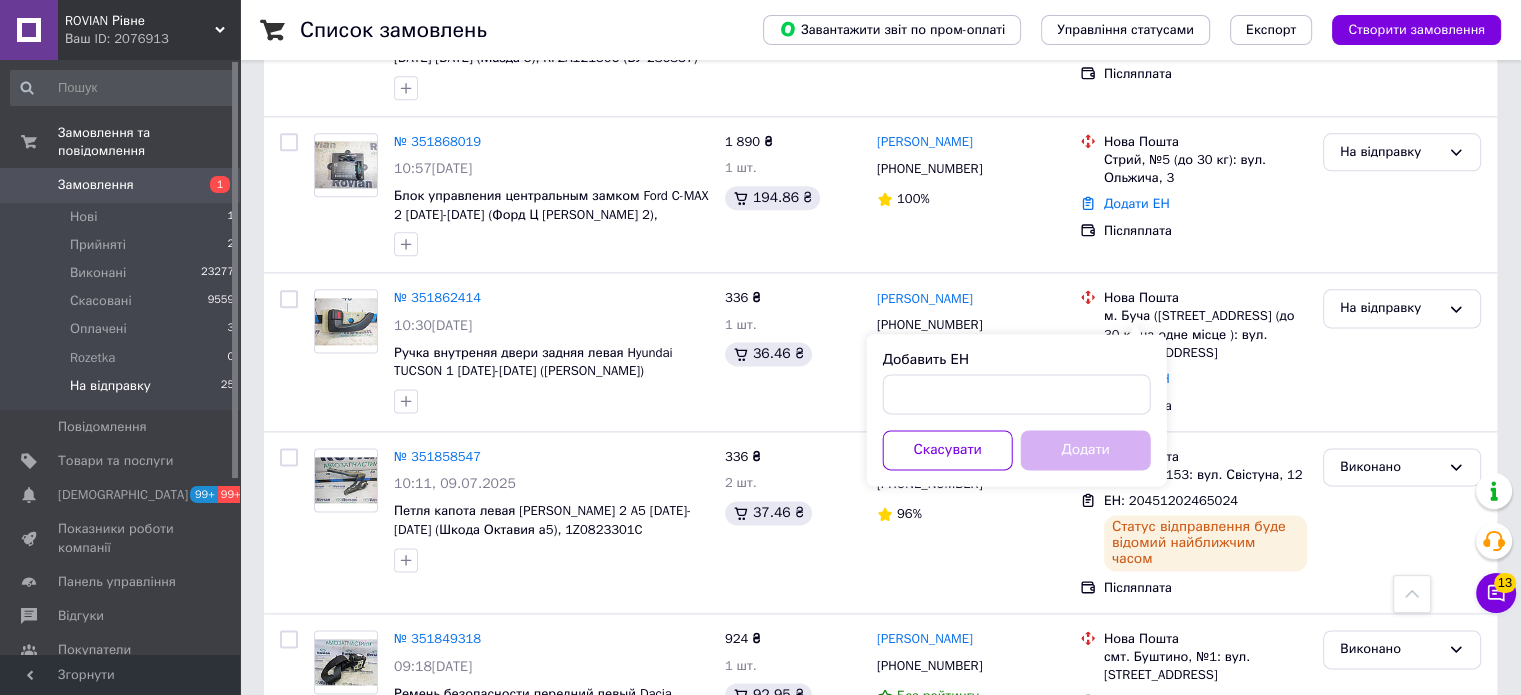 click on "Добавить ЕН Скасувати Додати" at bounding box center [1017, 410] 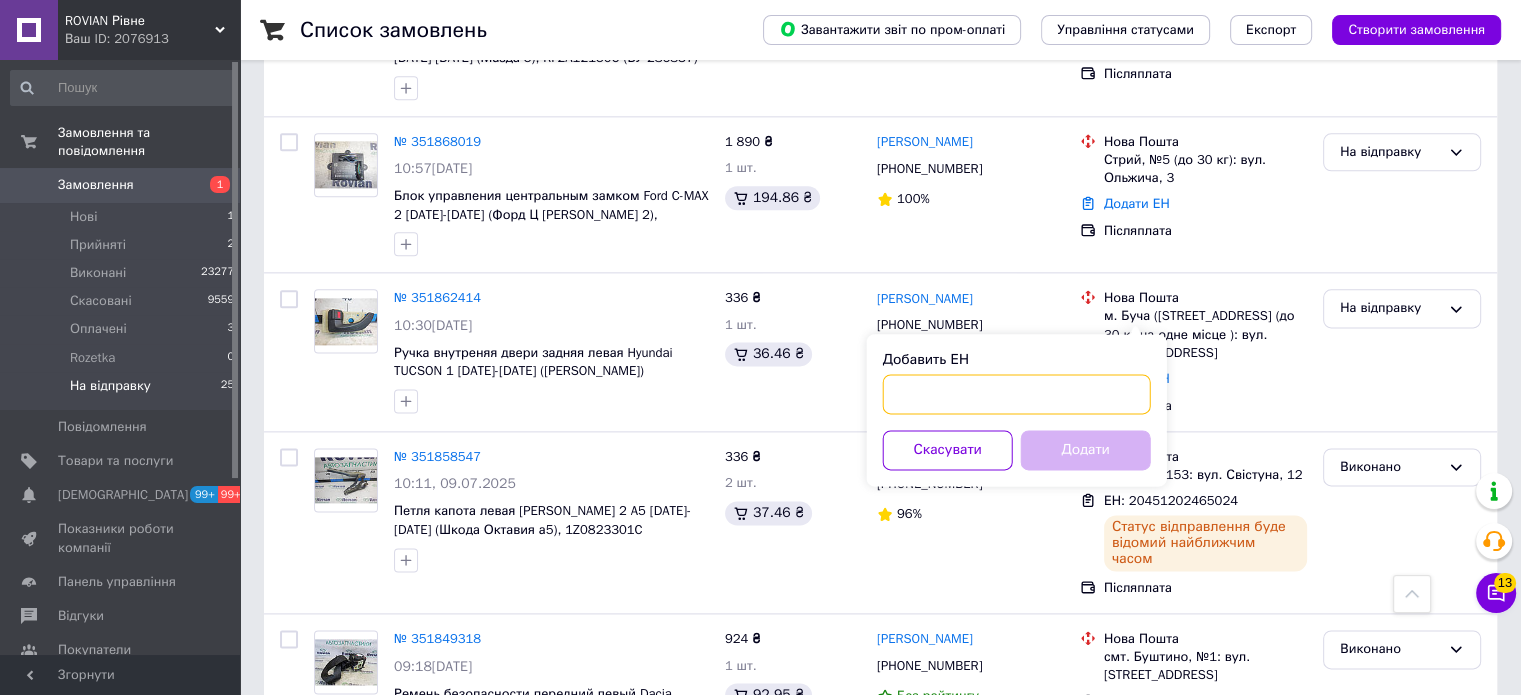 click on "Добавить ЕН" at bounding box center [1017, 394] 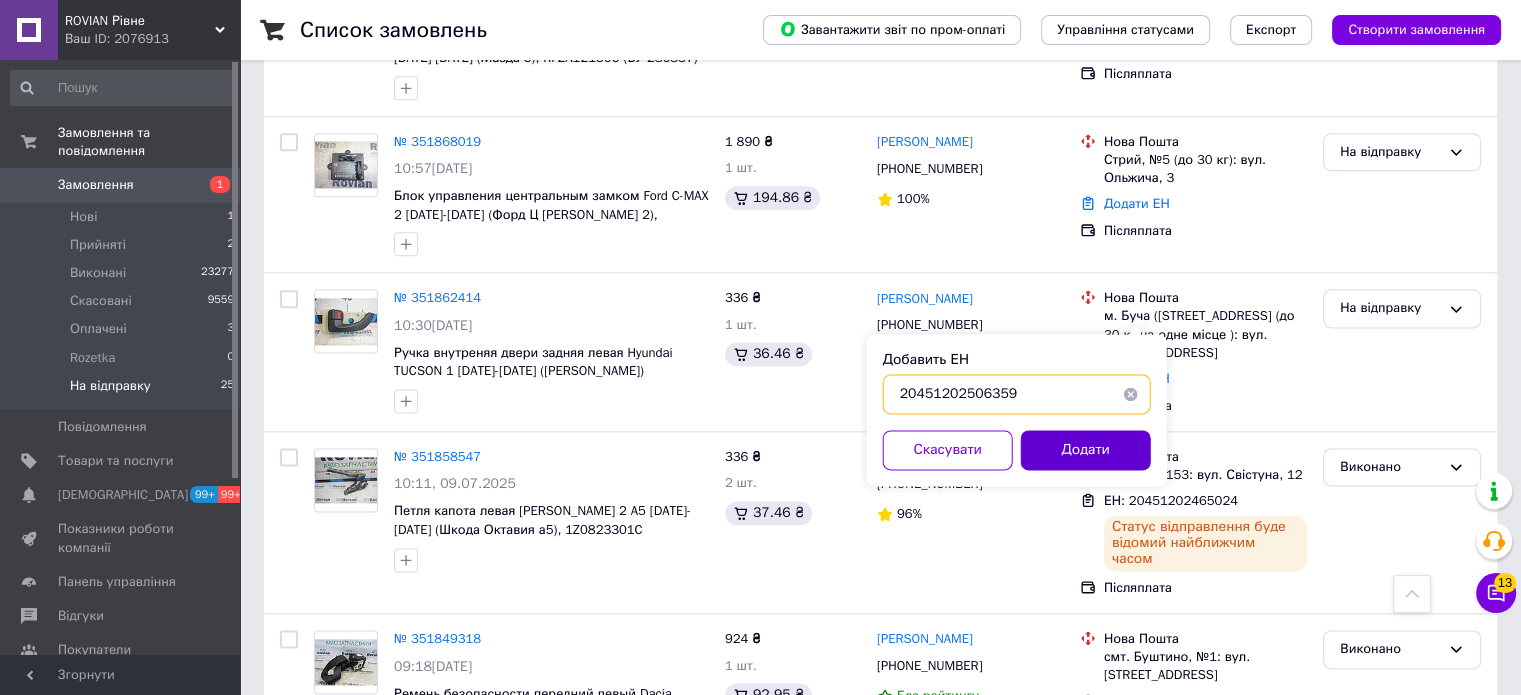 type on "20451202506359" 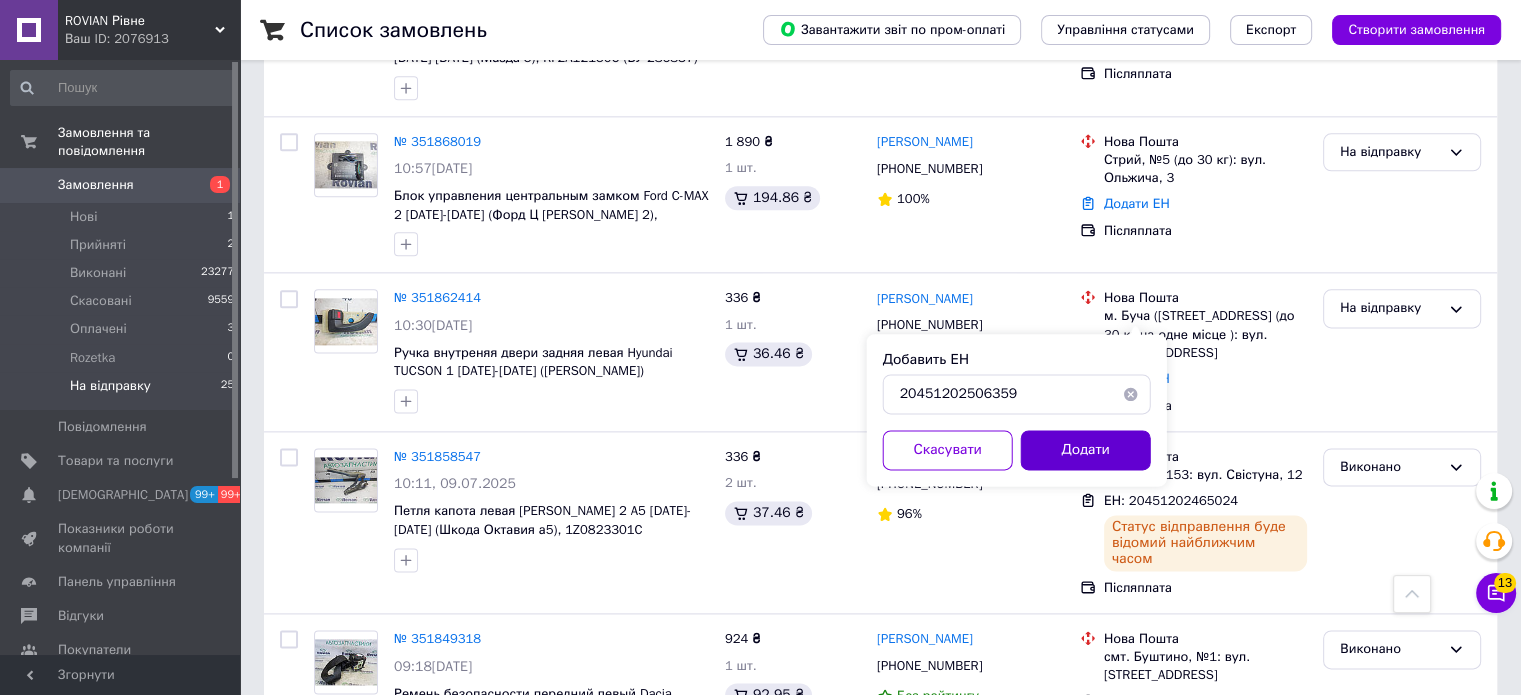click on "Додати" at bounding box center [1086, 450] 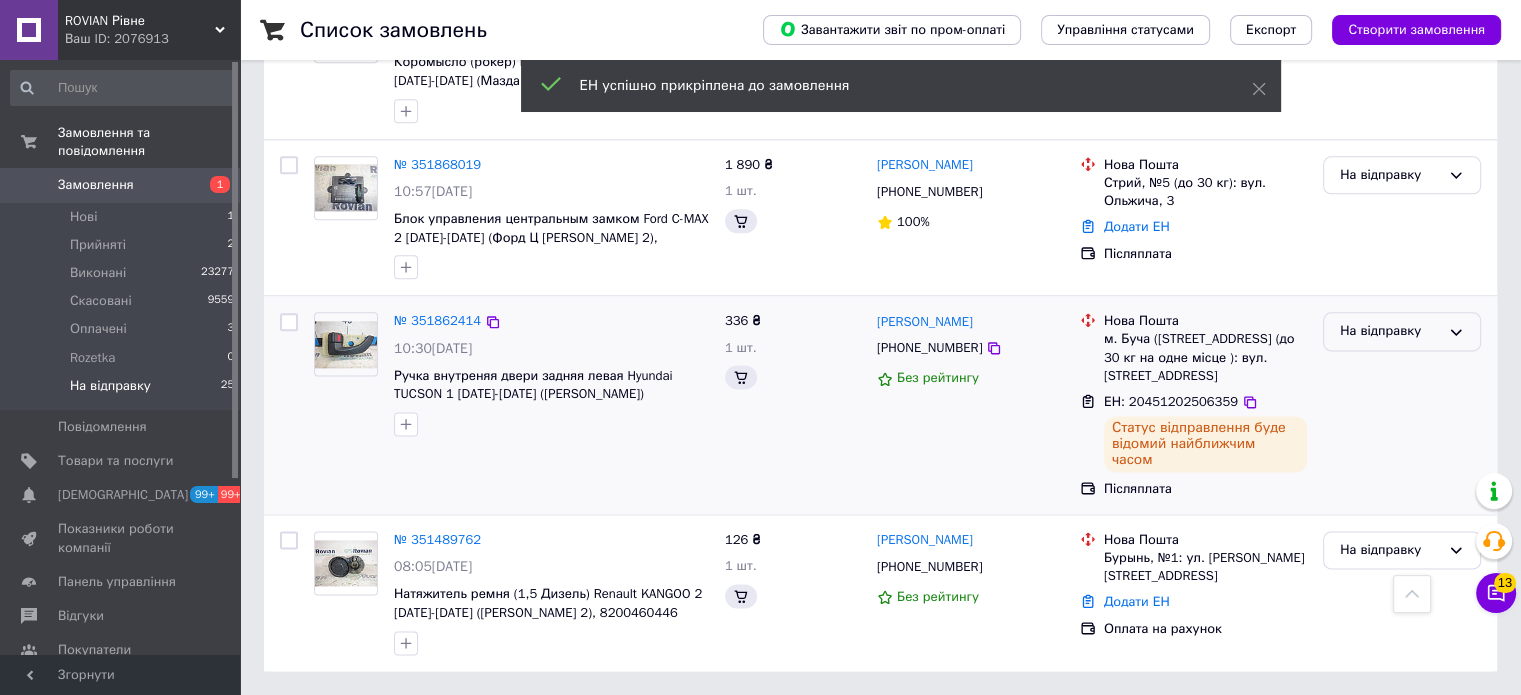 scroll, scrollTop: 2420, scrollLeft: 0, axis: vertical 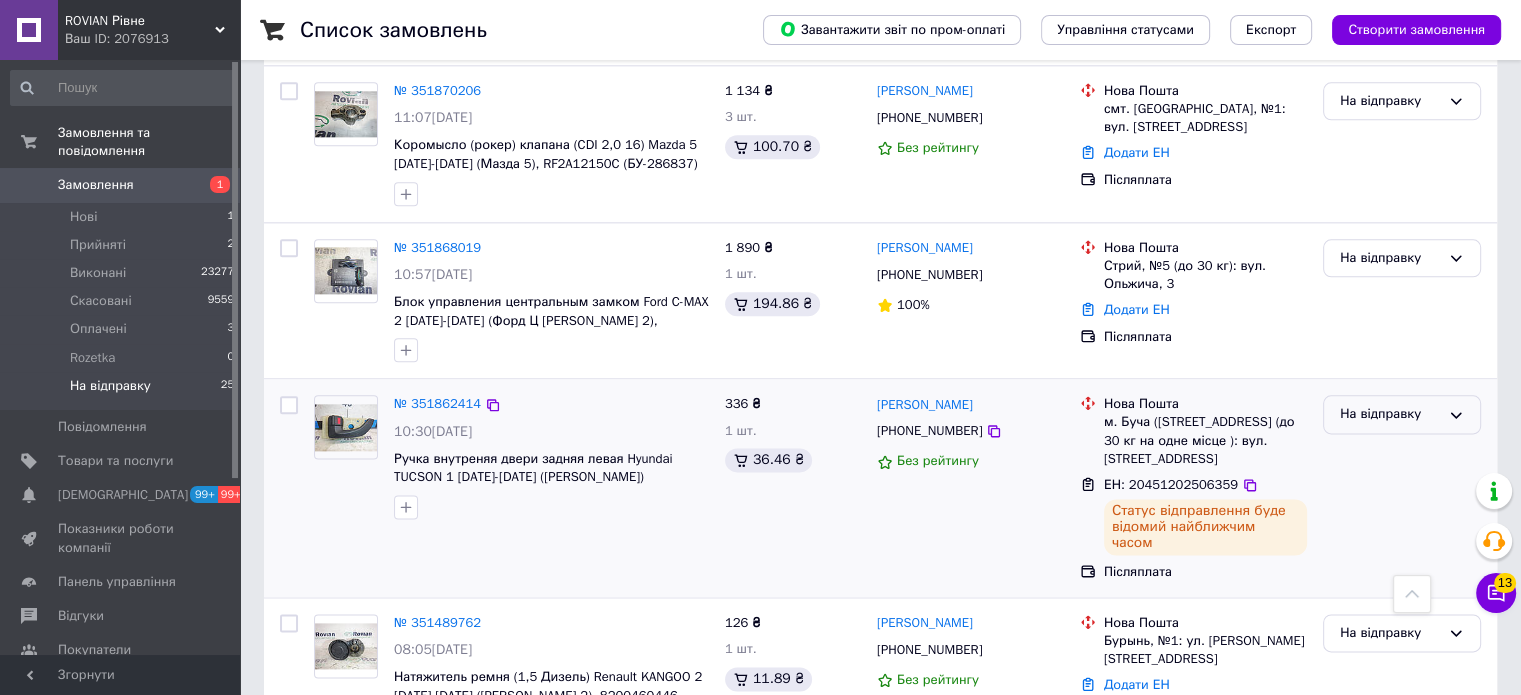 click on "На відправку" at bounding box center (1390, 414) 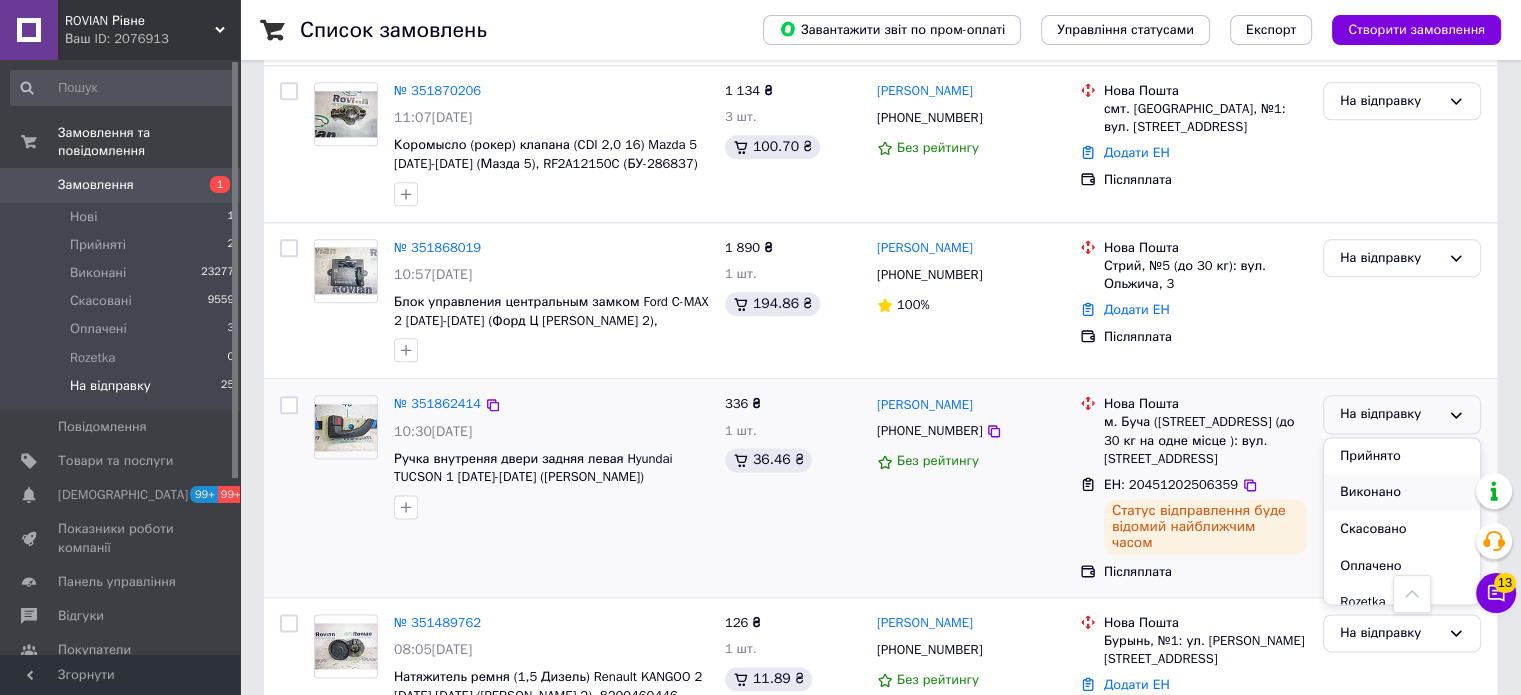 click on "Виконано" at bounding box center (1402, 492) 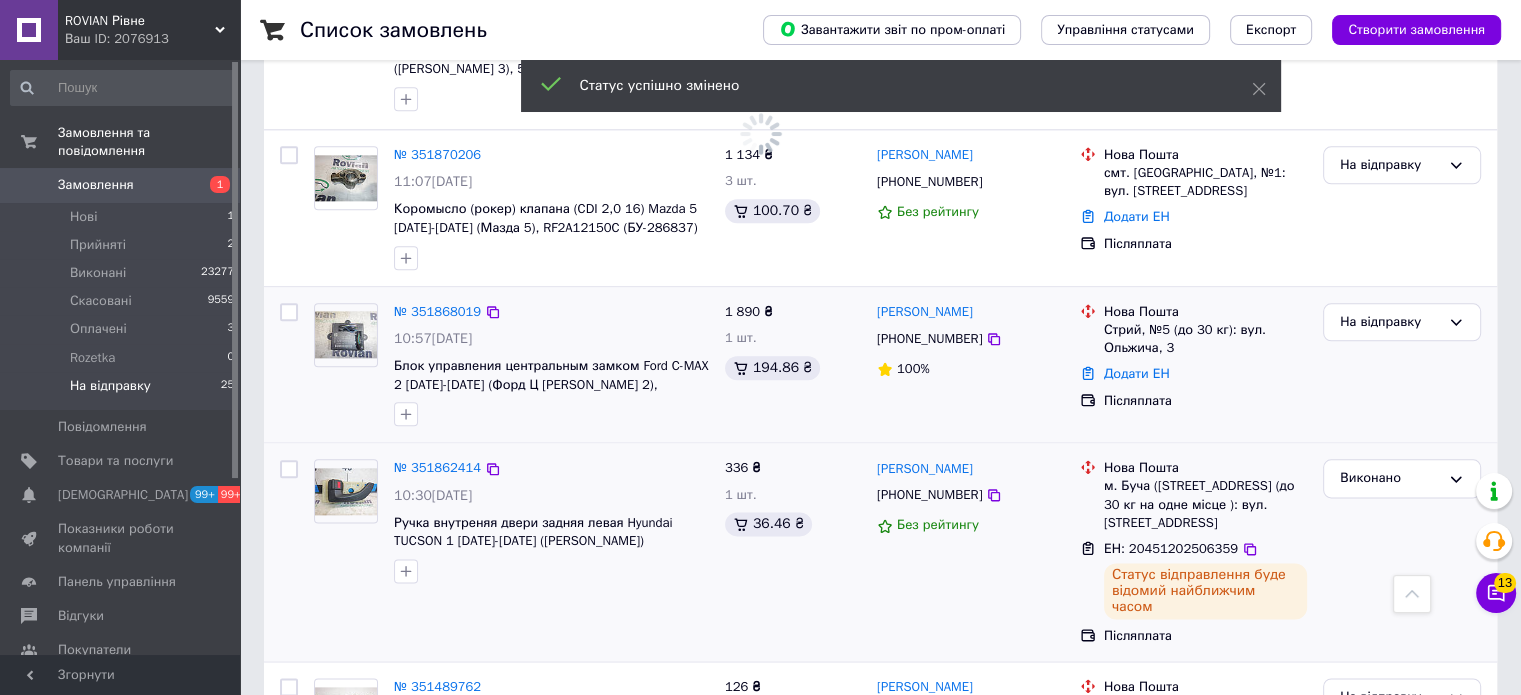 scroll, scrollTop: 2320, scrollLeft: 0, axis: vertical 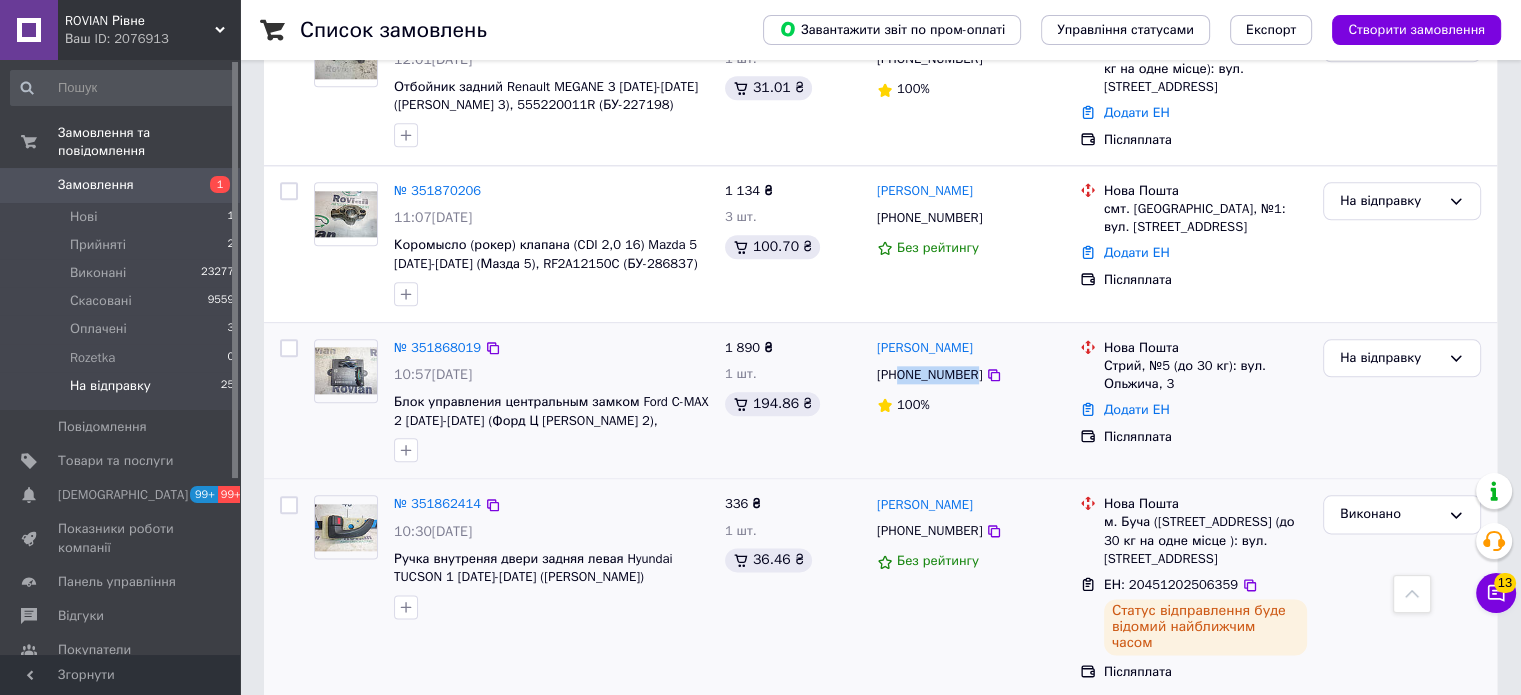 drag, startPoint x: 968, startPoint y: 310, endPoint x: 900, endPoint y: 307, distance: 68.06615 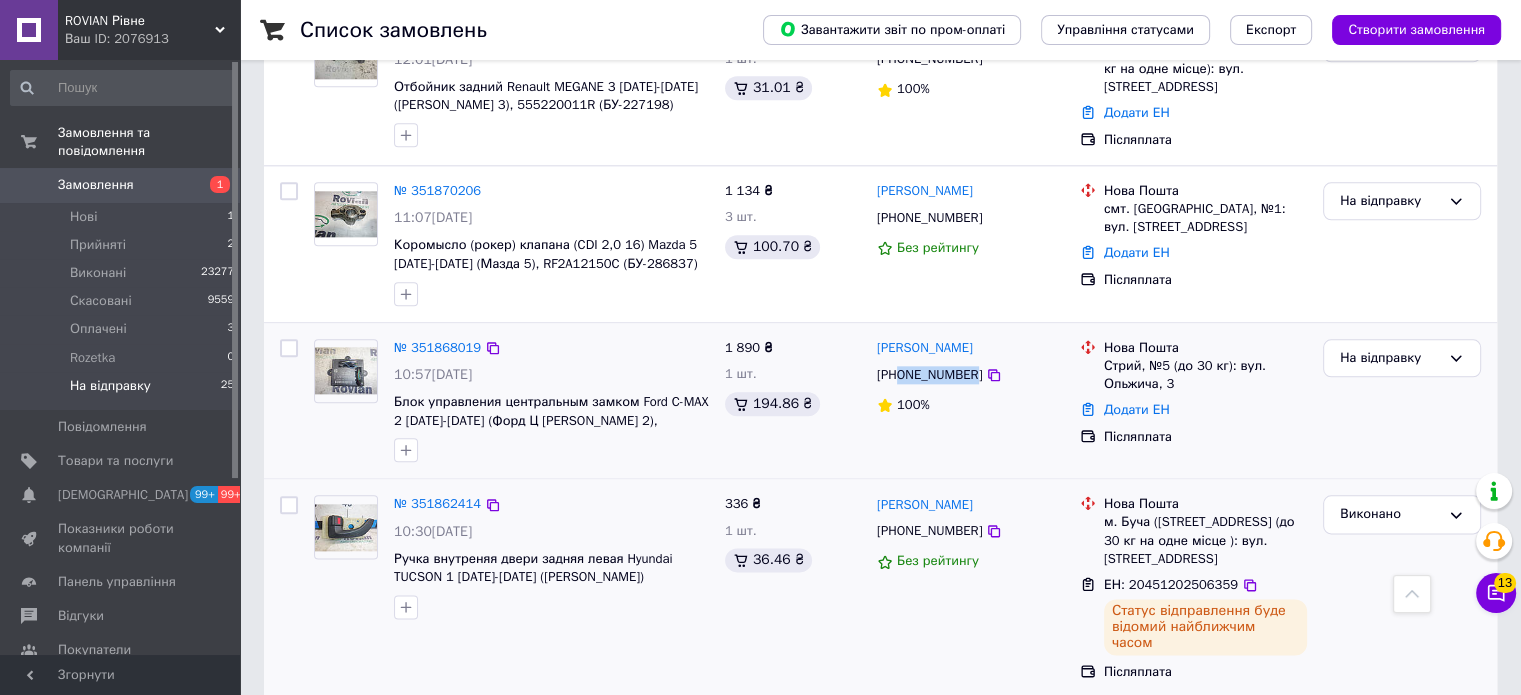 click on "+380636192900" at bounding box center [929, 375] 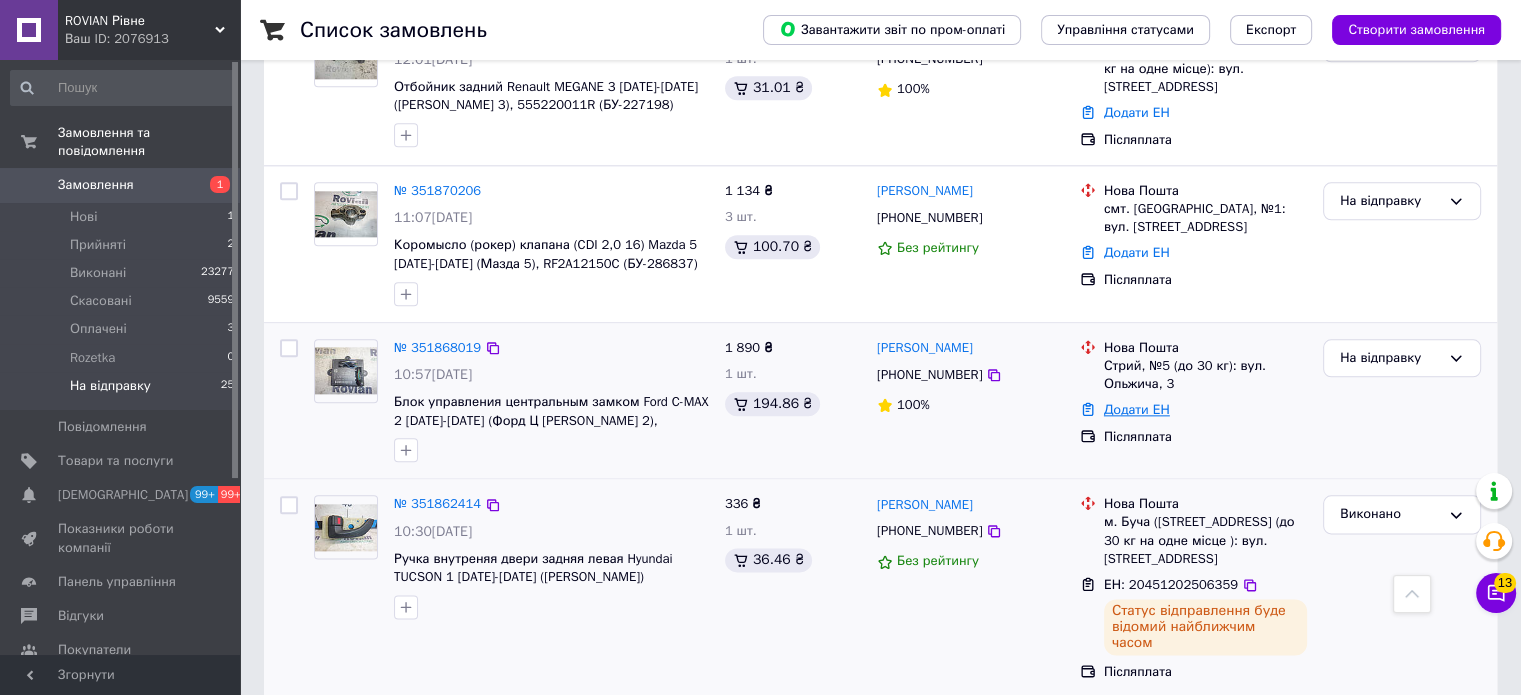 click on "Додати ЕН" at bounding box center [1137, 409] 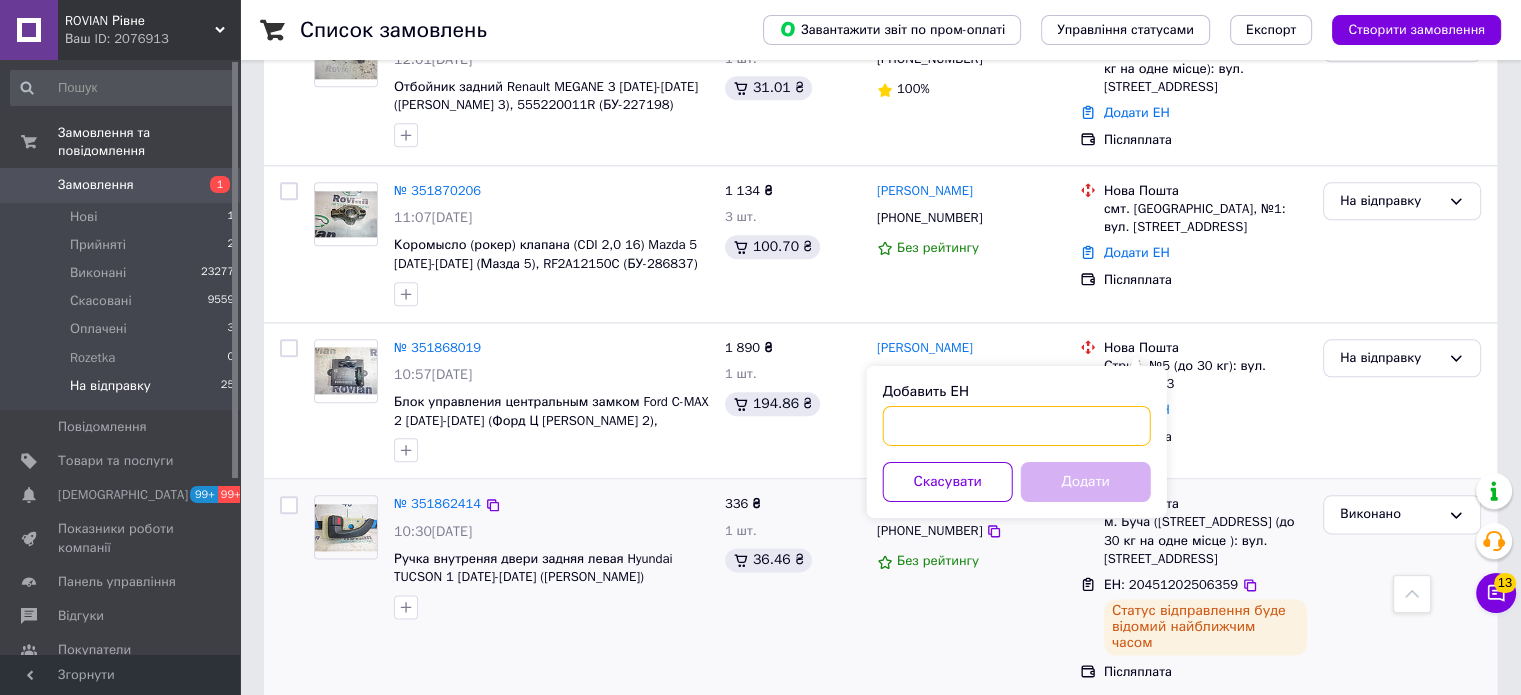 click on "Добавить ЕН" at bounding box center (1017, 426) 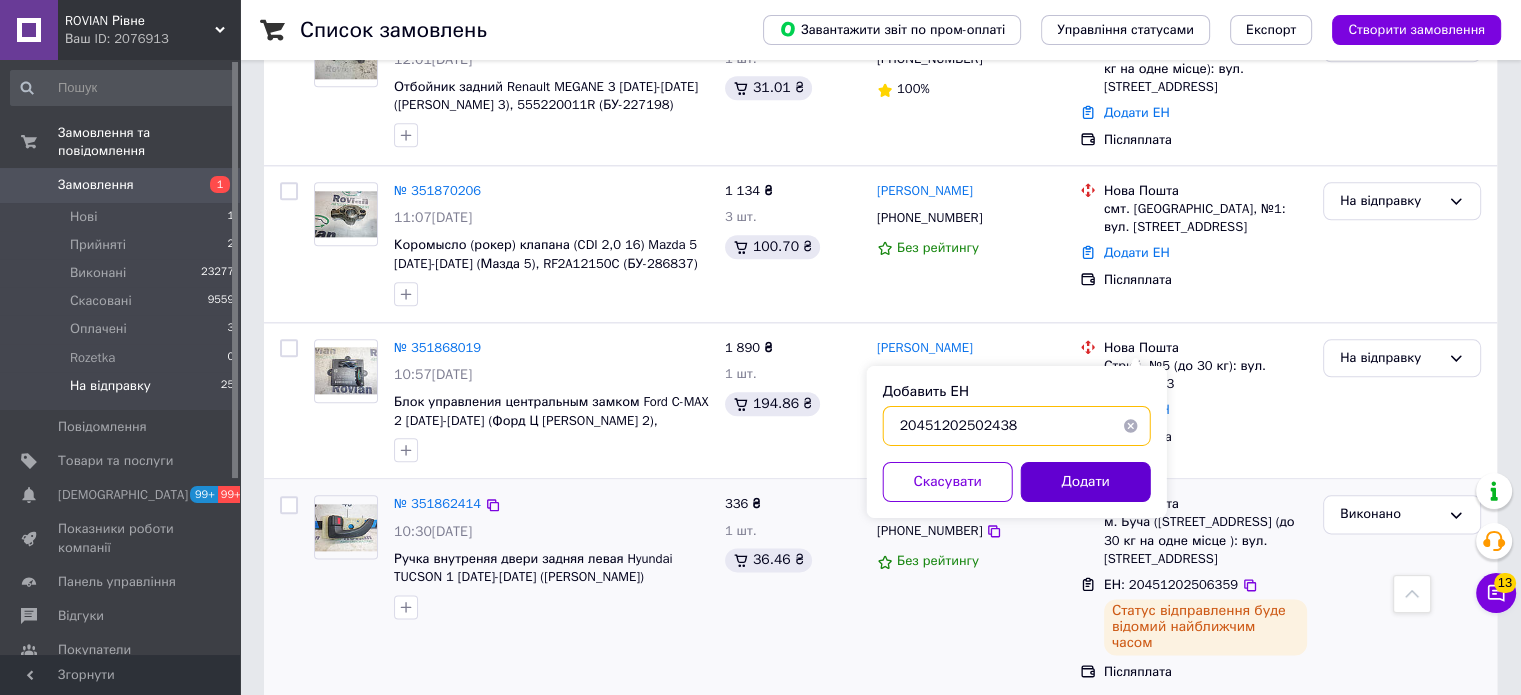 type on "20451202502438" 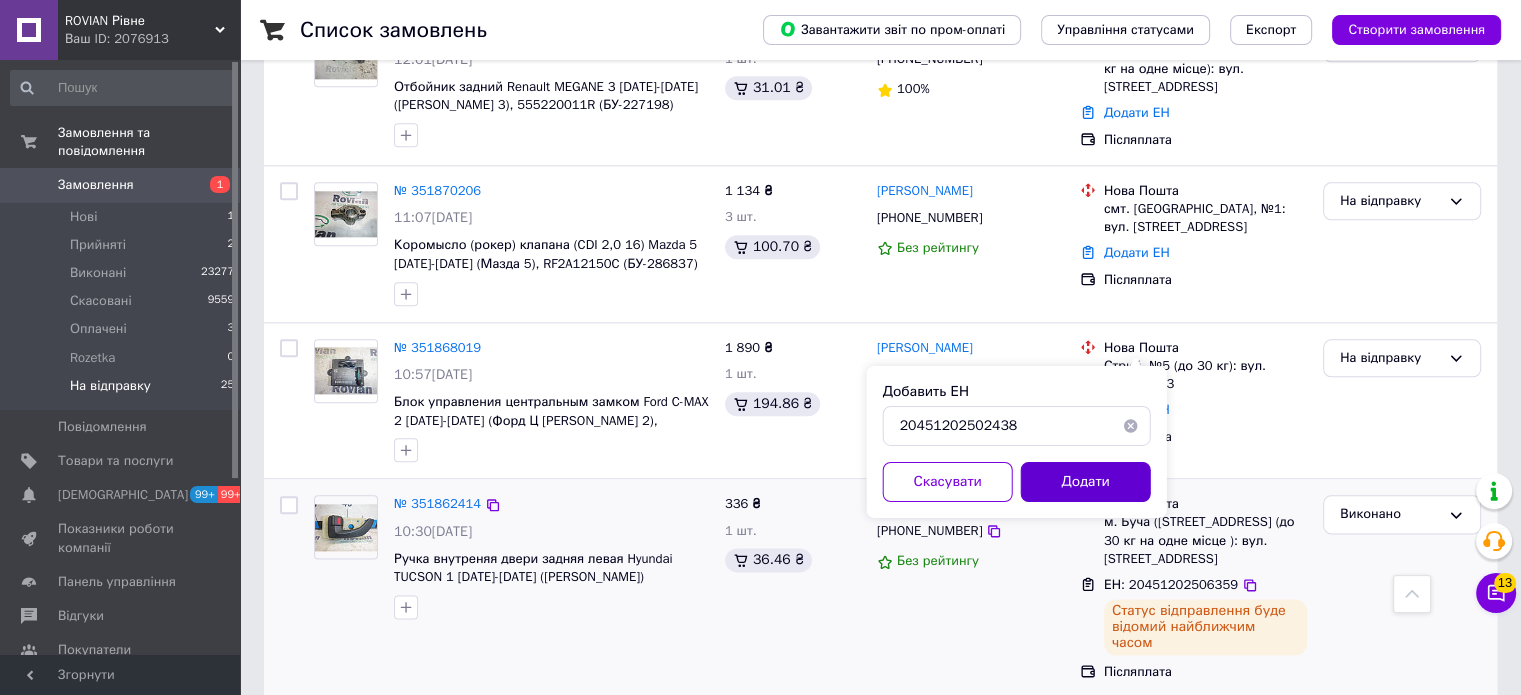 click on "Додати" at bounding box center [1086, 482] 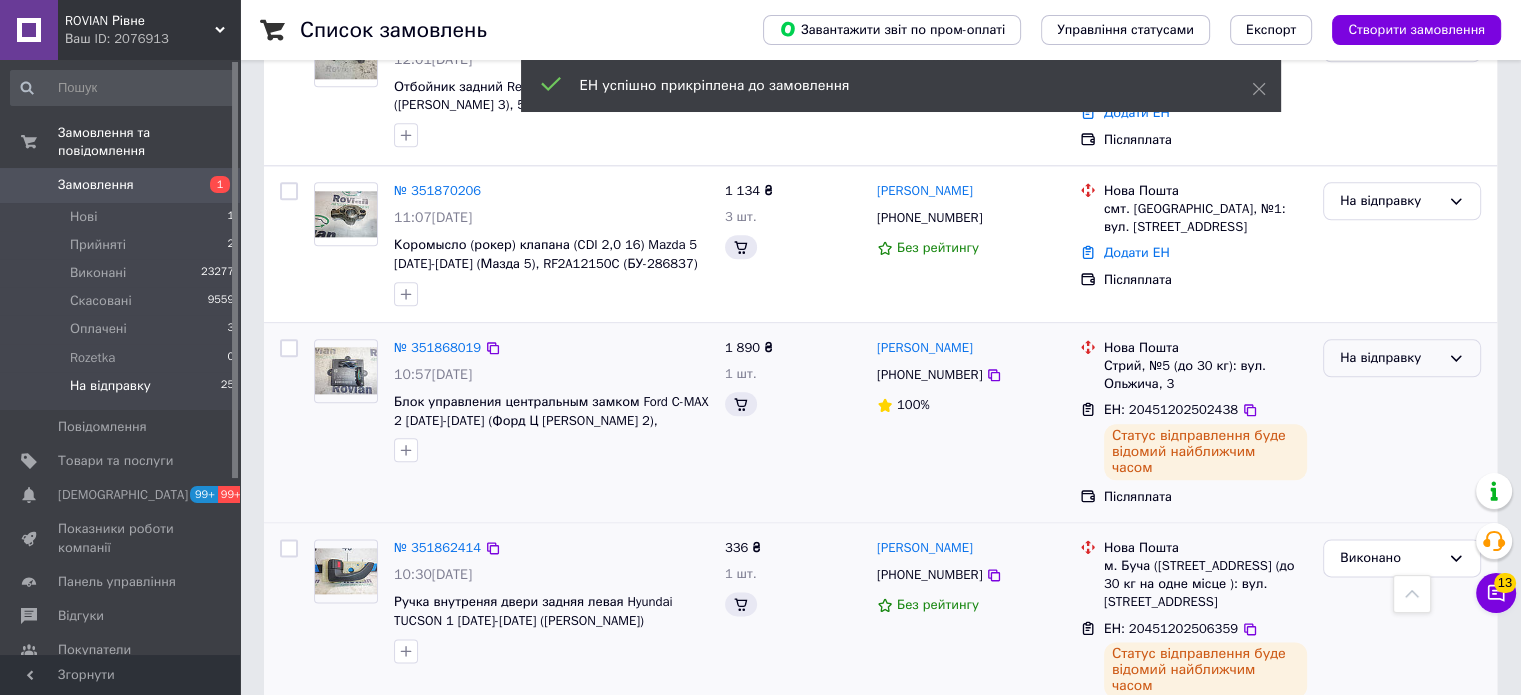 click on "На відправку" at bounding box center (1390, 358) 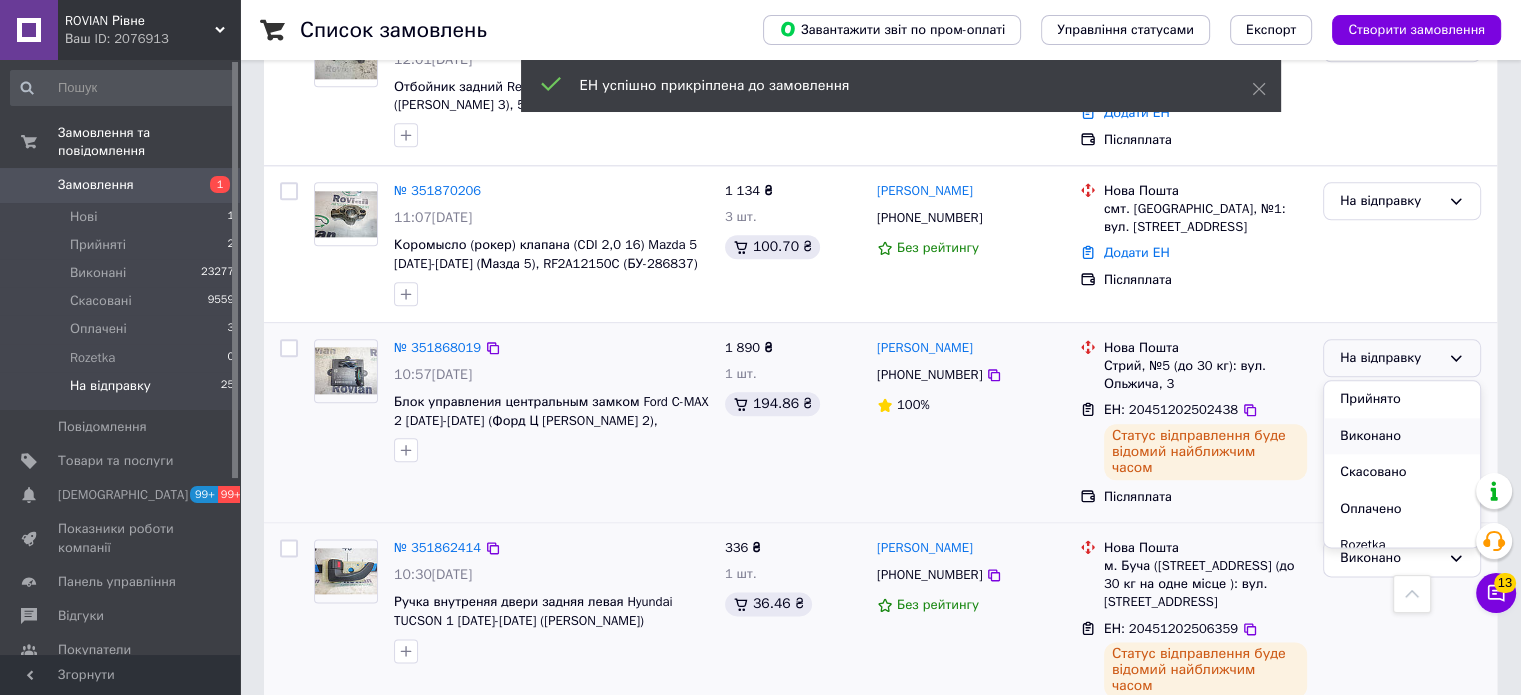 click on "Виконано" at bounding box center [1402, 436] 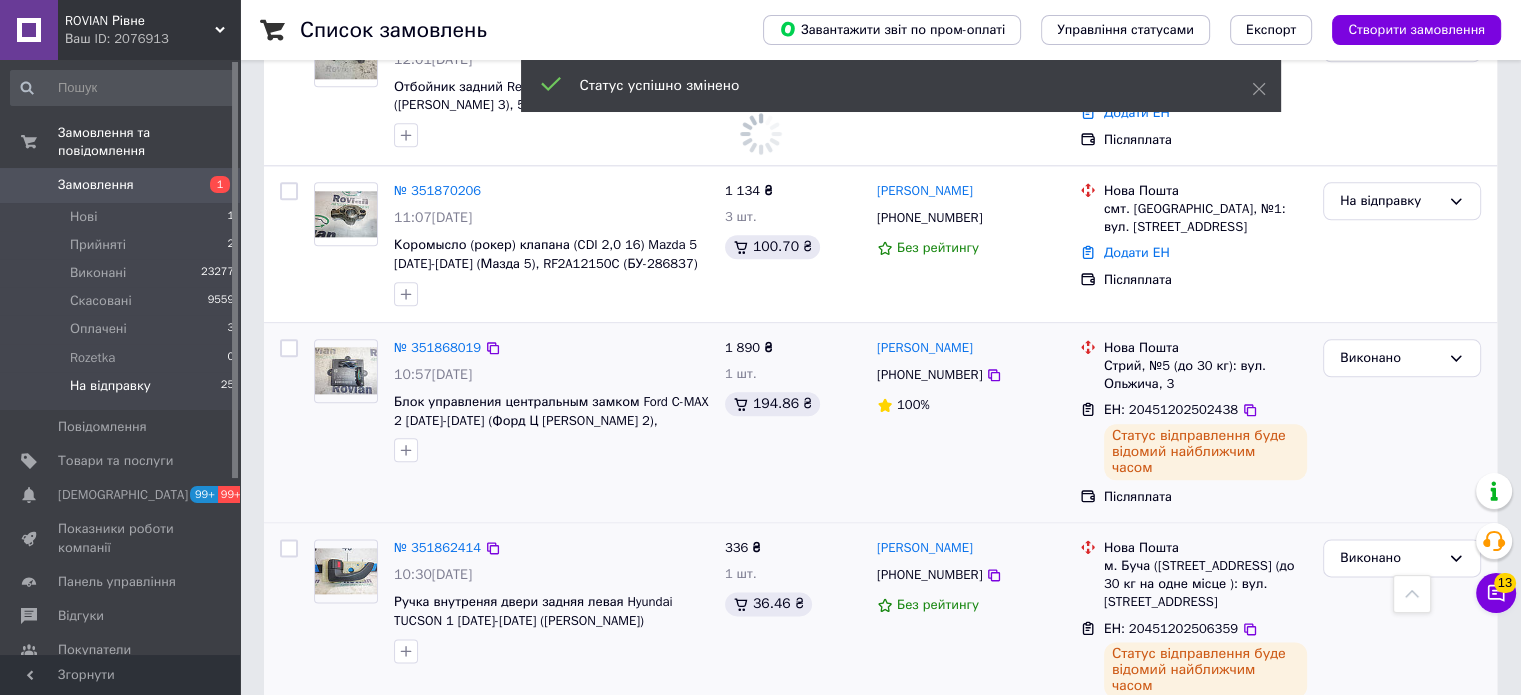 scroll, scrollTop: 2220, scrollLeft: 0, axis: vertical 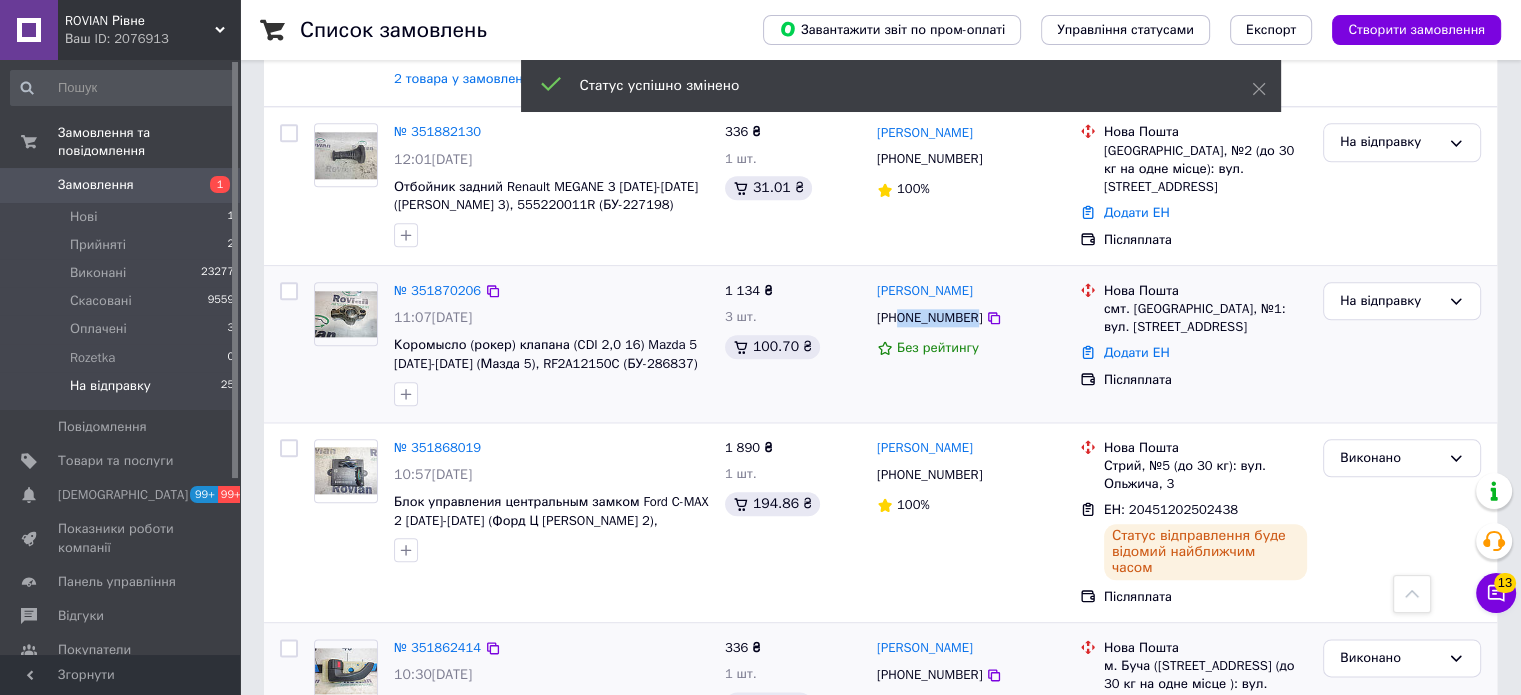 drag, startPoint x: 969, startPoint y: 254, endPoint x: 900, endPoint y: 249, distance: 69.18092 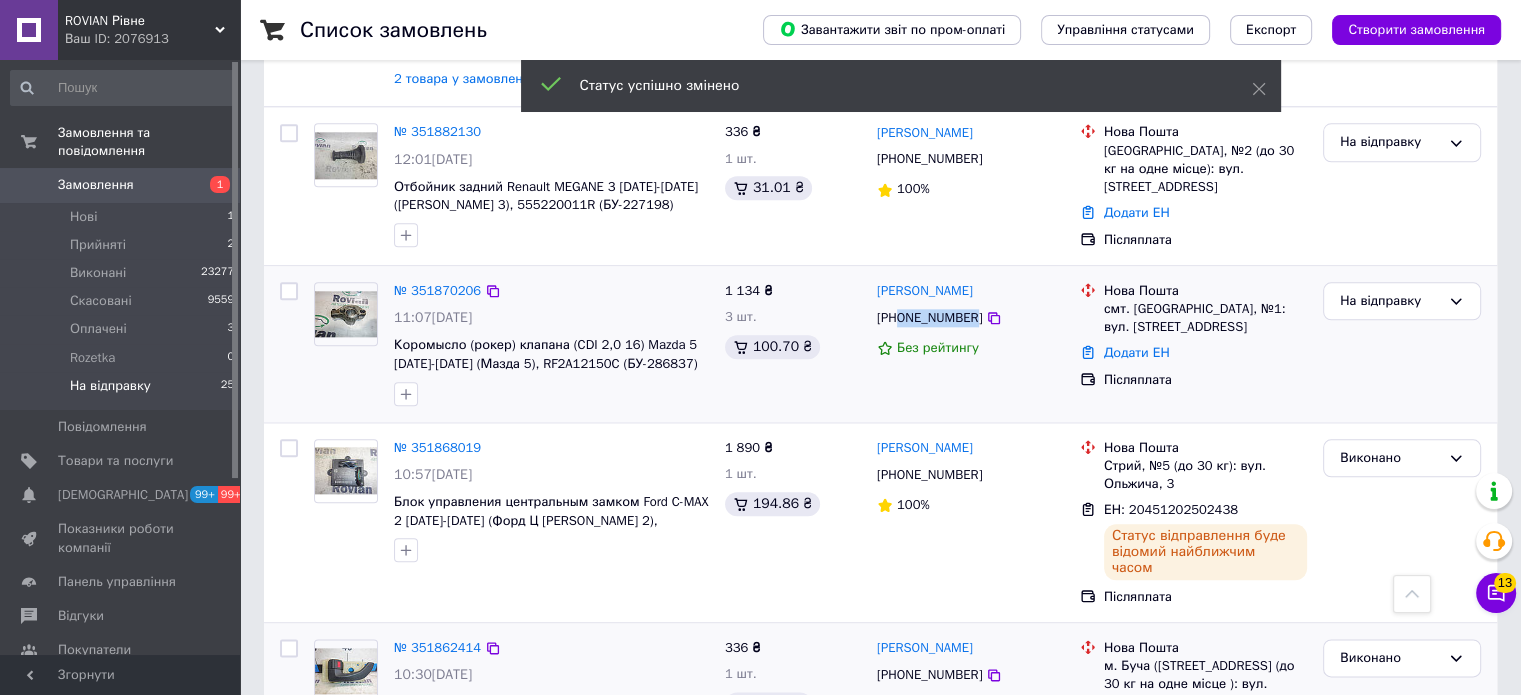 click on "+380674939627" at bounding box center (929, 318) 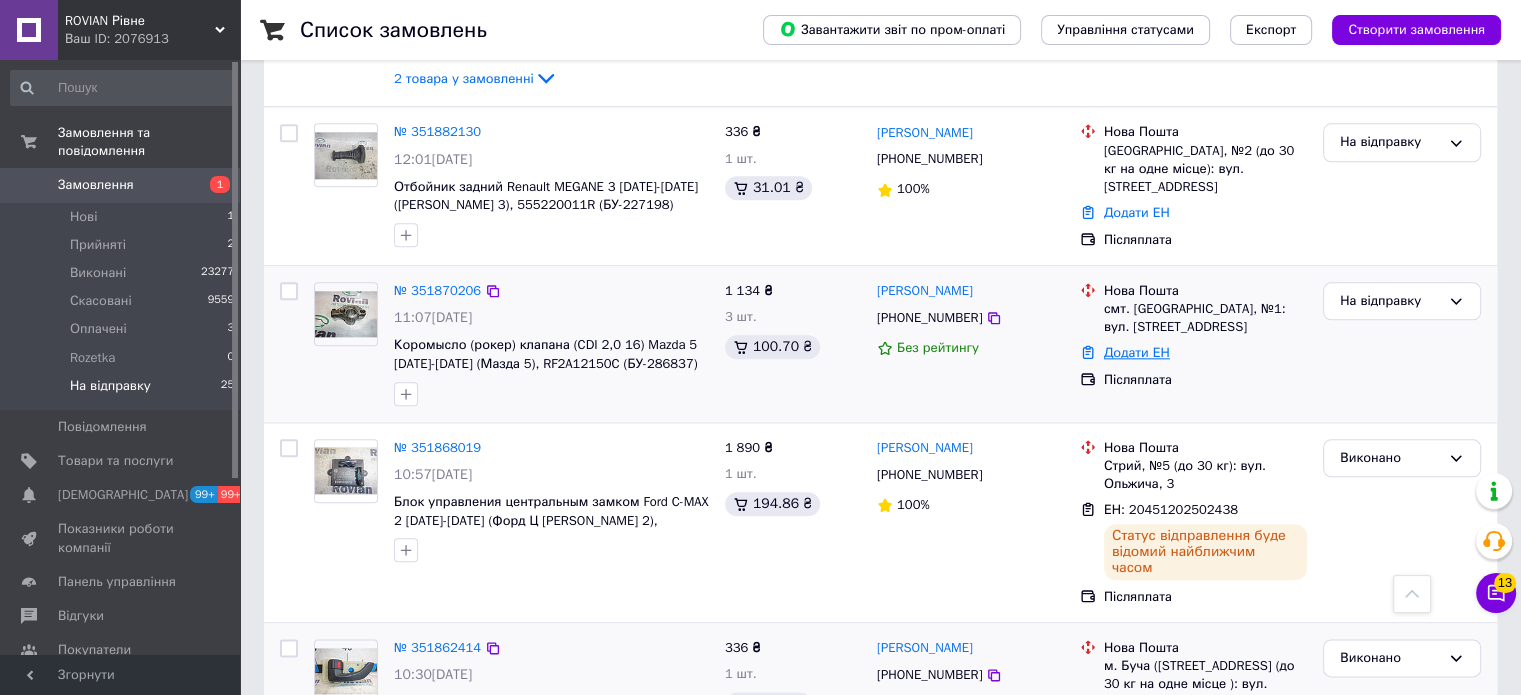 click on "Додати ЕН" at bounding box center (1137, 352) 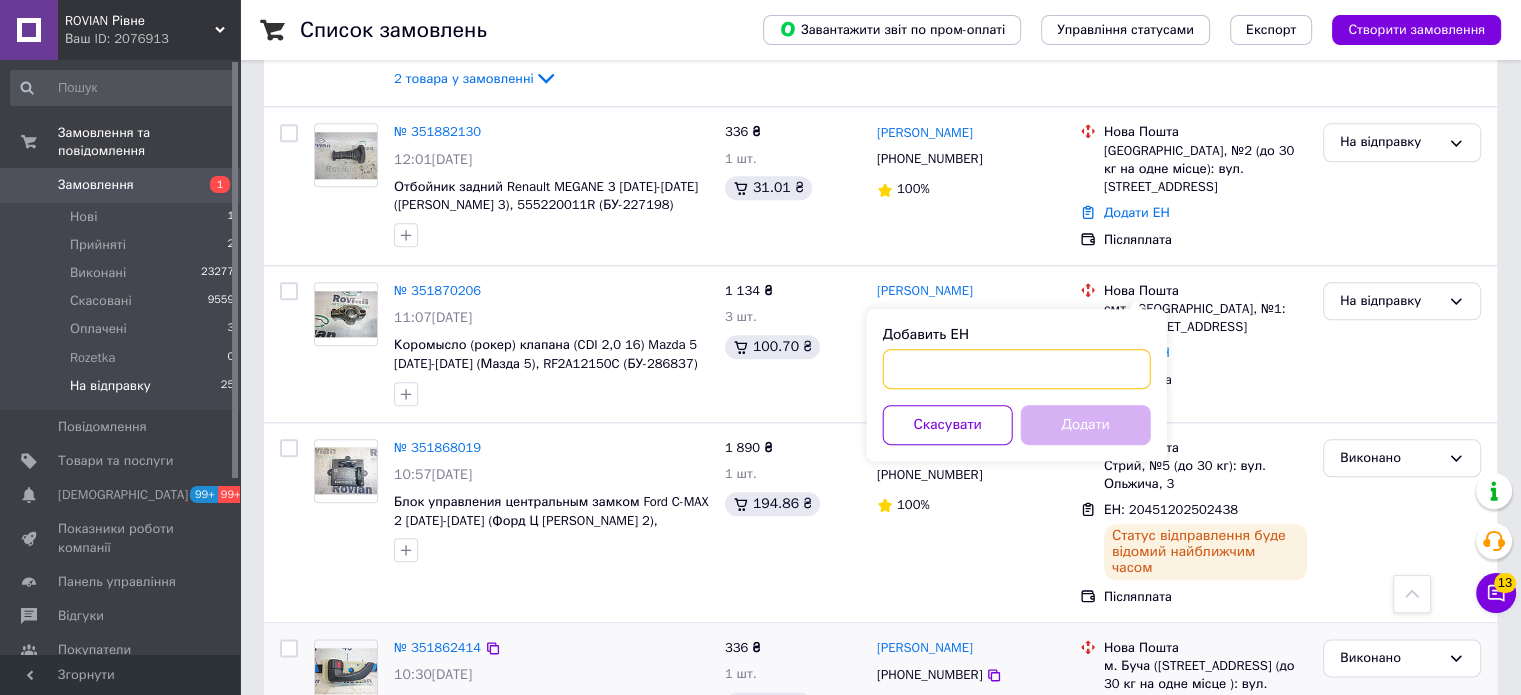 click on "Добавить ЕН" at bounding box center [1017, 369] 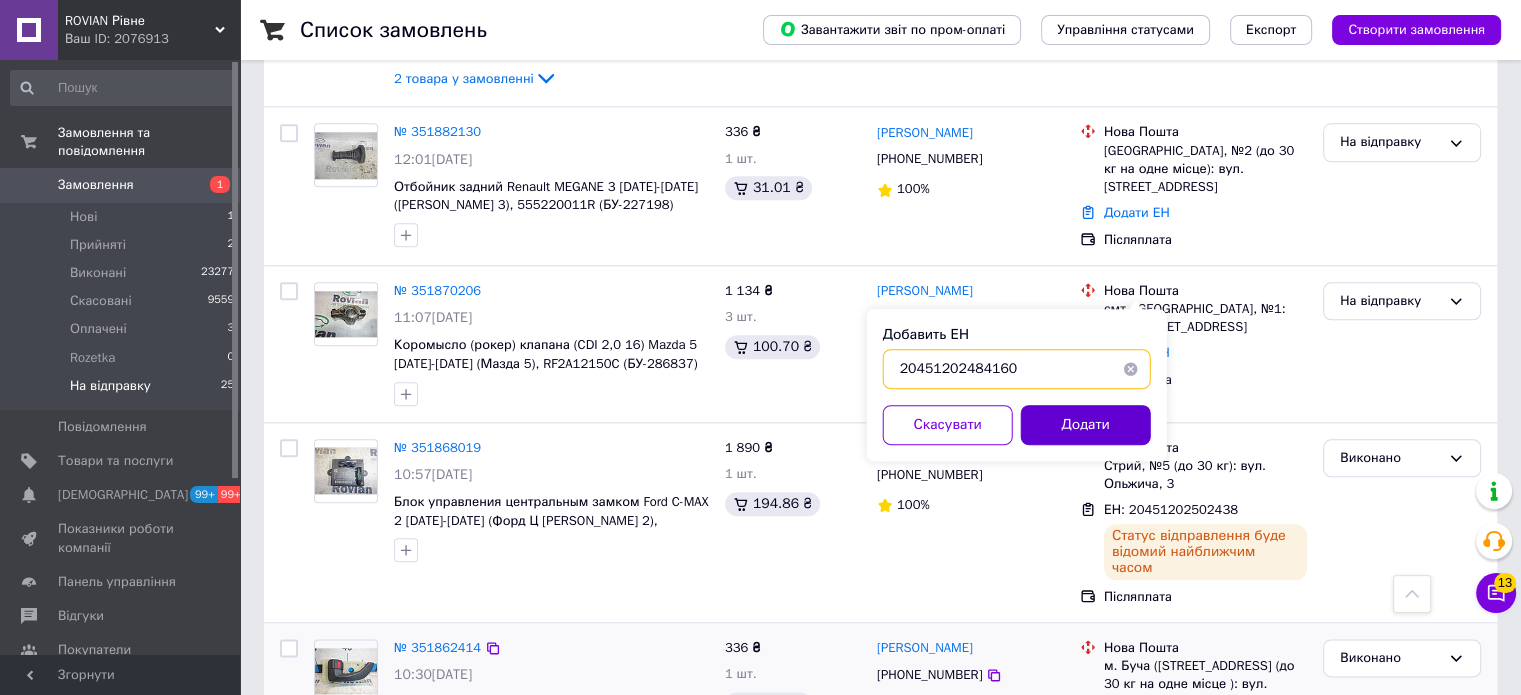 type on "20451202484160" 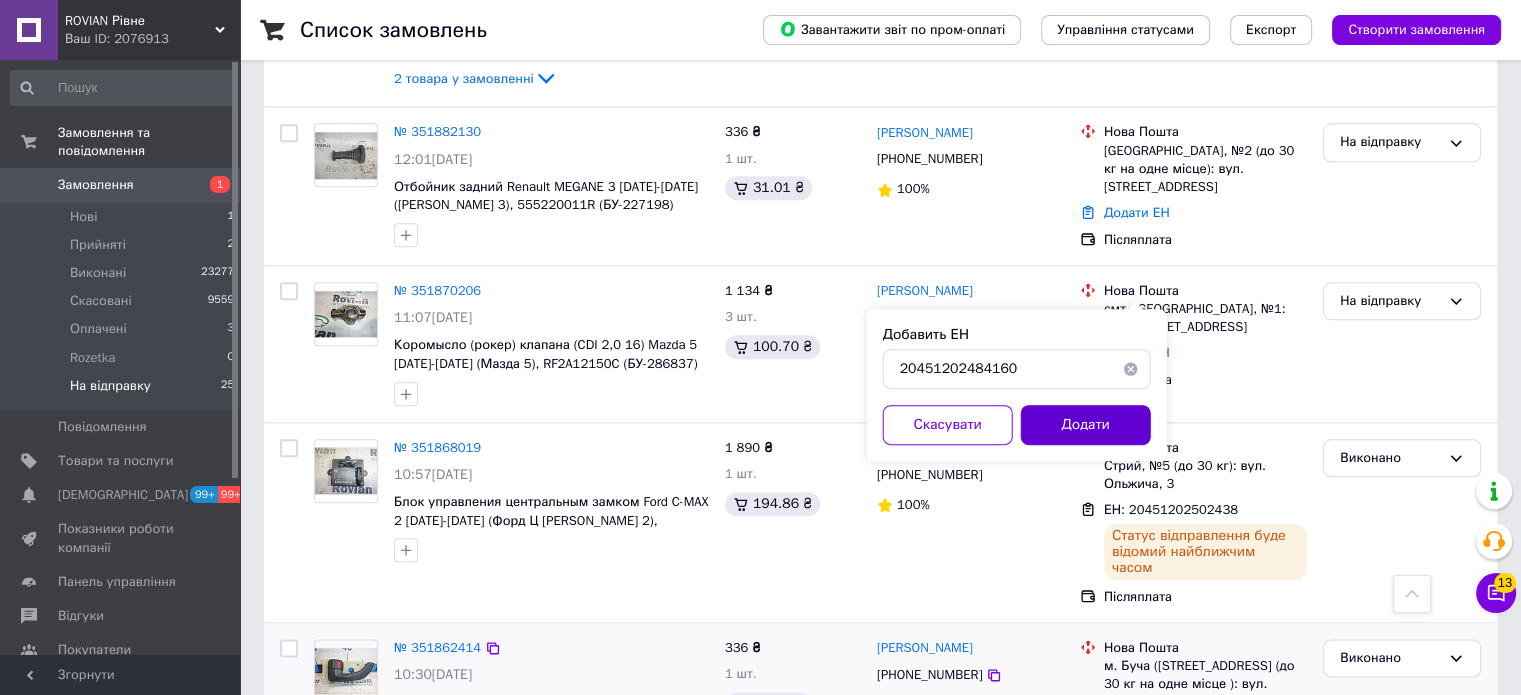 click on "Додати" at bounding box center [1086, 425] 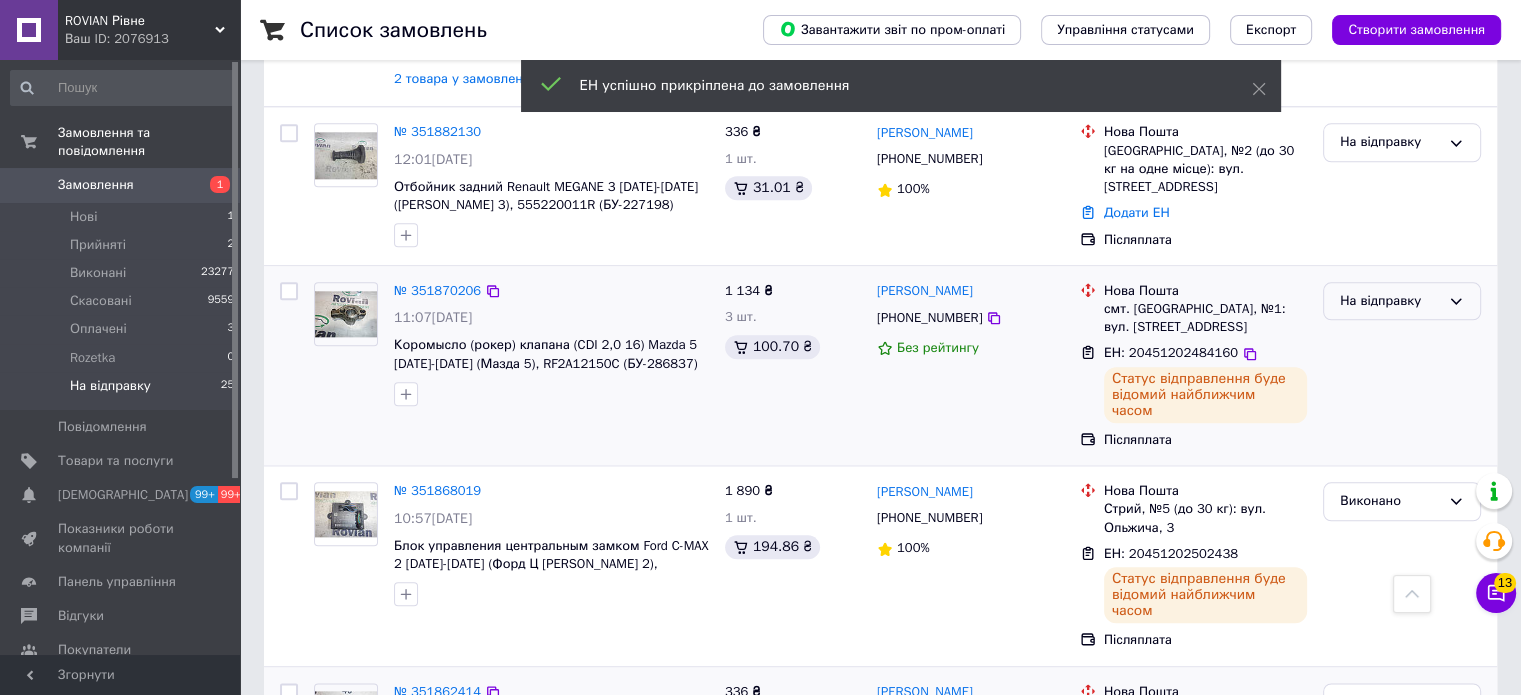 click on "На відправку" at bounding box center (1390, 301) 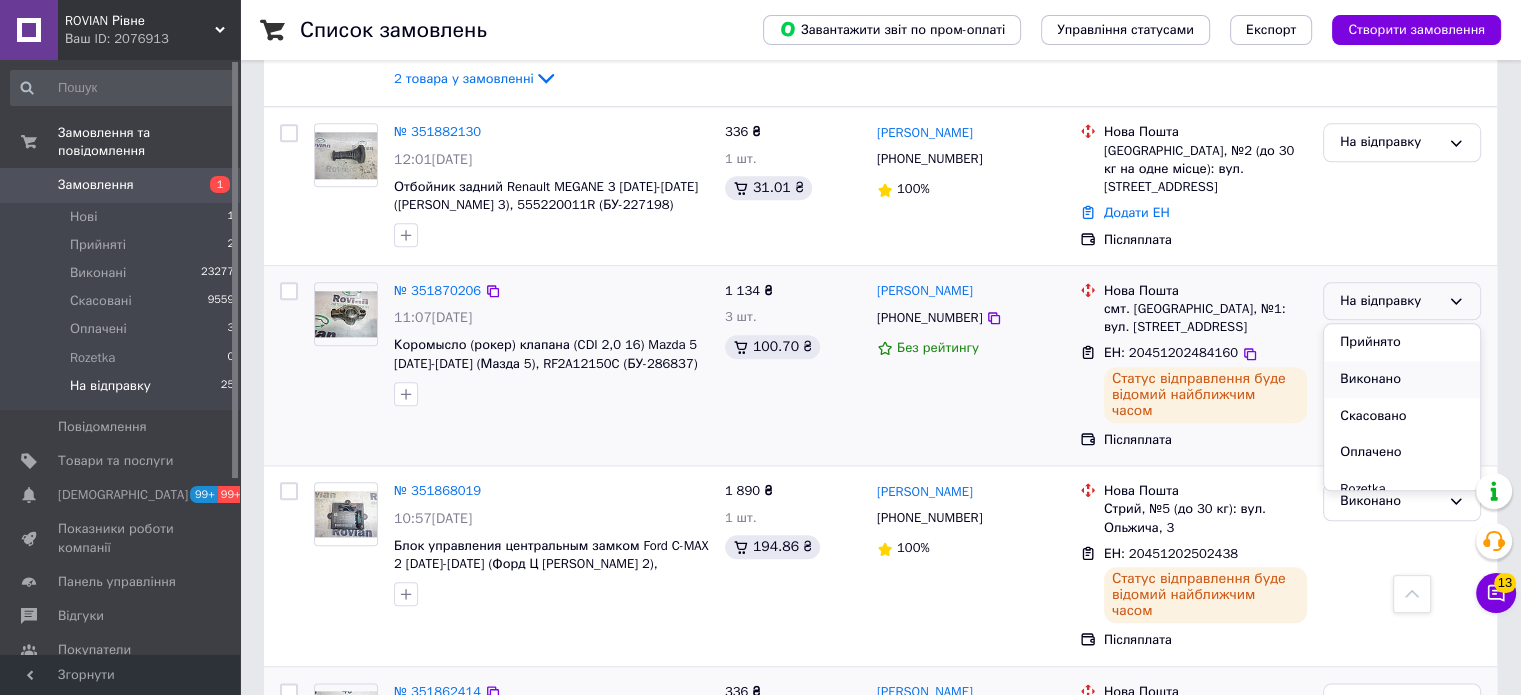 click on "Виконано" at bounding box center [1402, 379] 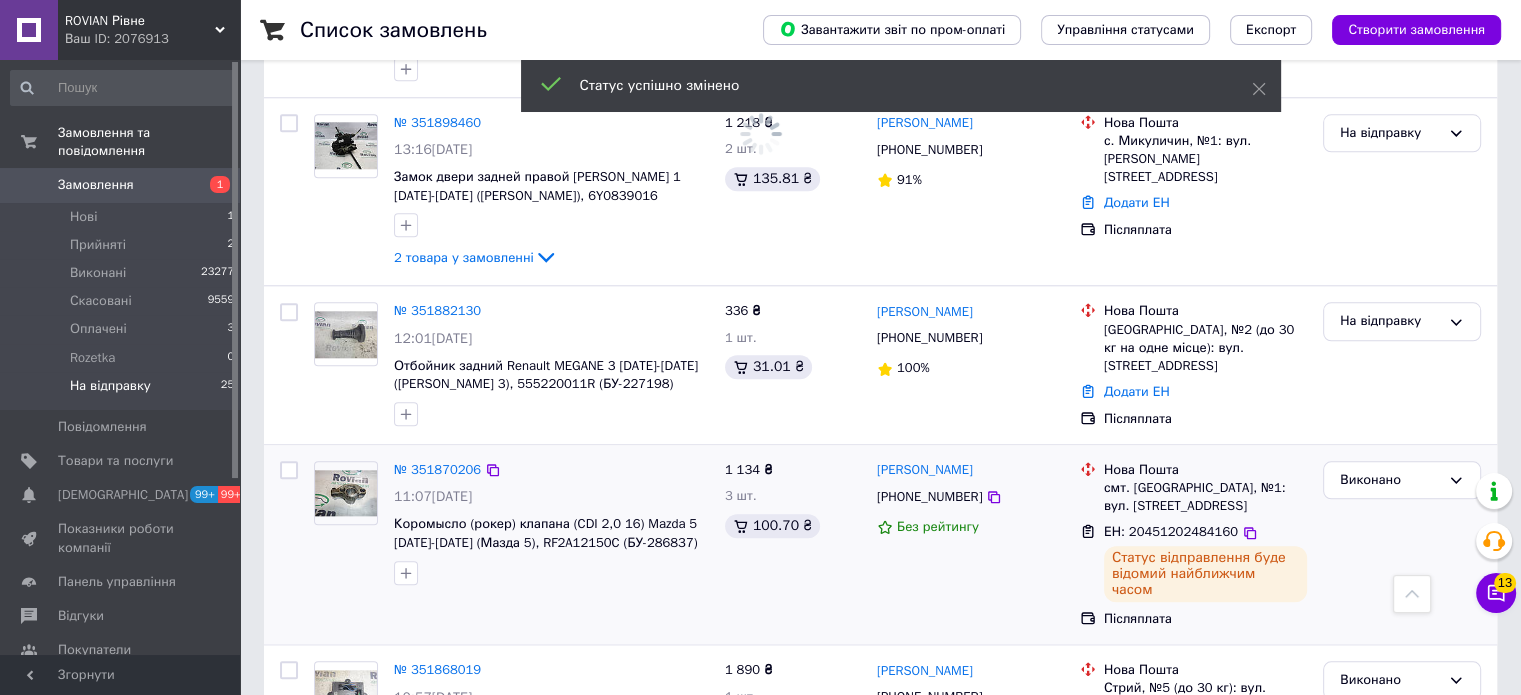 scroll, scrollTop: 2020, scrollLeft: 0, axis: vertical 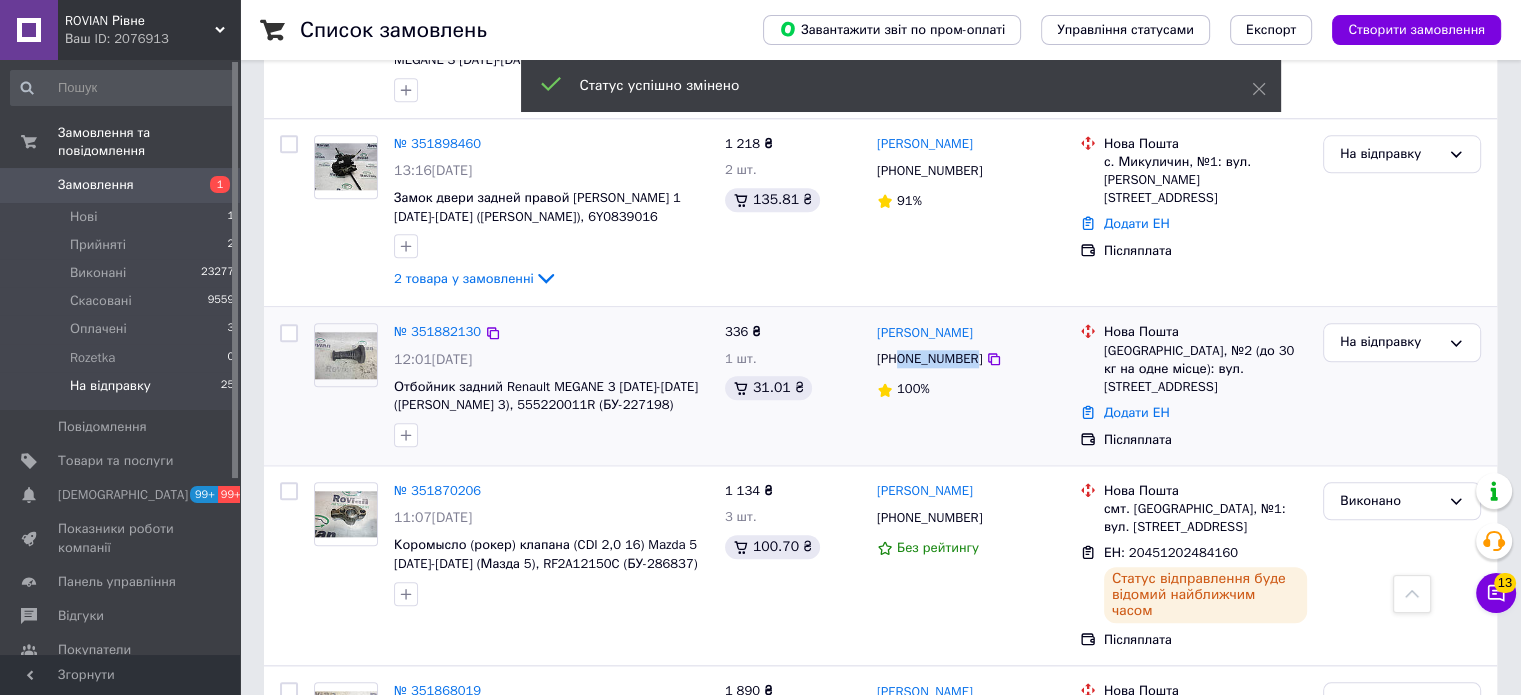 drag, startPoint x: 969, startPoint y: 294, endPoint x: 899, endPoint y: 292, distance: 70.028564 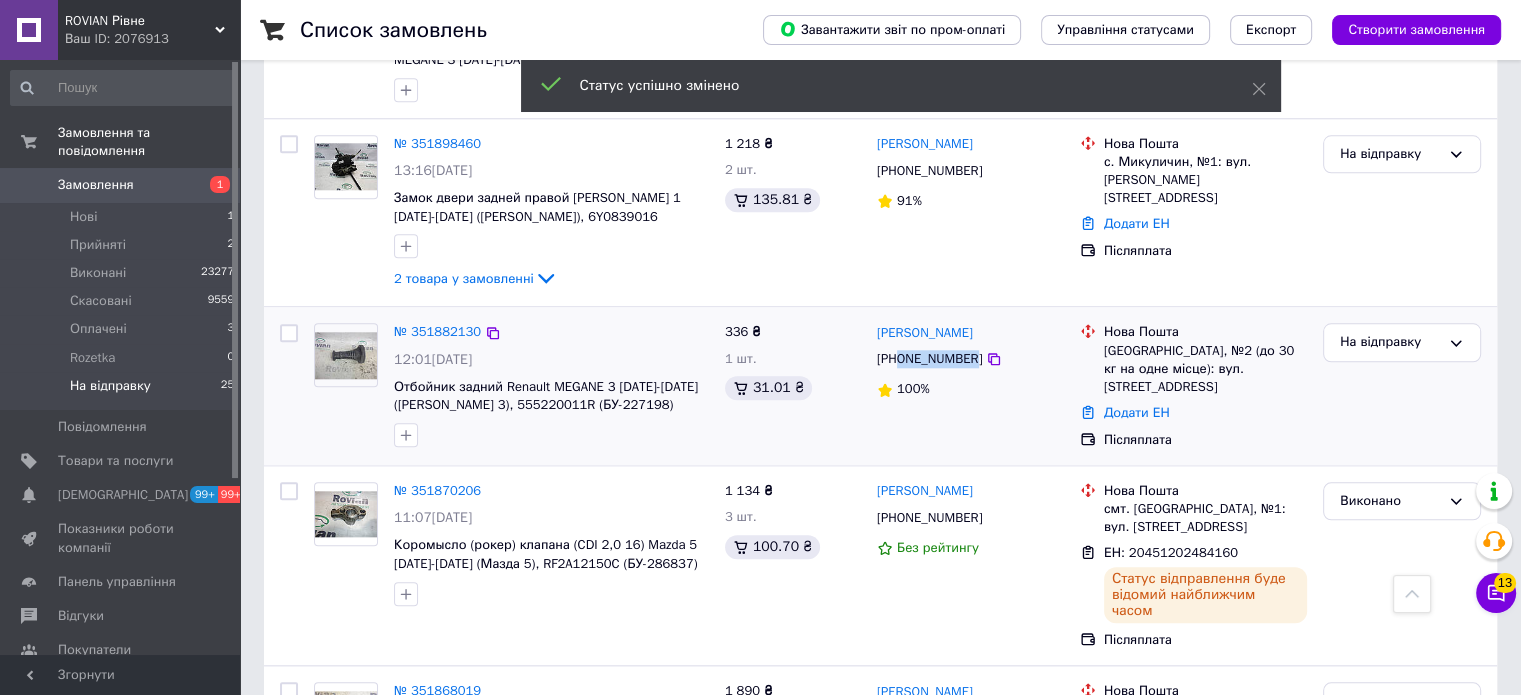 click on "+380985429971" at bounding box center [929, 359] 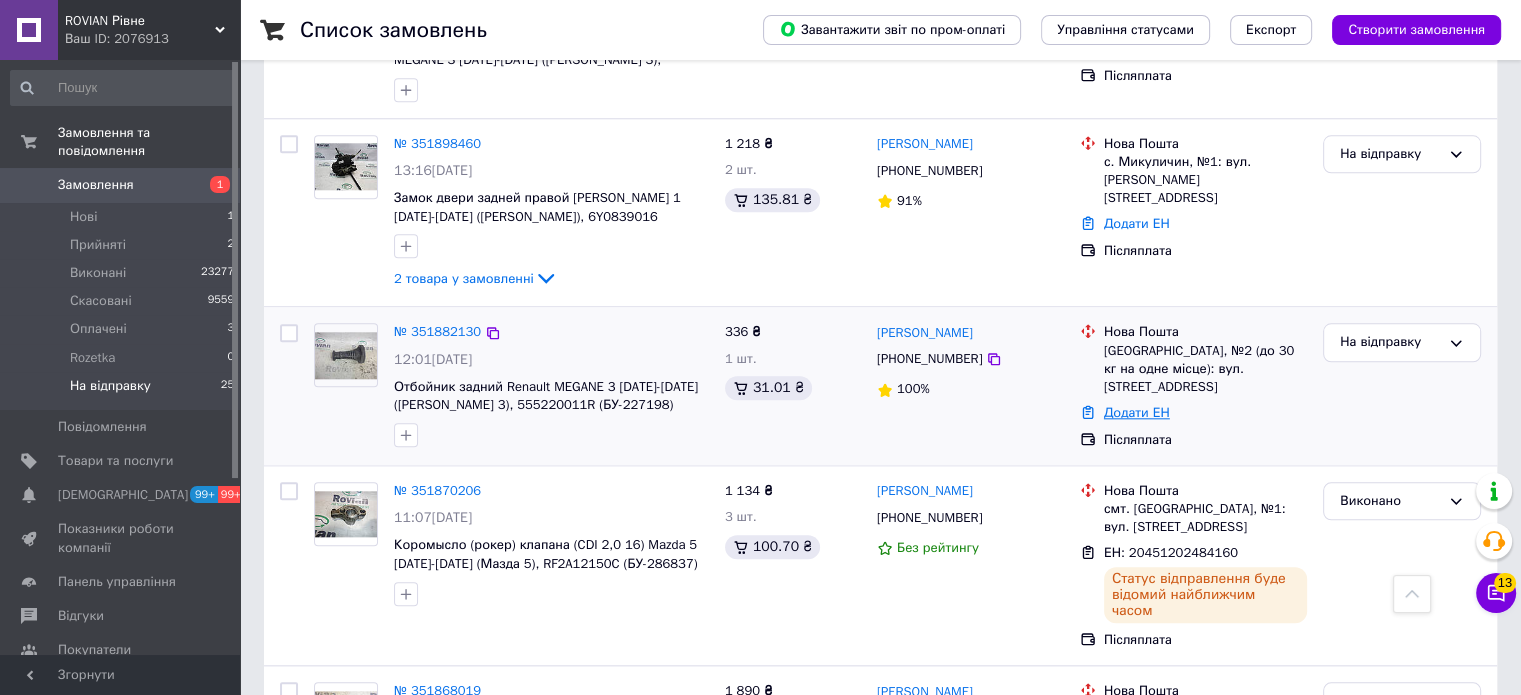 click on "Додати ЕН" at bounding box center [1137, 412] 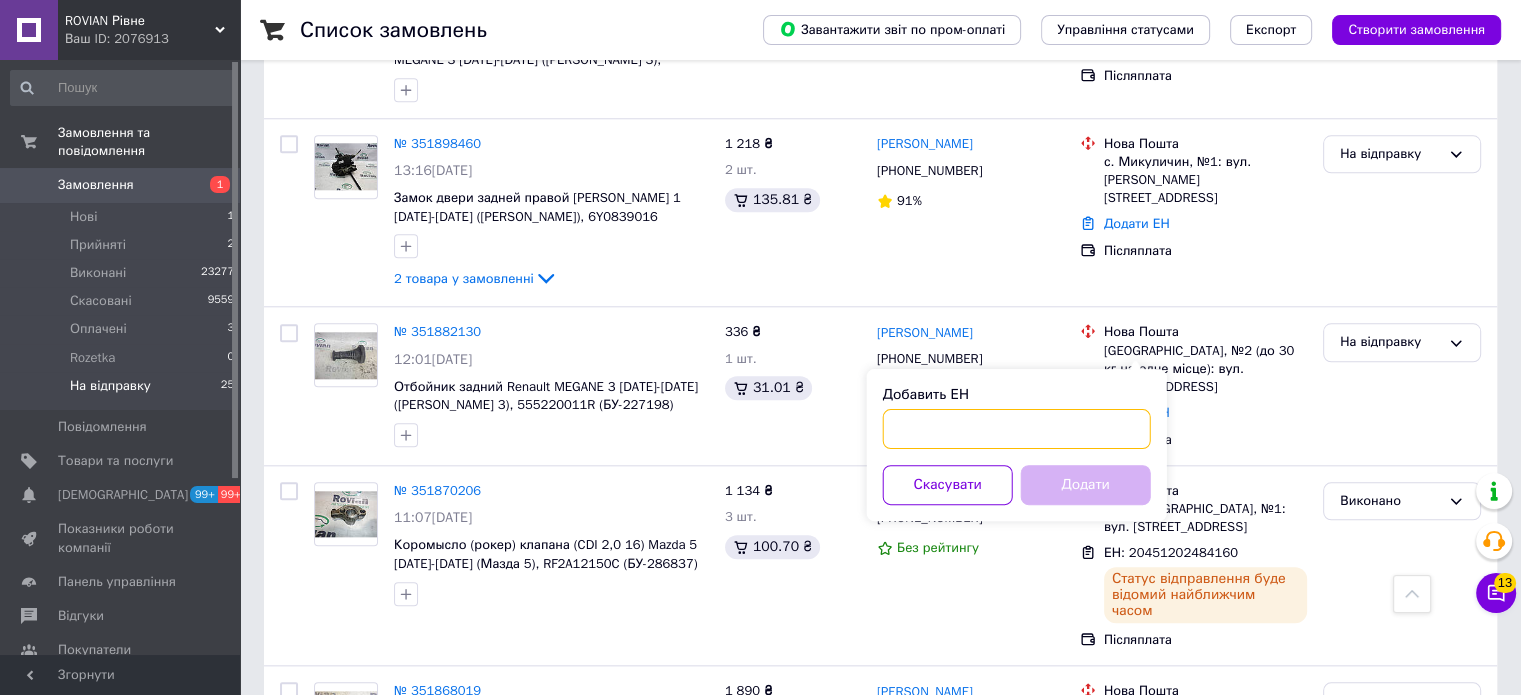 click on "Добавить ЕН" at bounding box center [1017, 429] 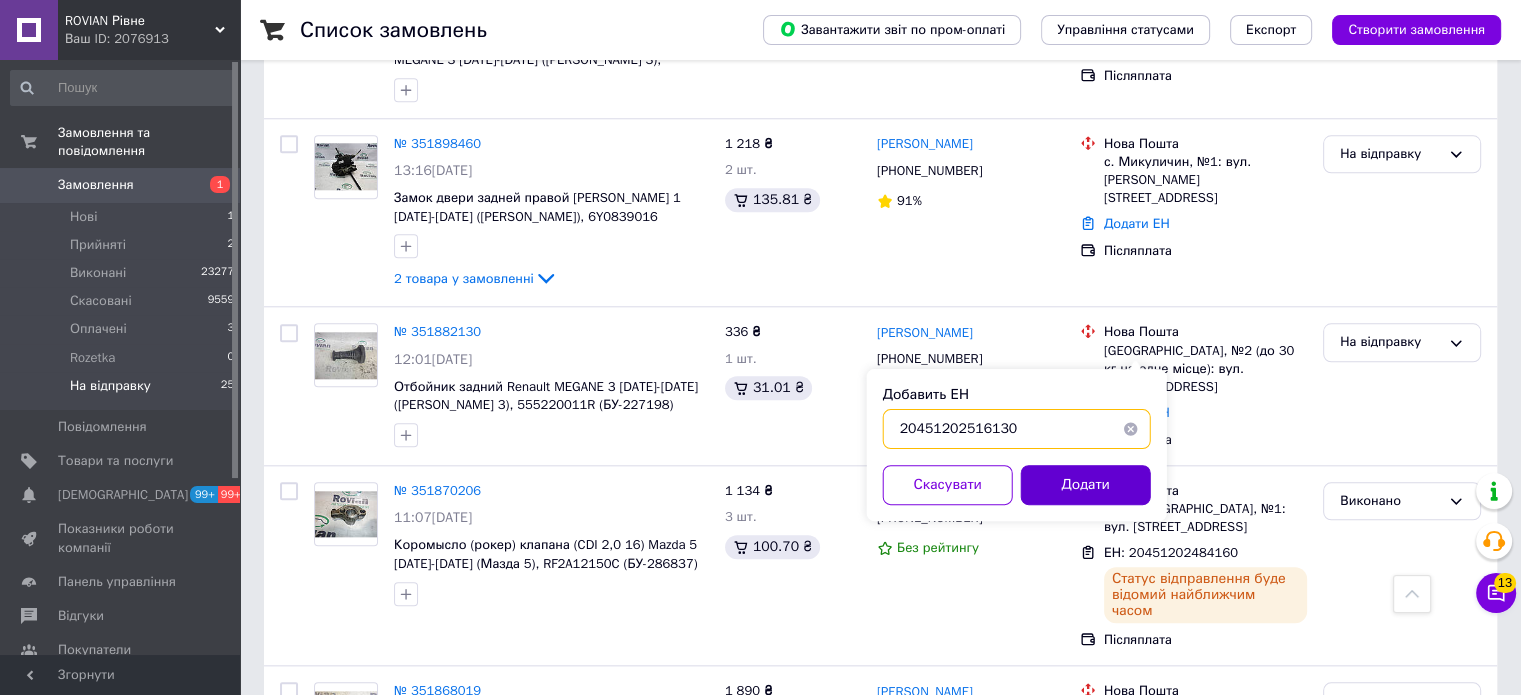 type on "20451202516130" 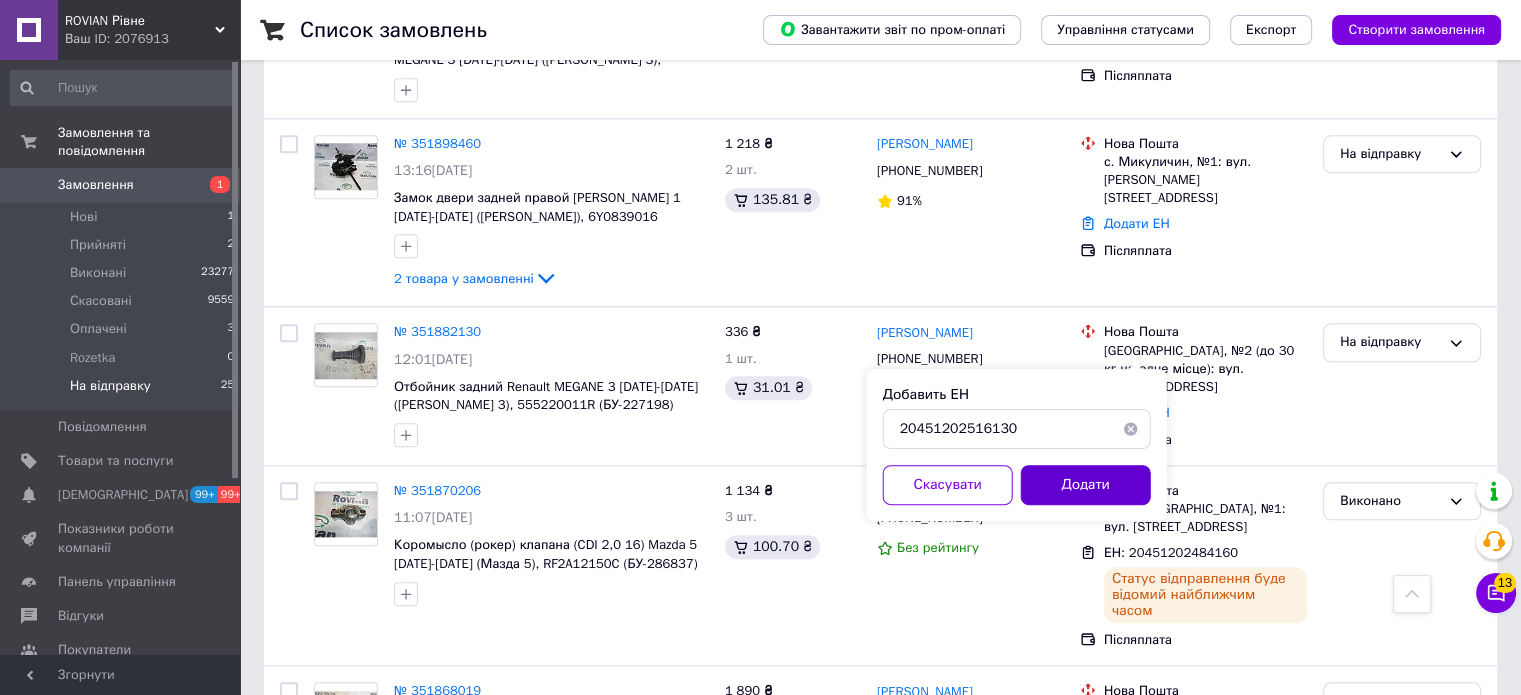 click on "Додати" at bounding box center (1086, 485) 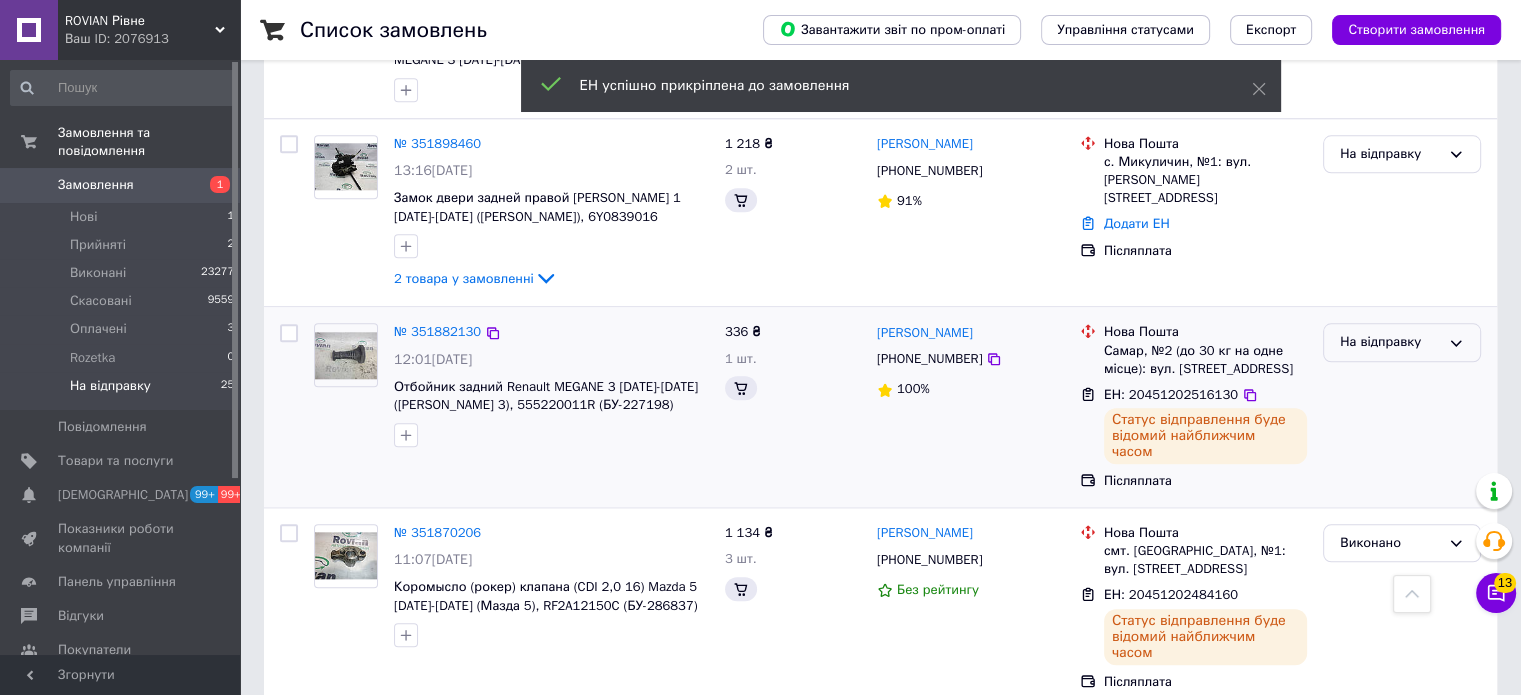 click on "На відправку" at bounding box center [1390, 342] 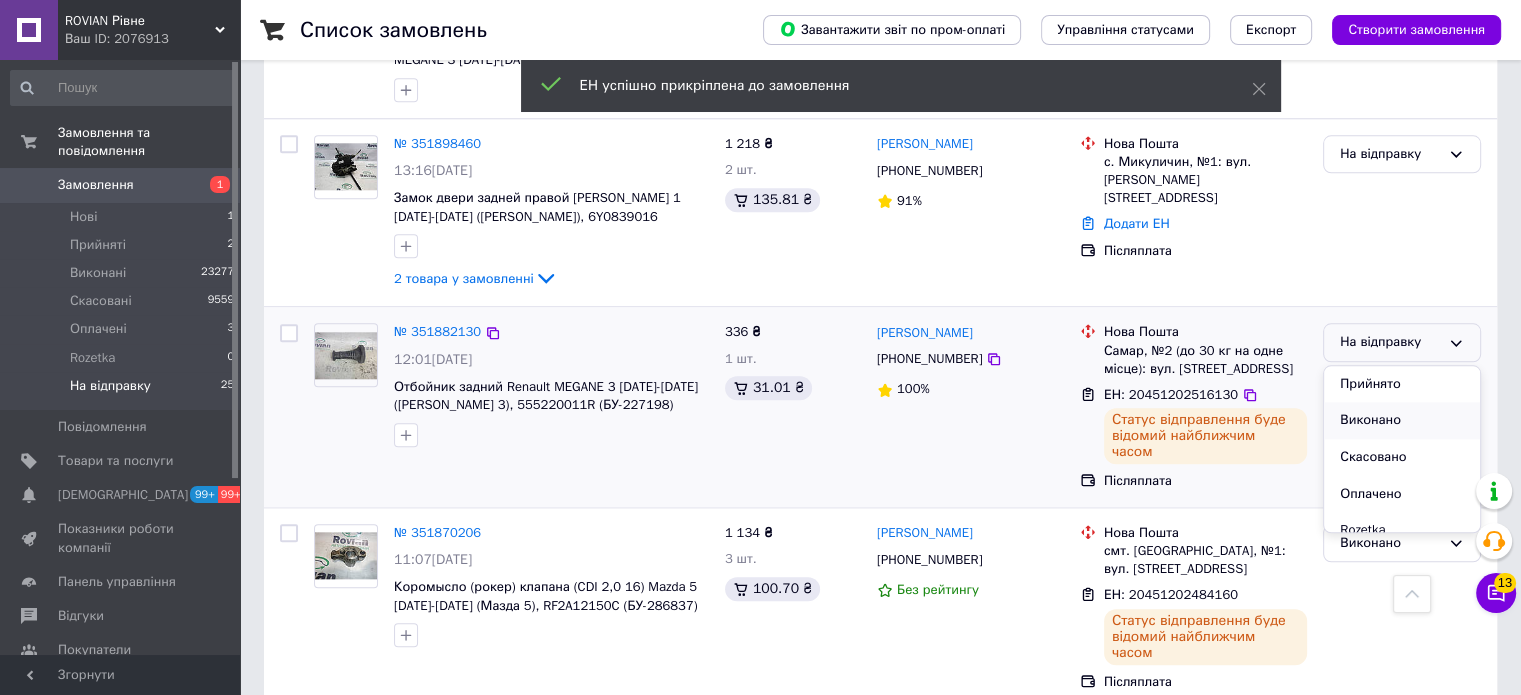 click on "Виконано" at bounding box center (1402, 420) 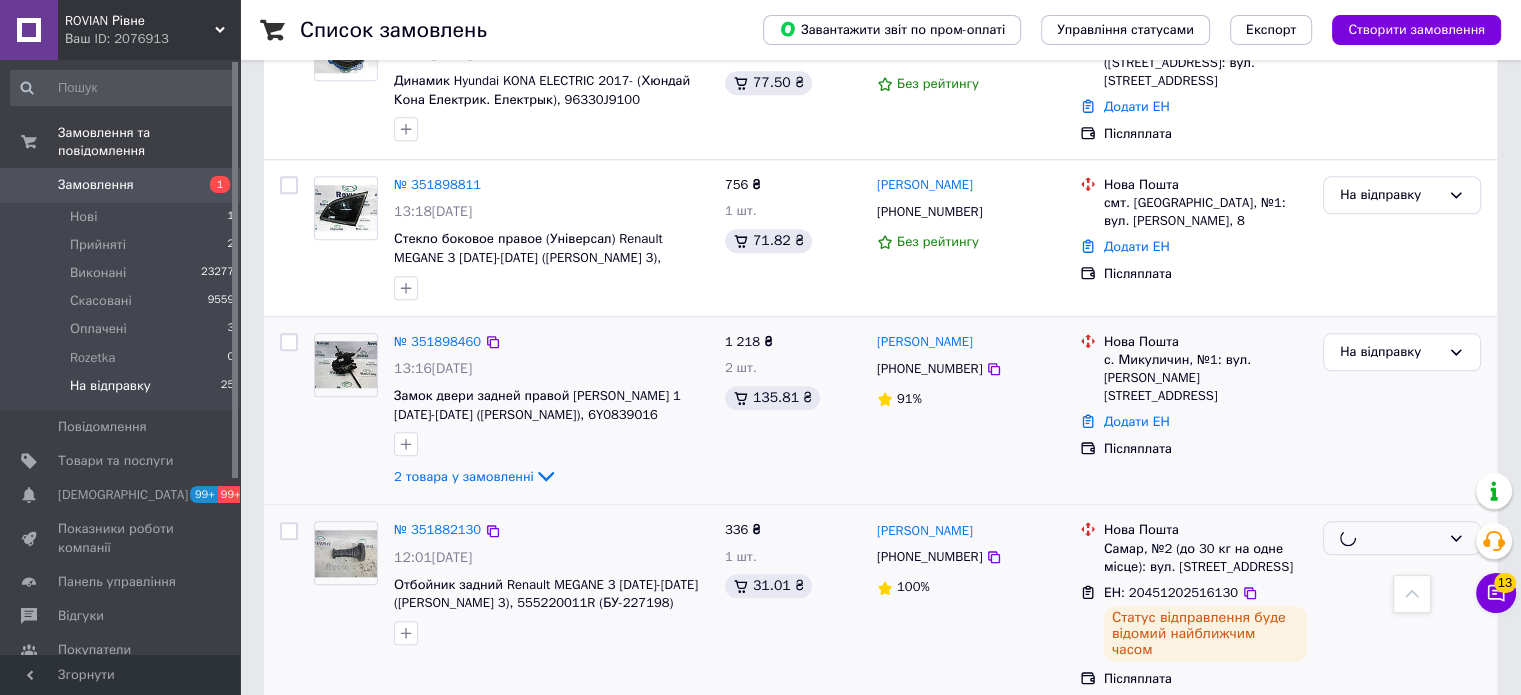 scroll, scrollTop: 1820, scrollLeft: 0, axis: vertical 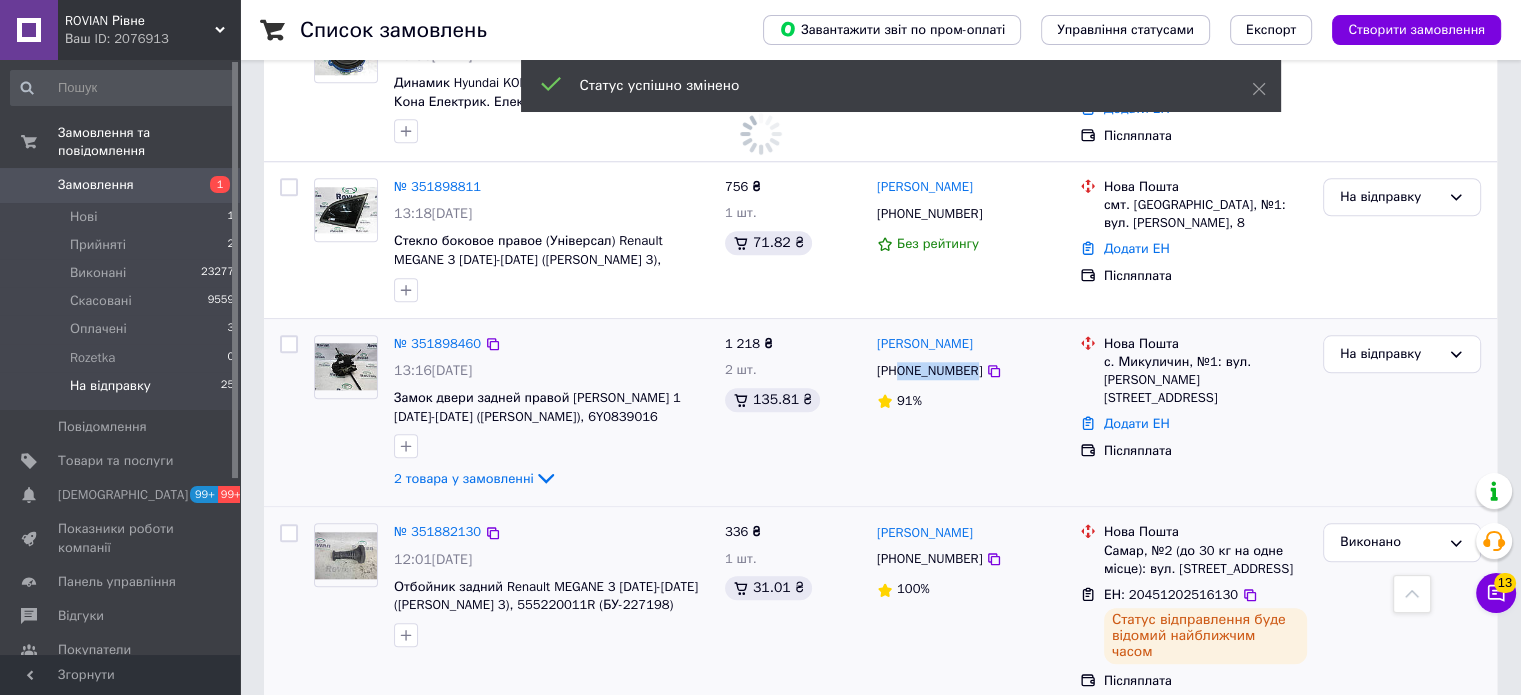 drag, startPoint x: 970, startPoint y: 307, endPoint x: 900, endPoint y: 306, distance: 70.00714 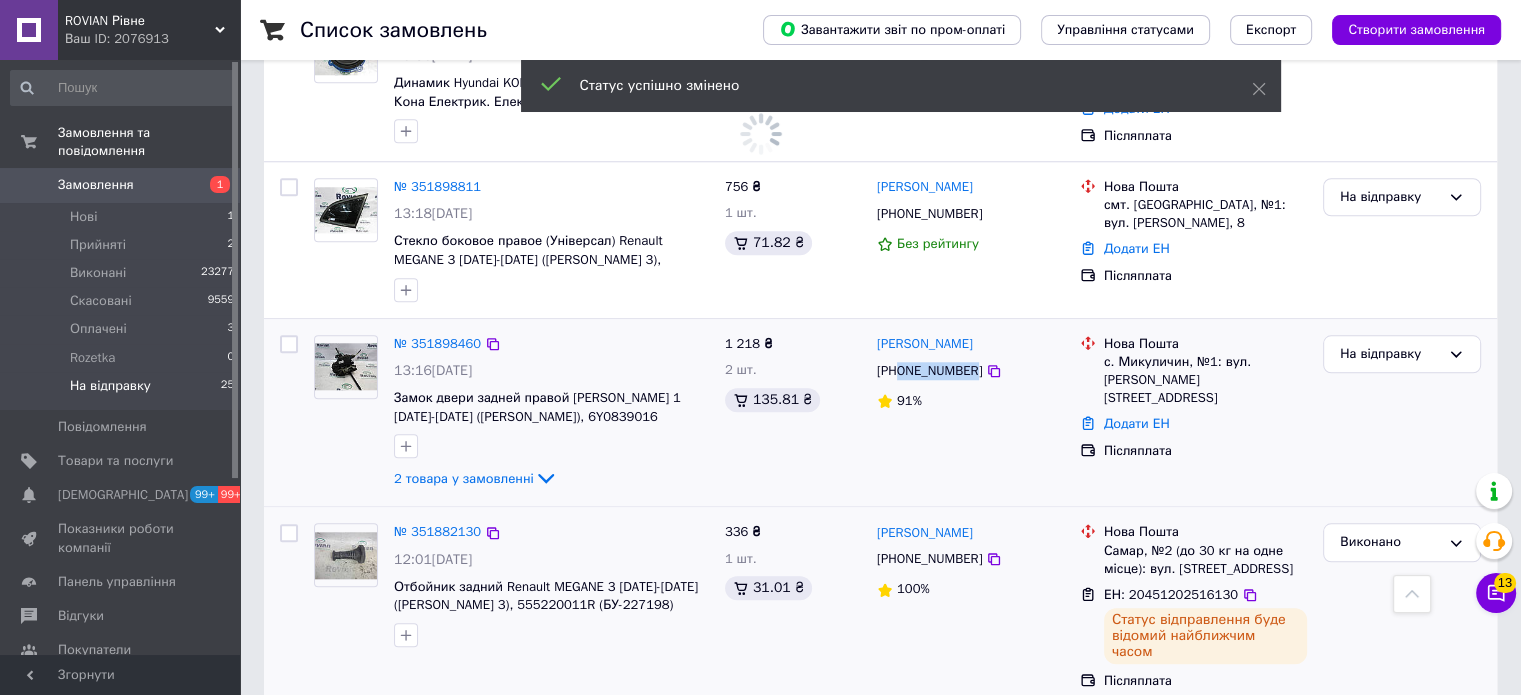 click on "+380506292602" at bounding box center [929, 371] 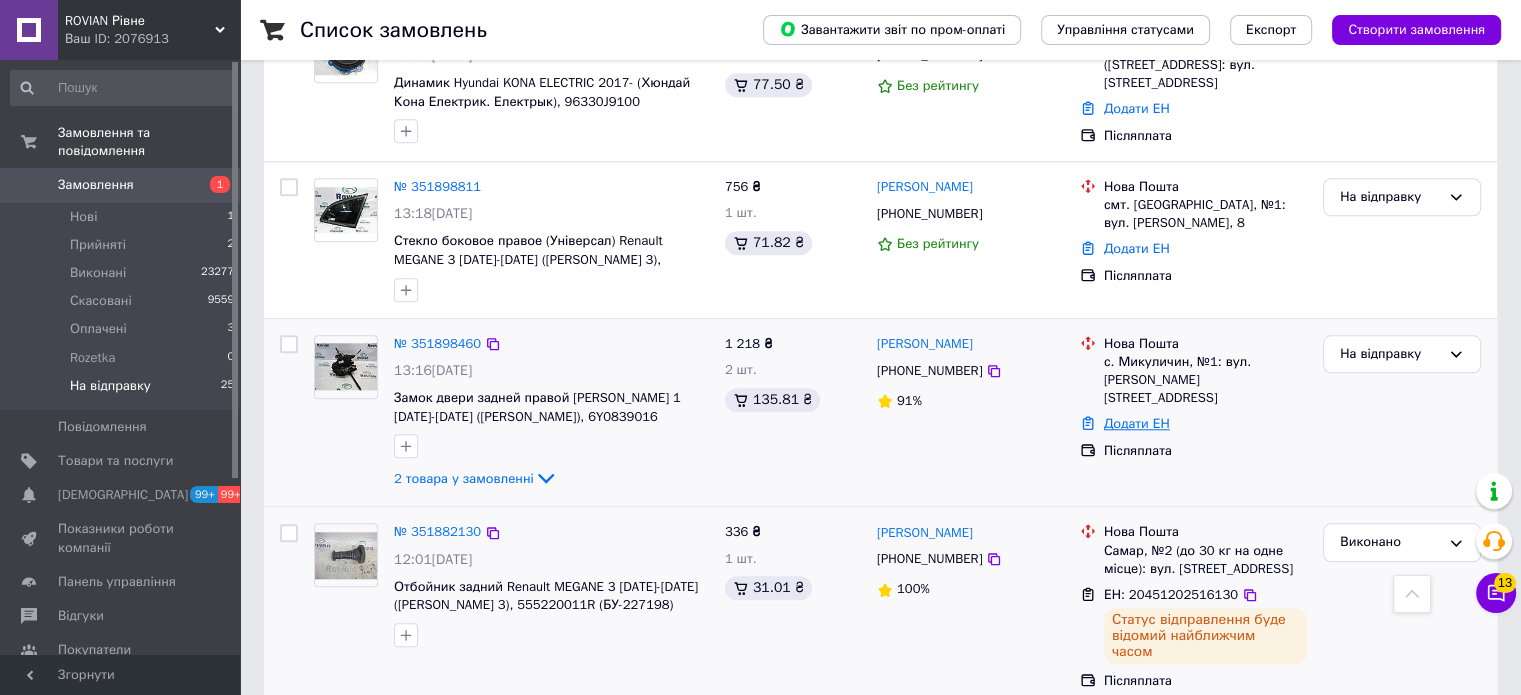 click on "Додати ЕН" at bounding box center [1137, 423] 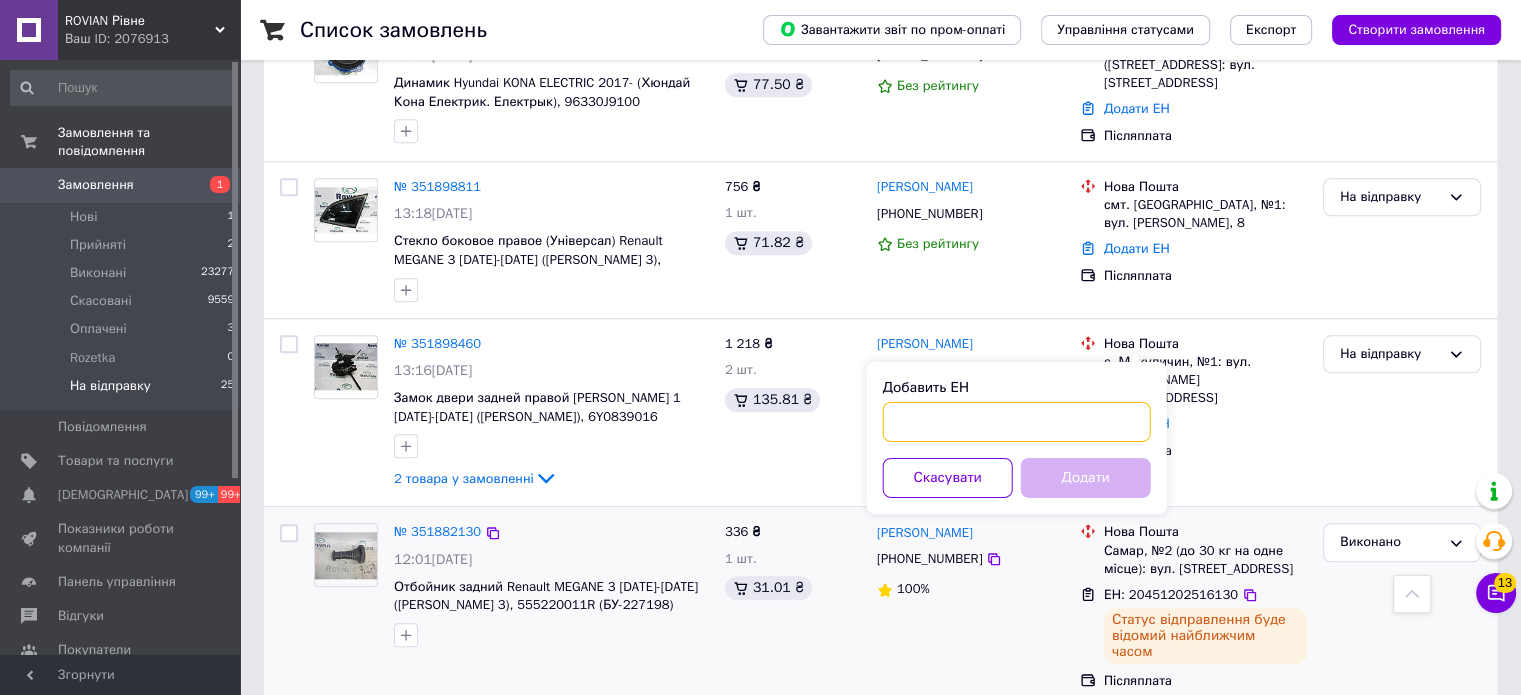 click on "Добавить ЕН" at bounding box center [1017, 422] 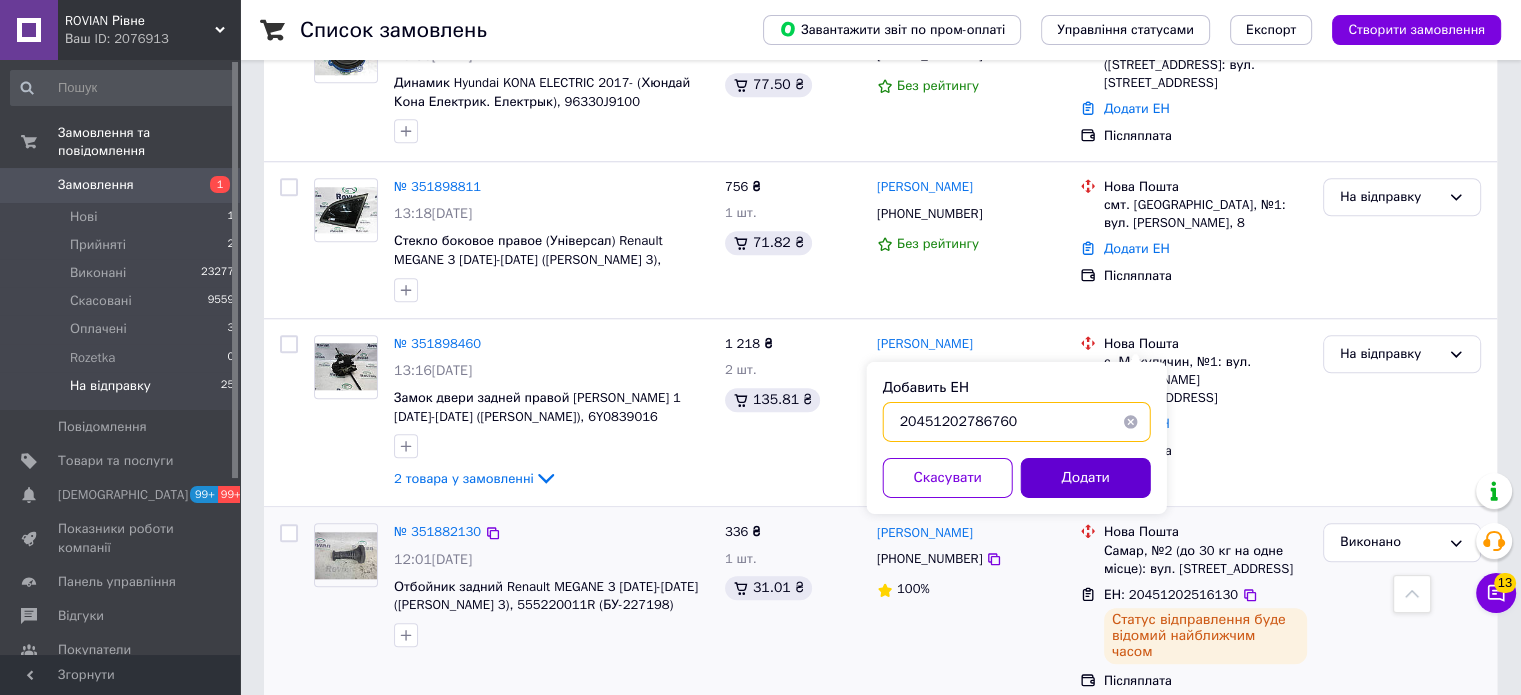 type on "20451202786760" 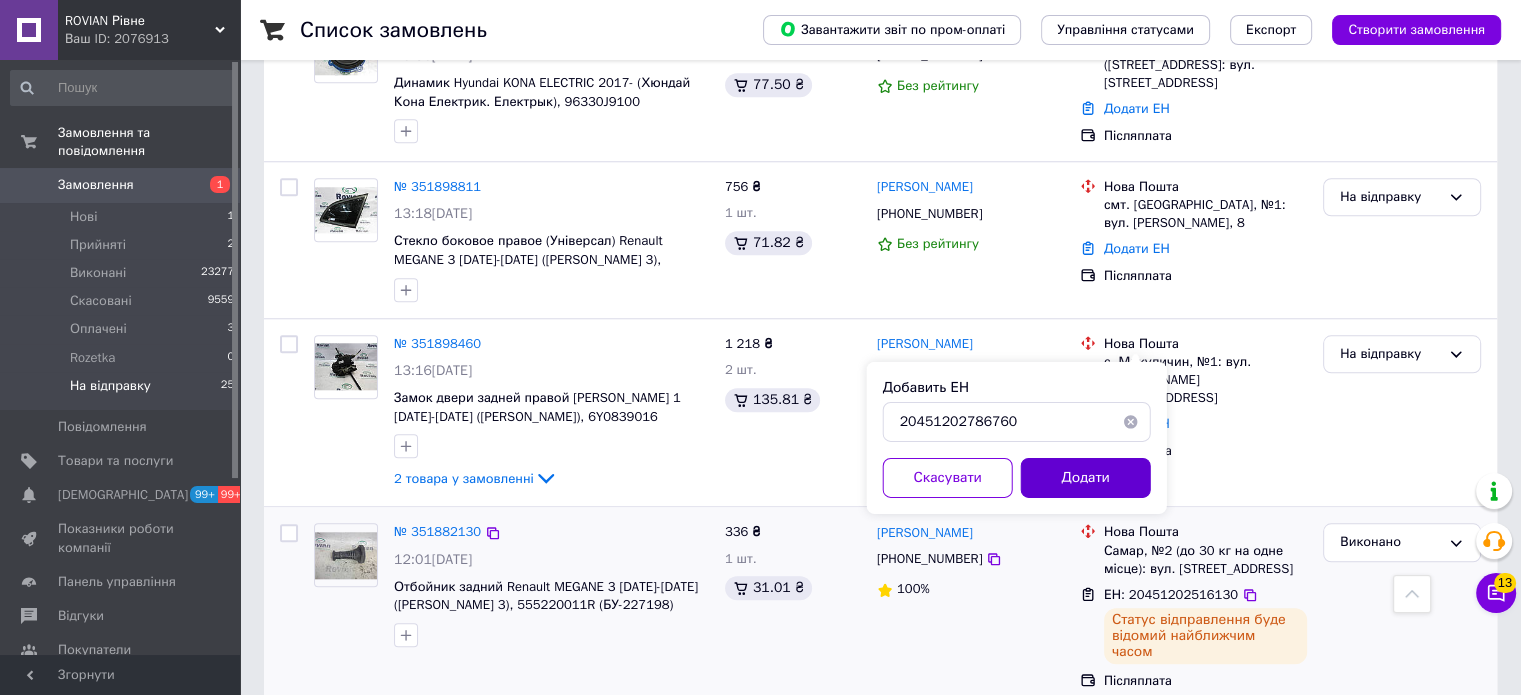 click on "Додати" at bounding box center [1086, 478] 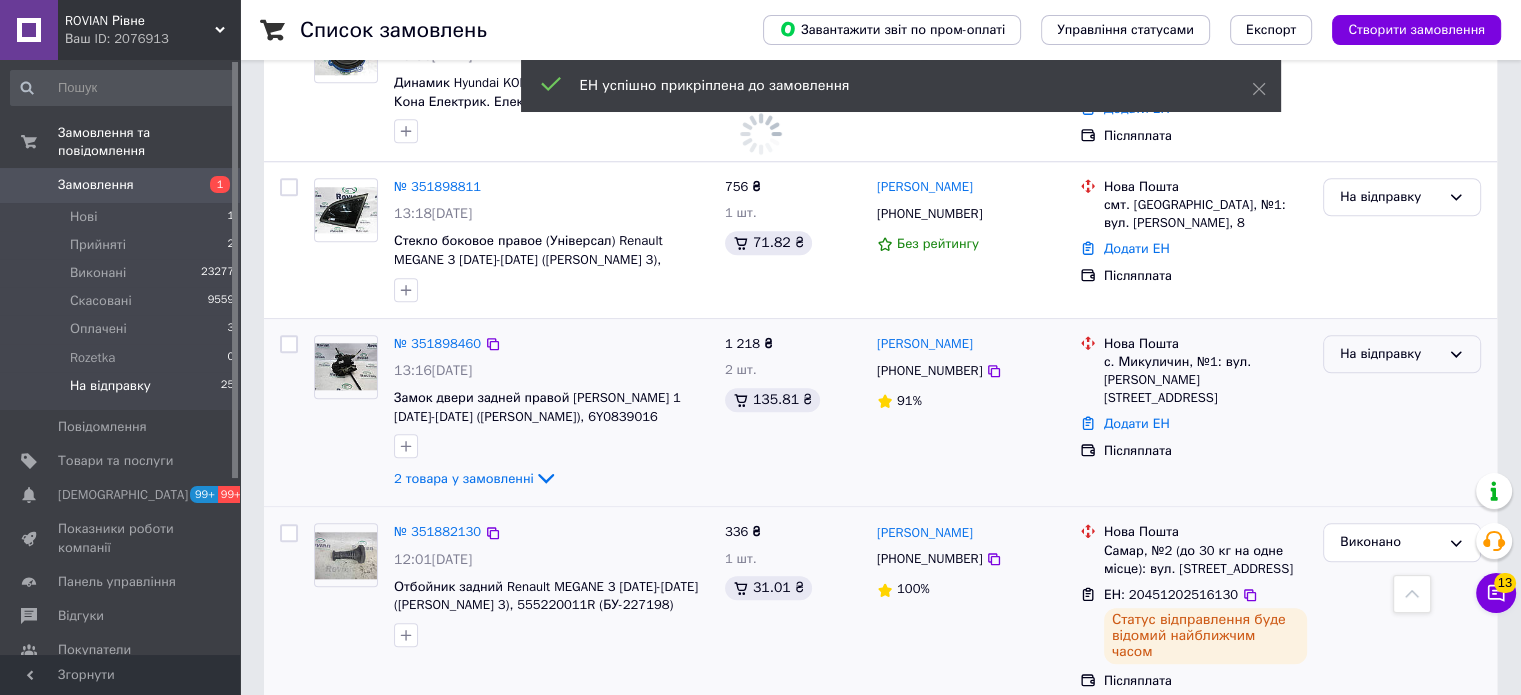 scroll, scrollTop: 1746, scrollLeft: 0, axis: vertical 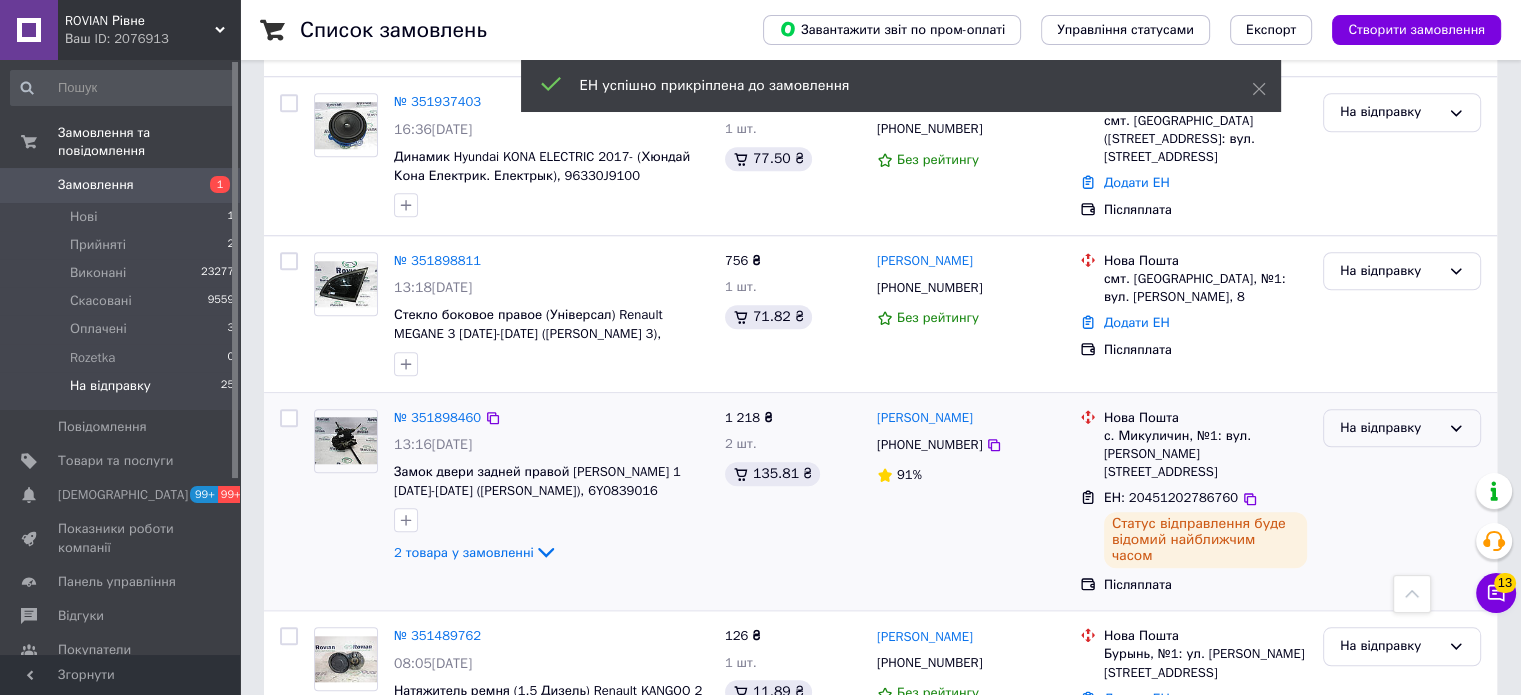 click on "На відправку" at bounding box center (1390, 428) 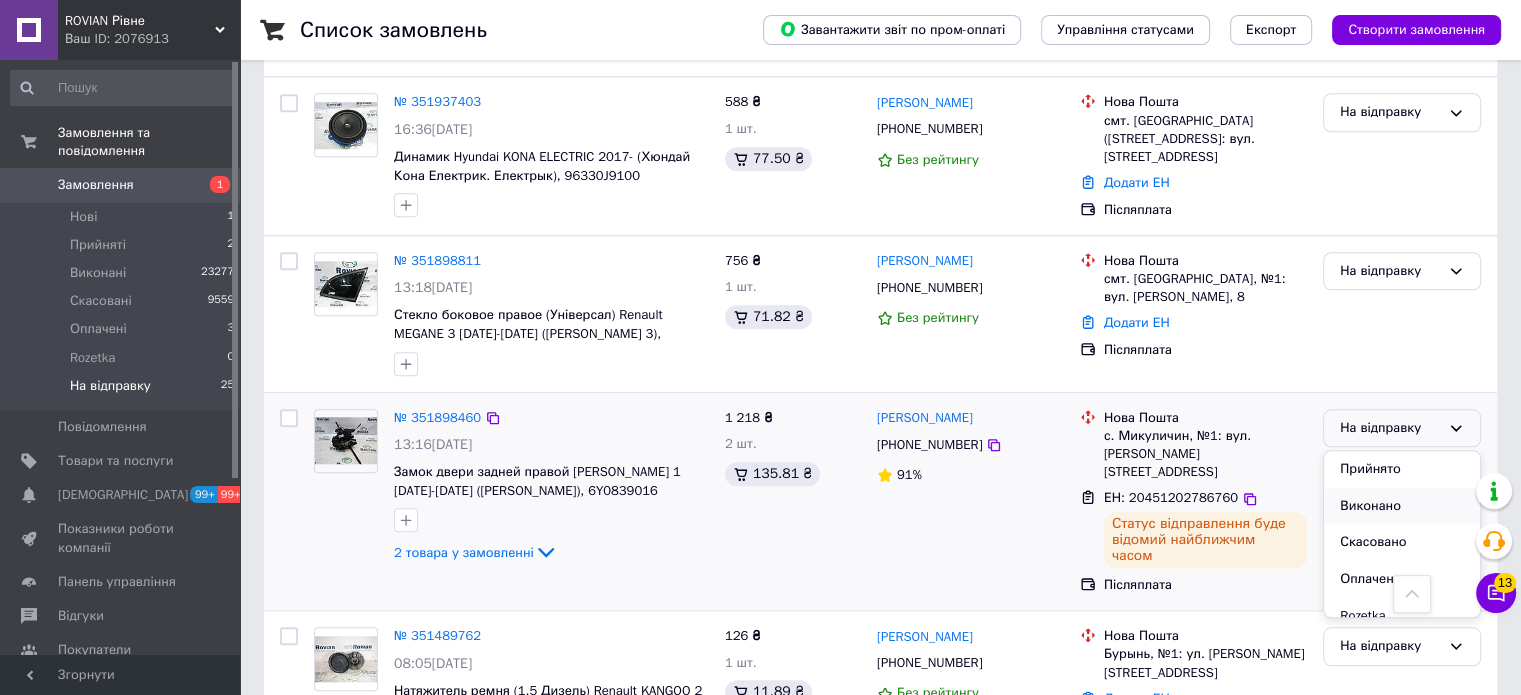 click on "Виконано" at bounding box center [1402, 506] 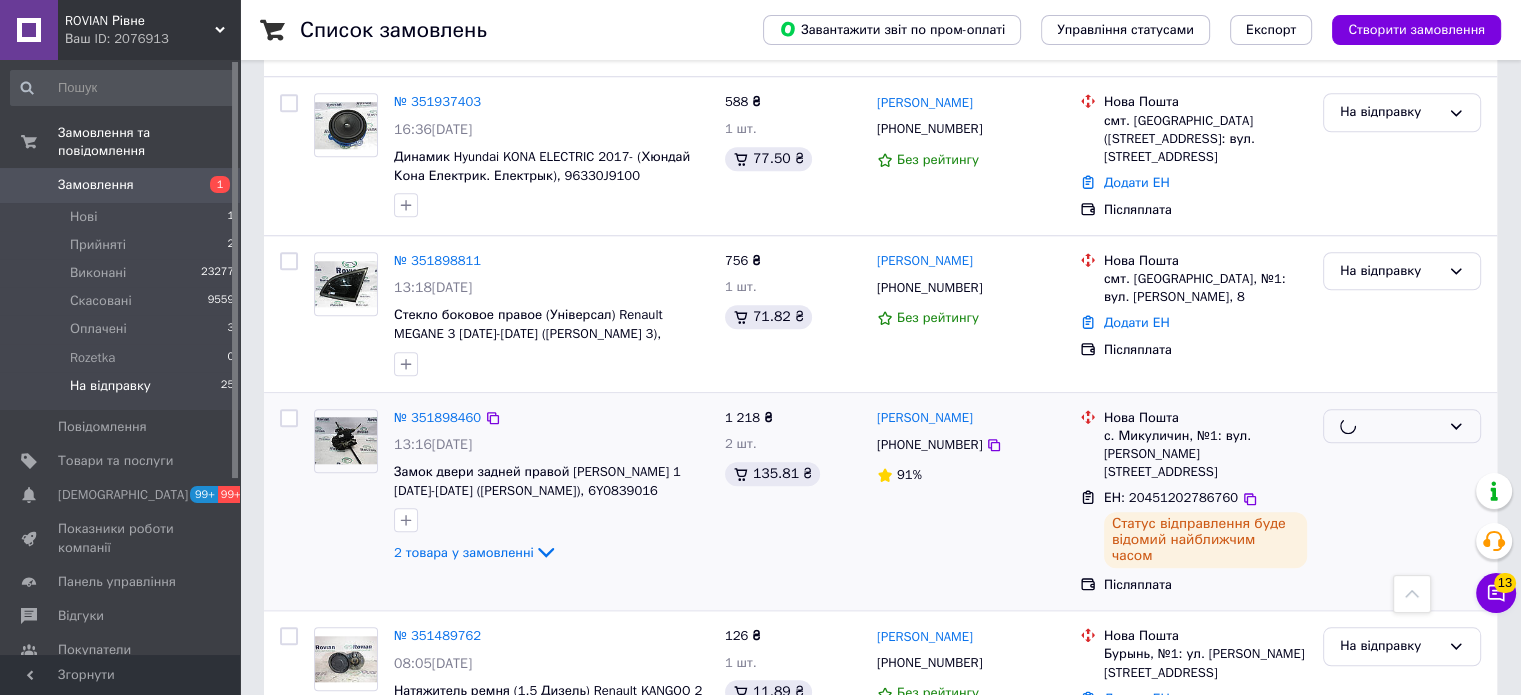 scroll, scrollTop: 1646, scrollLeft: 0, axis: vertical 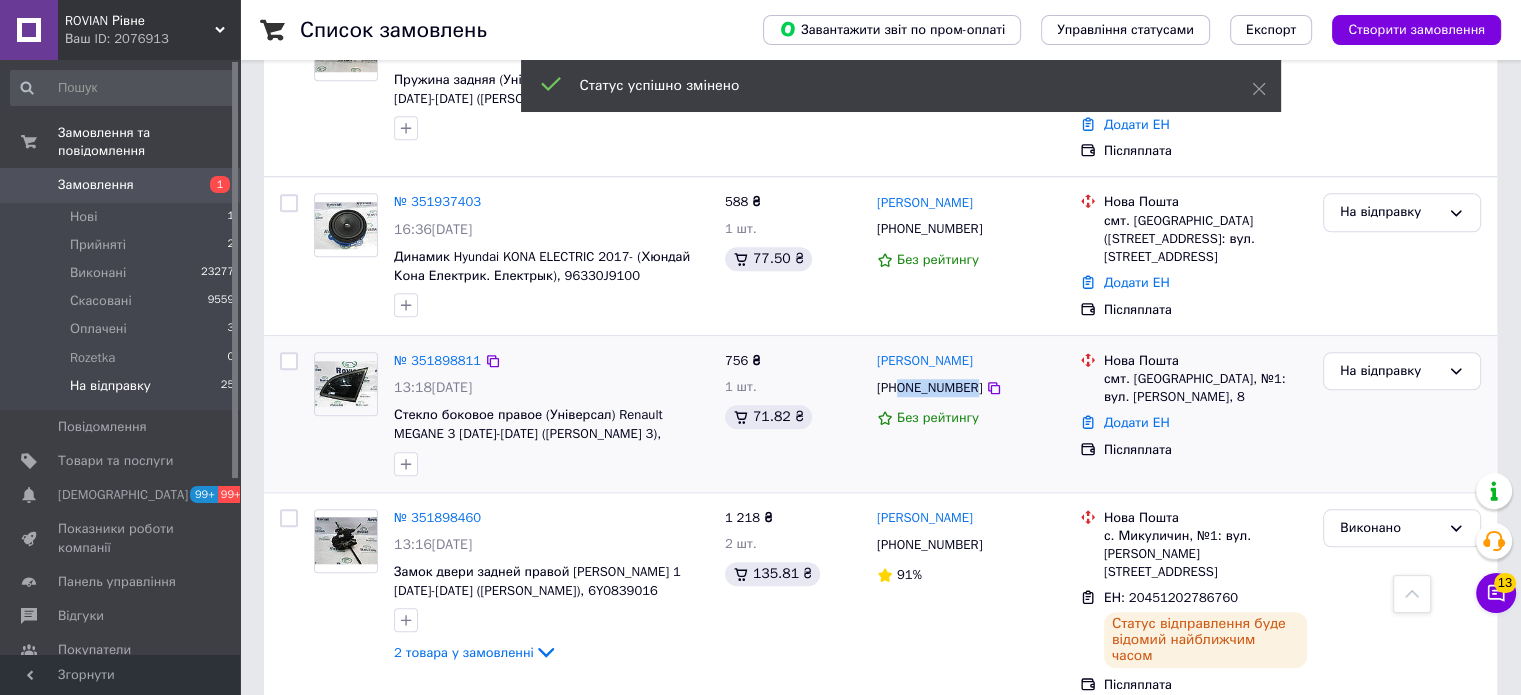 drag, startPoint x: 970, startPoint y: 321, endPoint x: 900, endPoint y: 318, distance: 70.064255 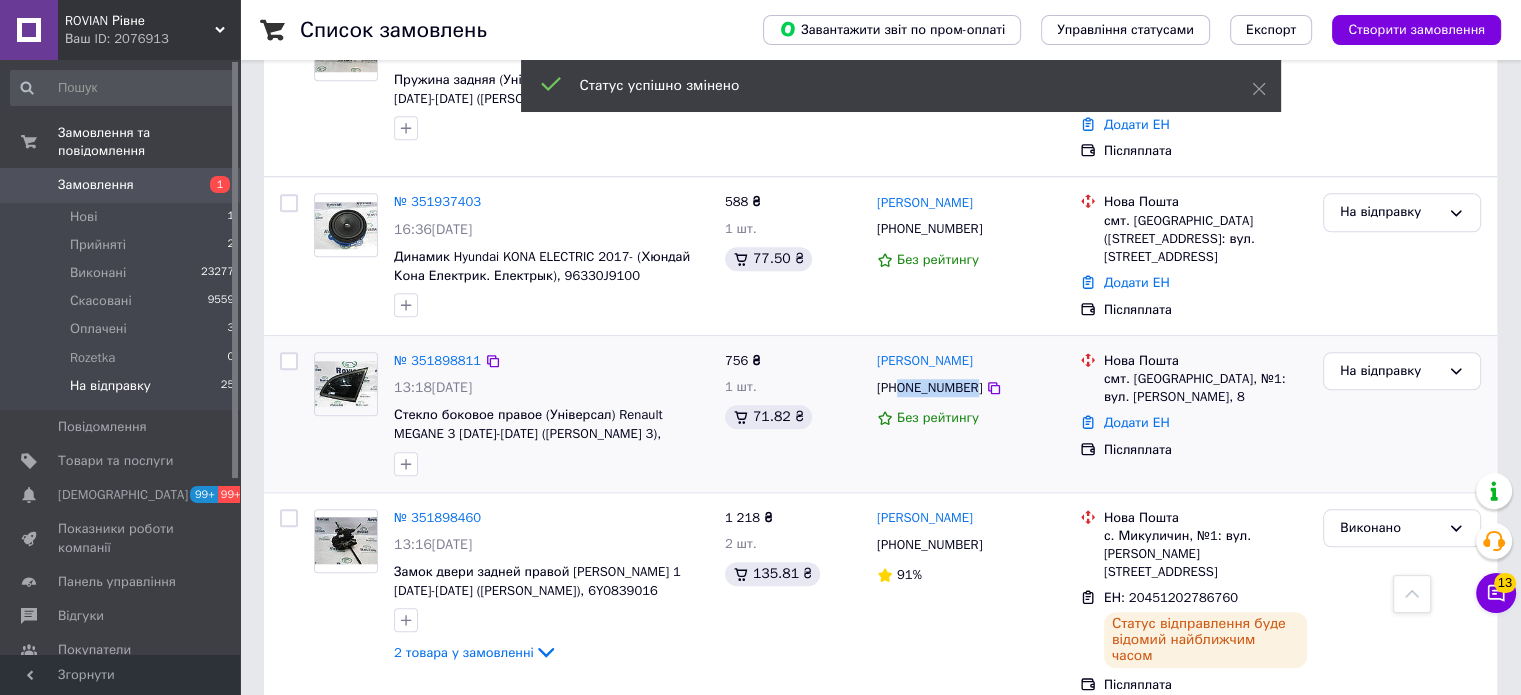 click on "+380660525260" at bounding box center [929, 388] 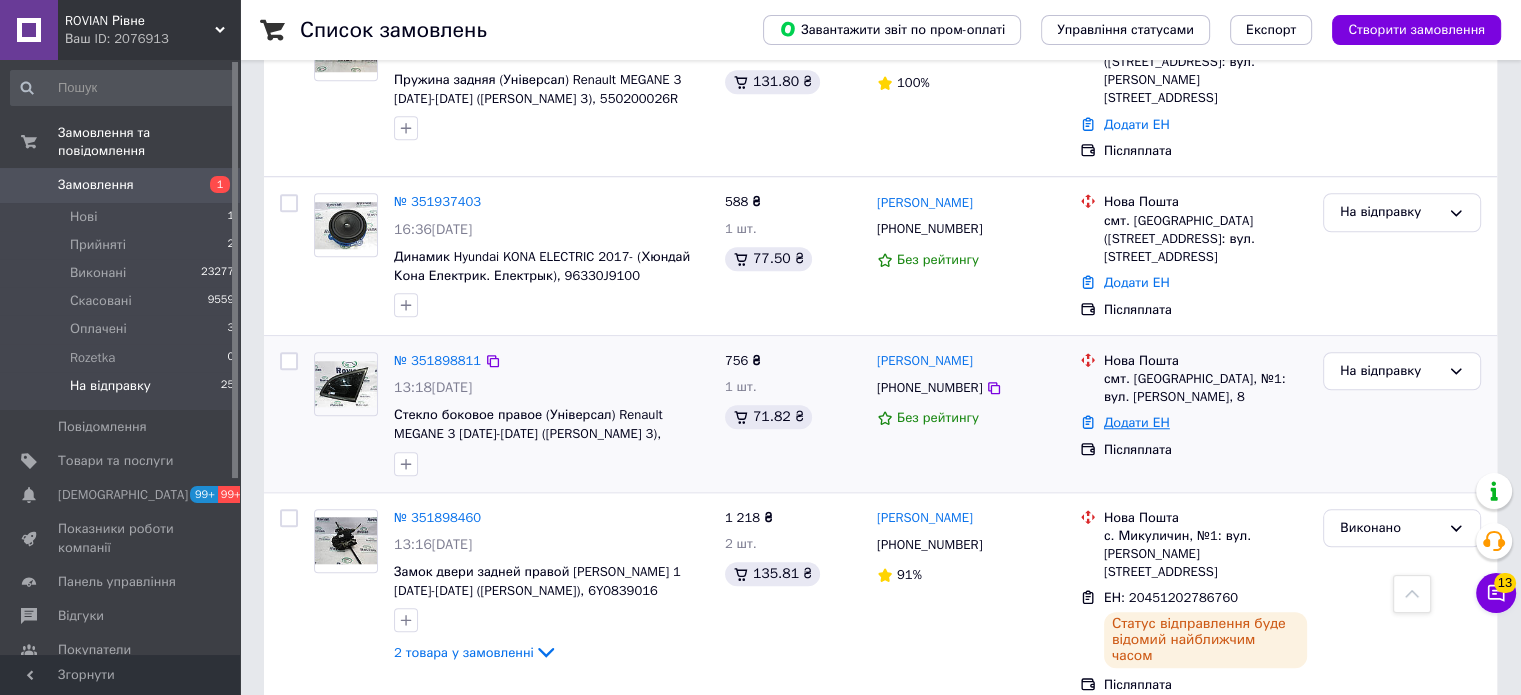 click on "Додати ЕН" at bounding box center [1137, 422] 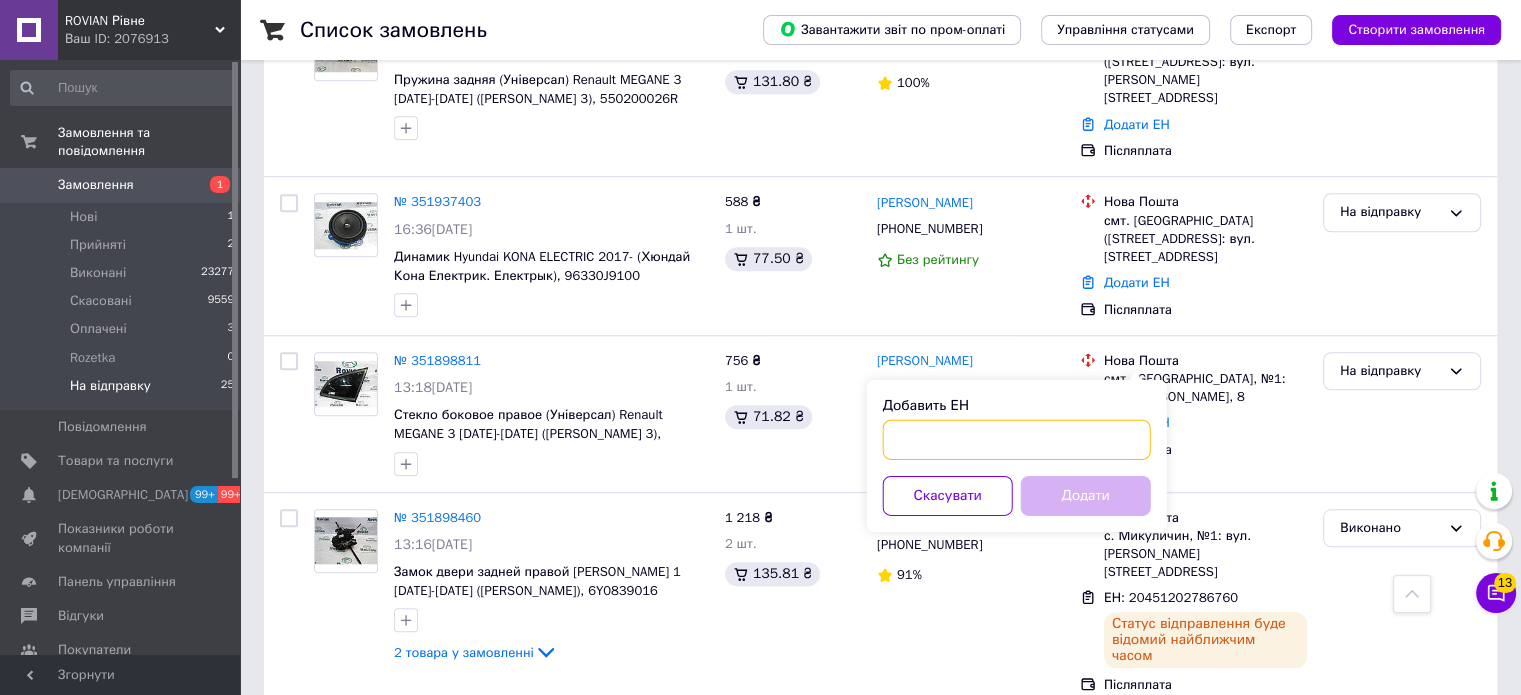 click on "Добавить ЕН" at bounding box center (1017, 440) 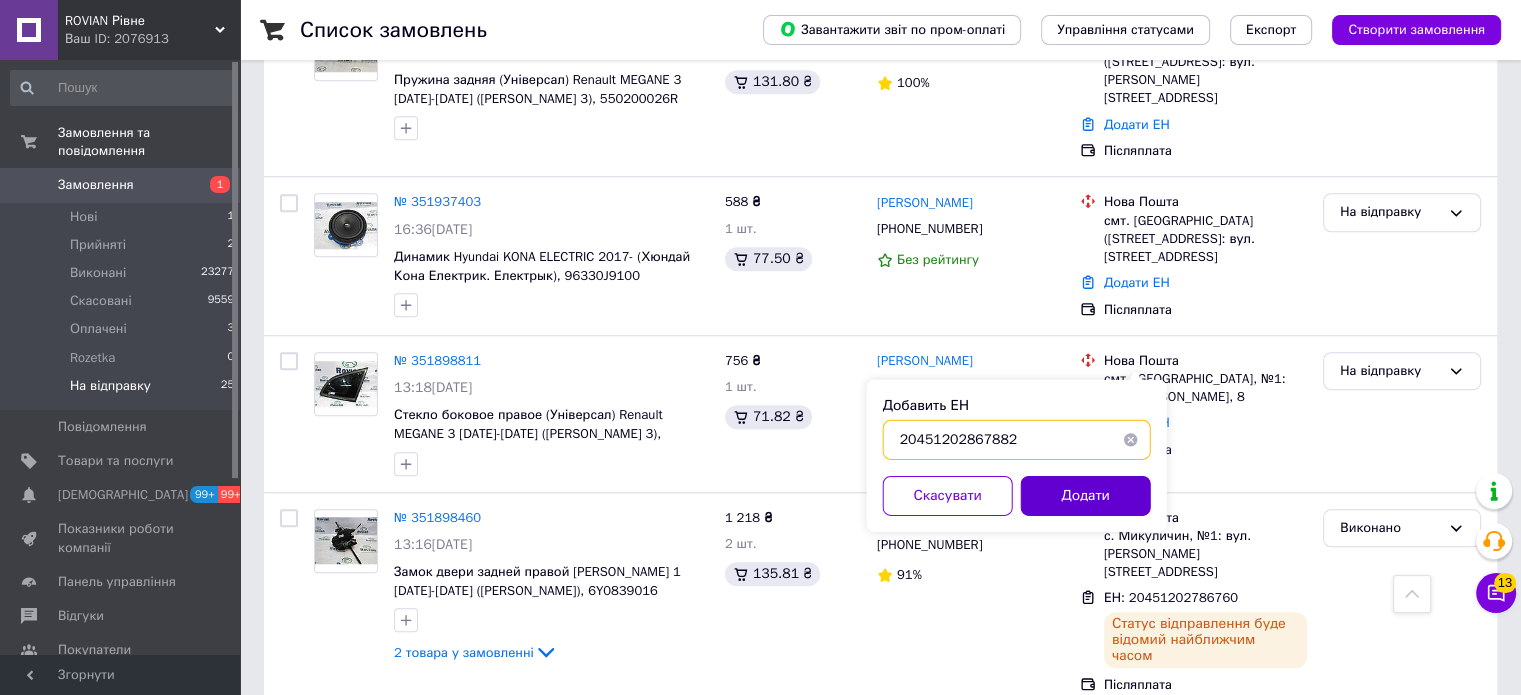 type on "20451202867882" 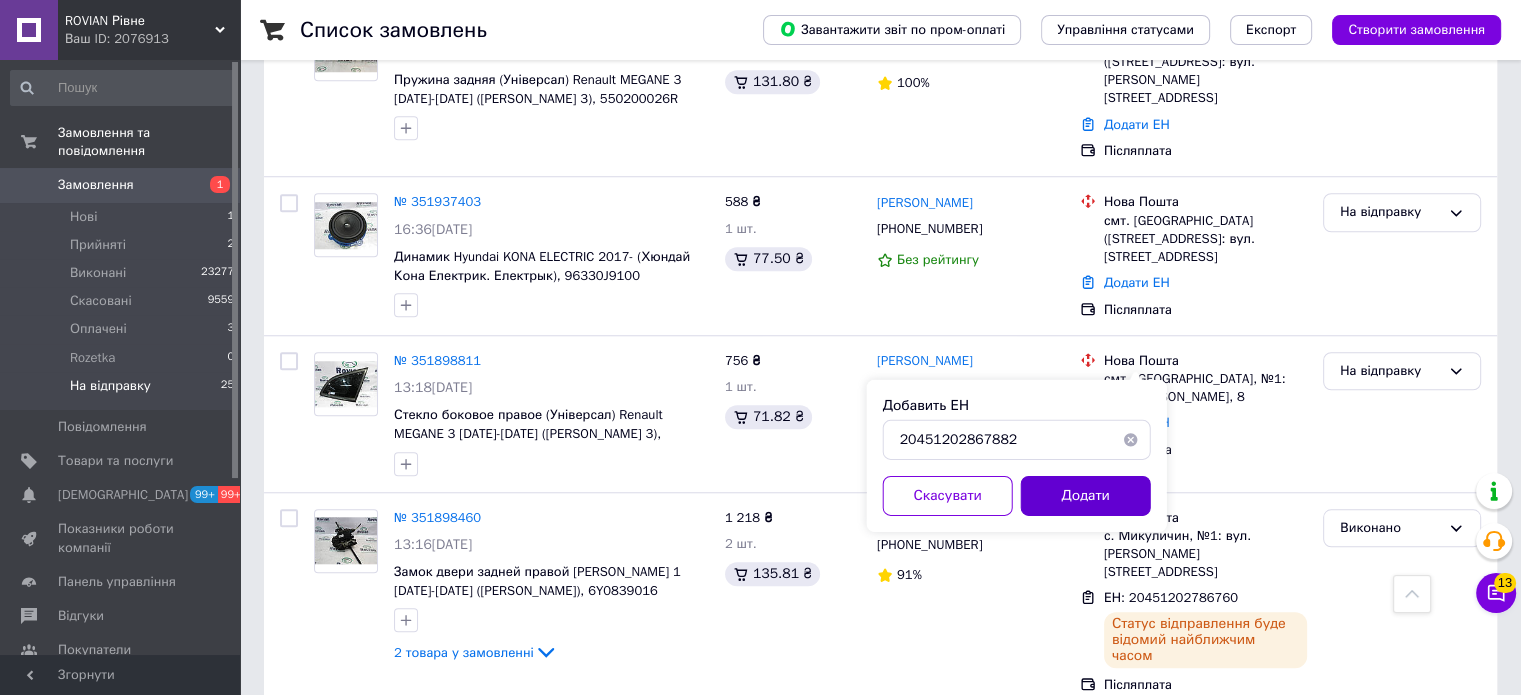 click on "Додати" at bounding box center [1086, 496] 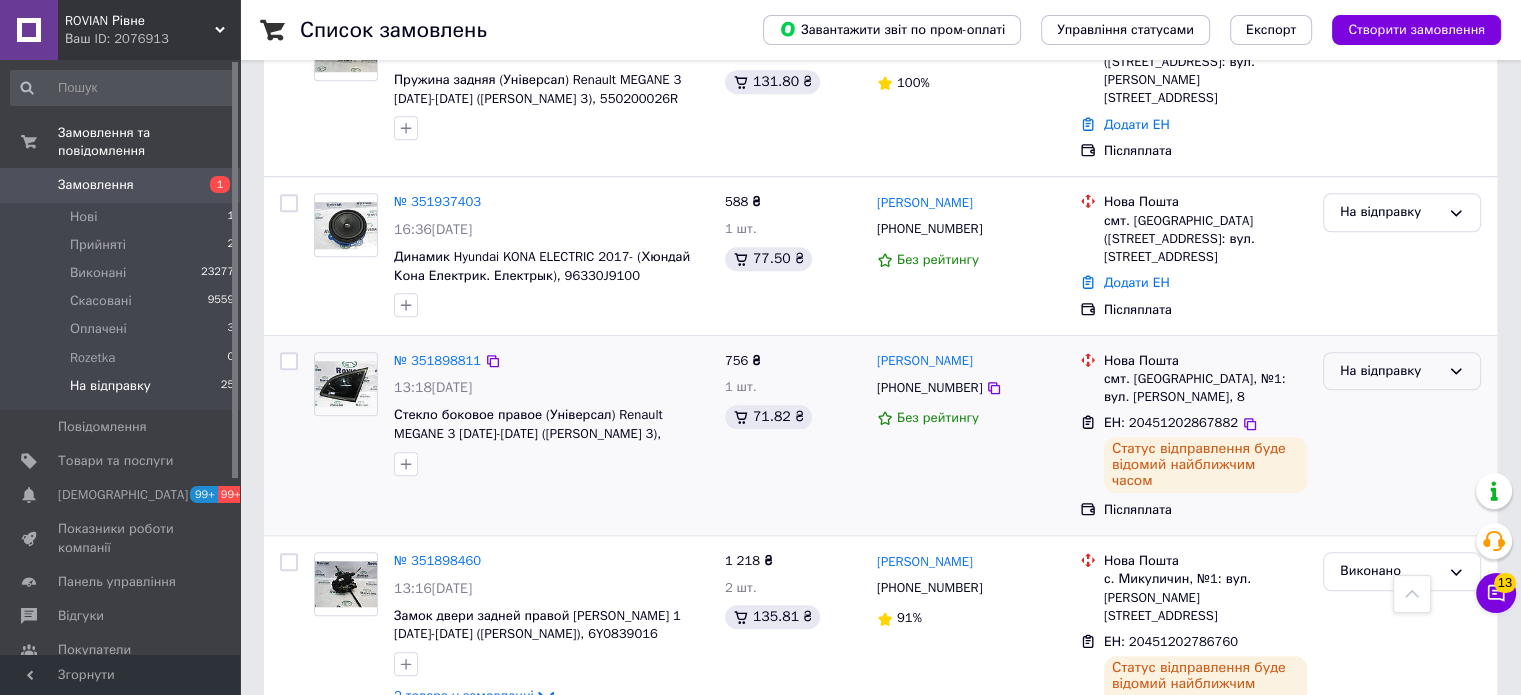 drag, startPoint x: 1375, startPoint y: 292, endPoint x: 1377, endPoint y: 315, distance: 23.086792 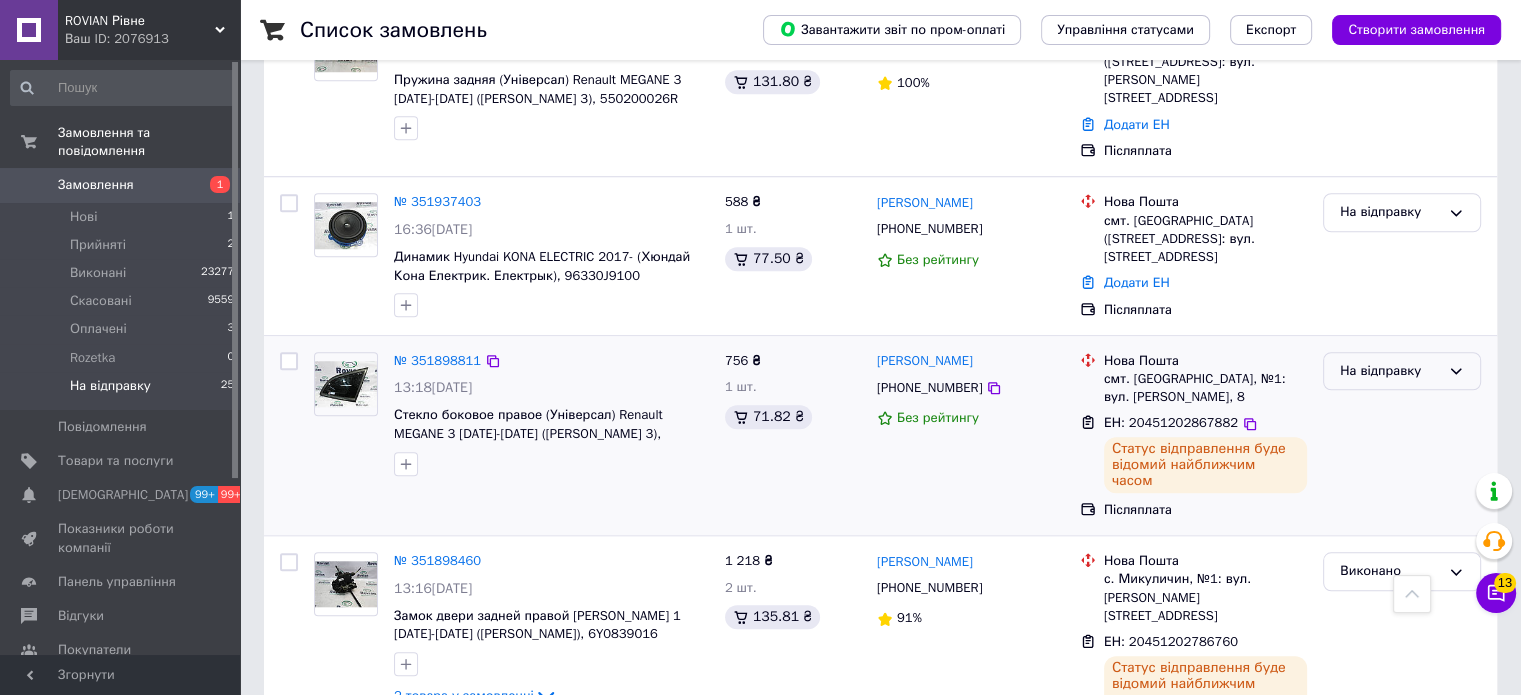 click on "На відправку" at bounding box center [1402, 371] 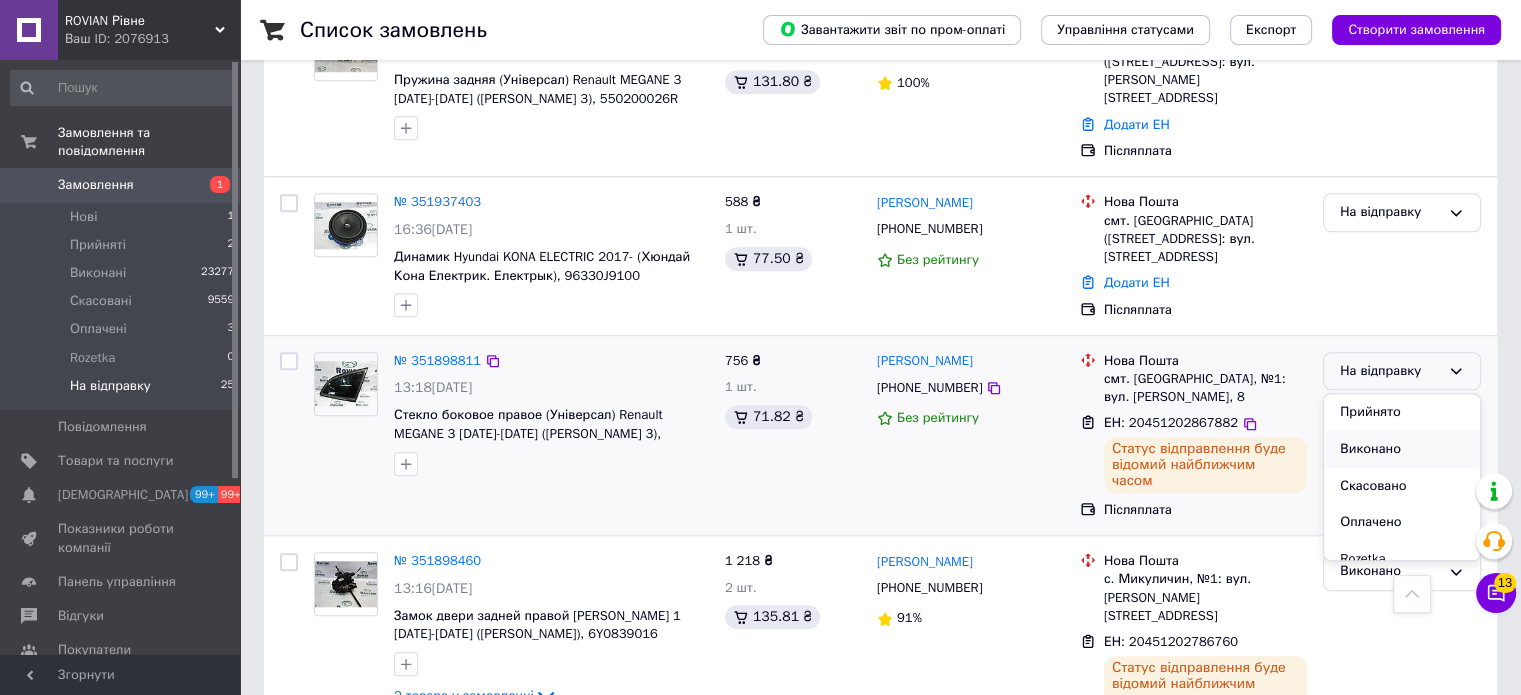 click on "Виконано" at bounding box center (1402, 449) 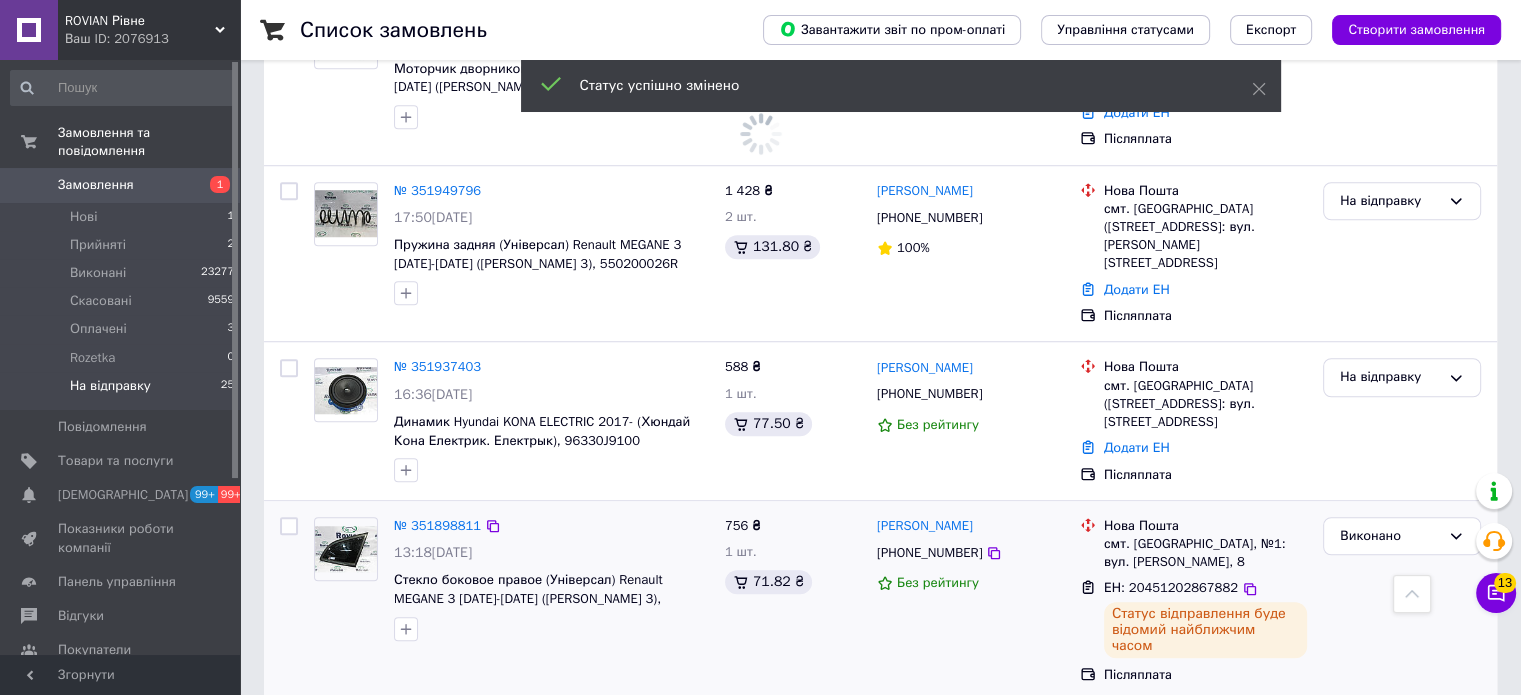 scroll, scrollTop: 1446, scrollLeft: 0, axis: vertical 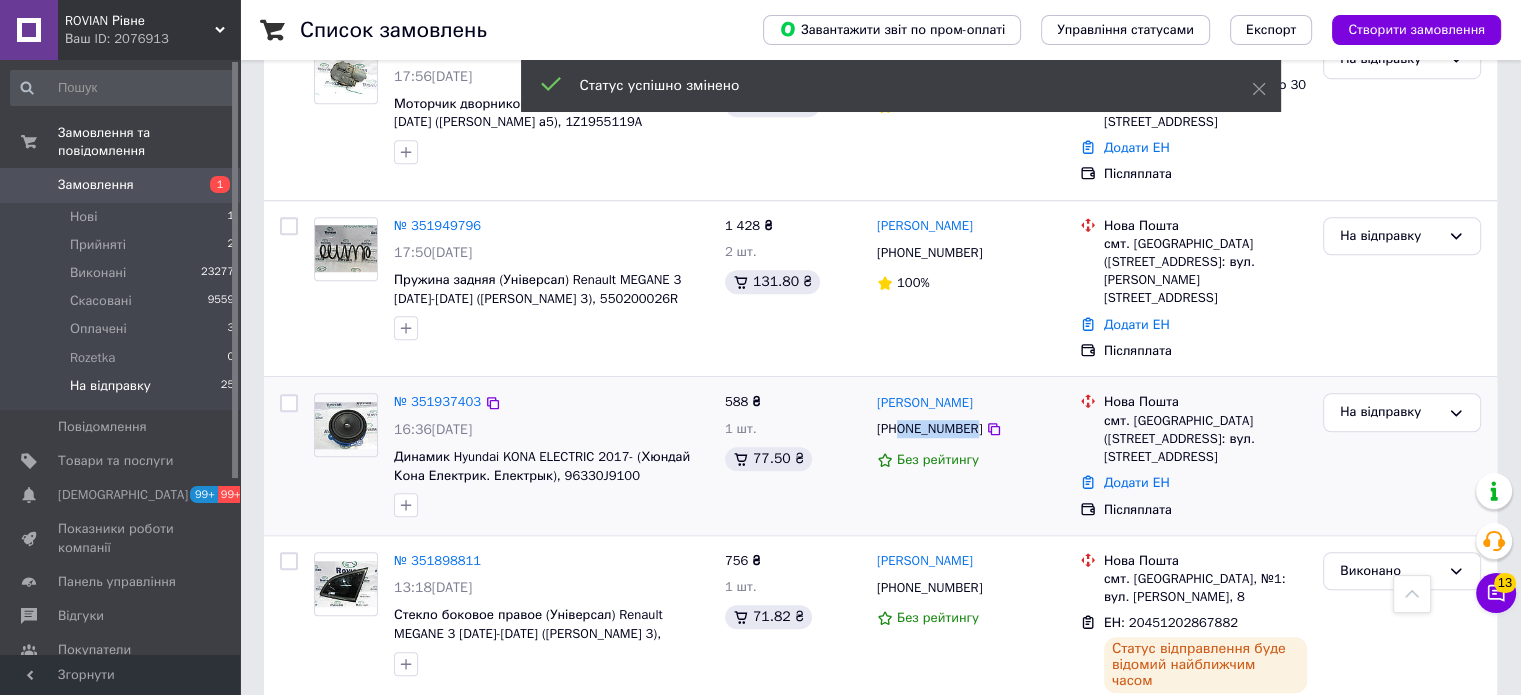 drag, startPoint x: 968, startPoint y: 367, endPoint x: 899, endPoint y: 366, distance: 69.00725 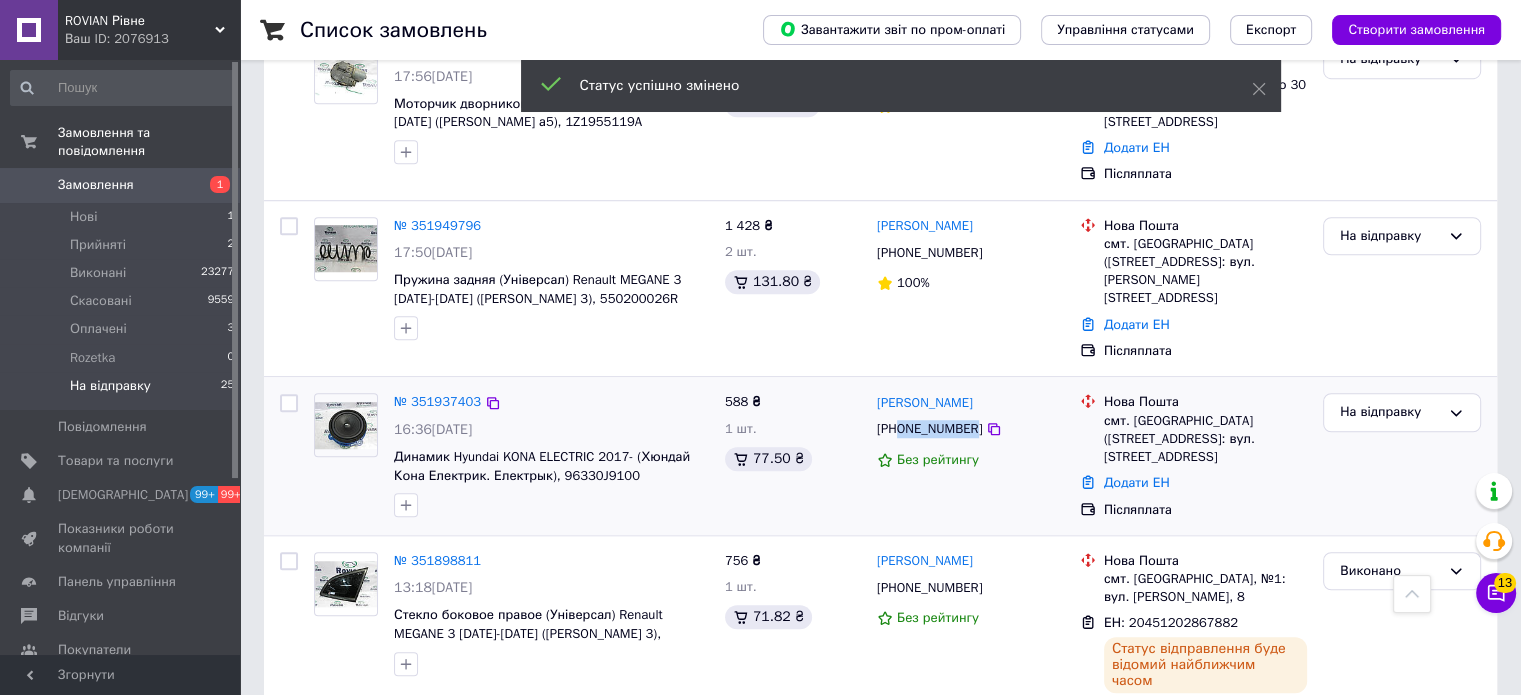 click on "+380969406686" at bounding box center [929, 429] 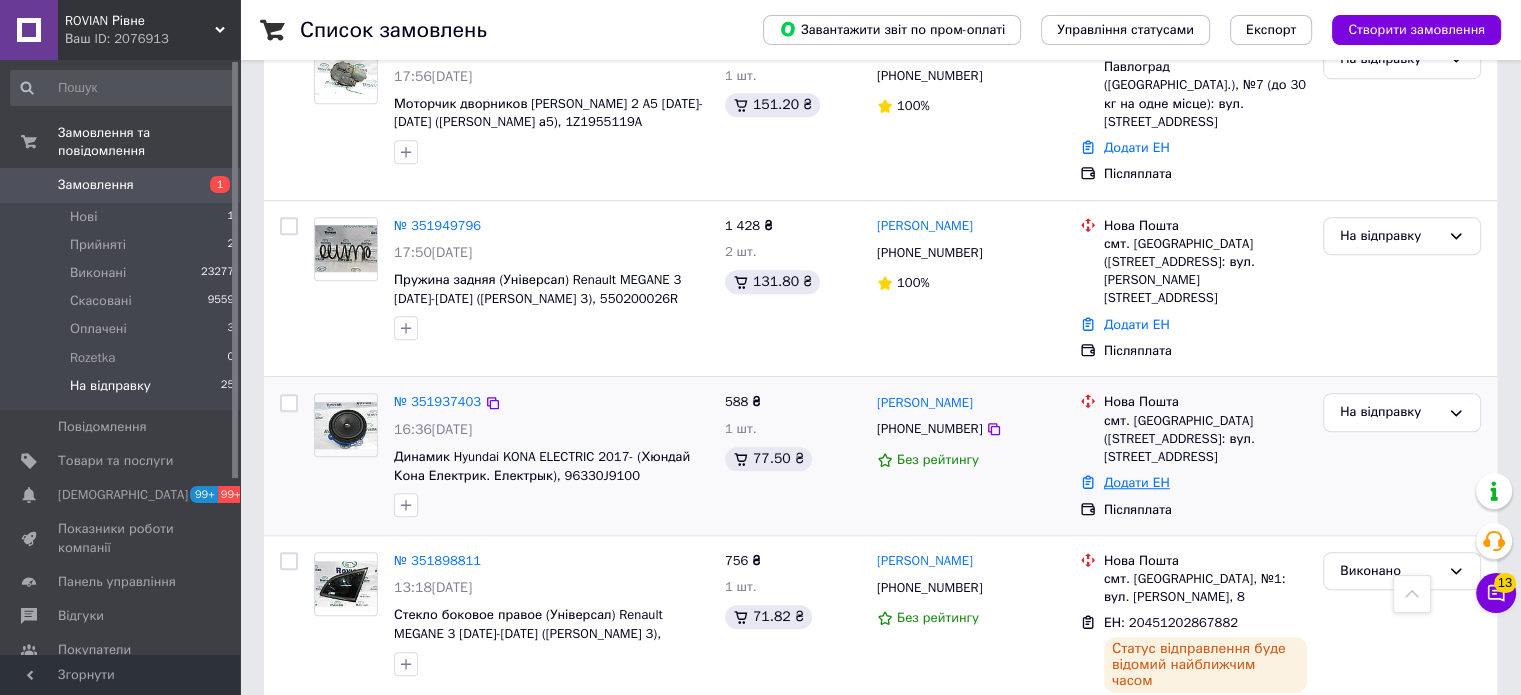 click on "Додати ЕН" at bounding box center [1137, 482] 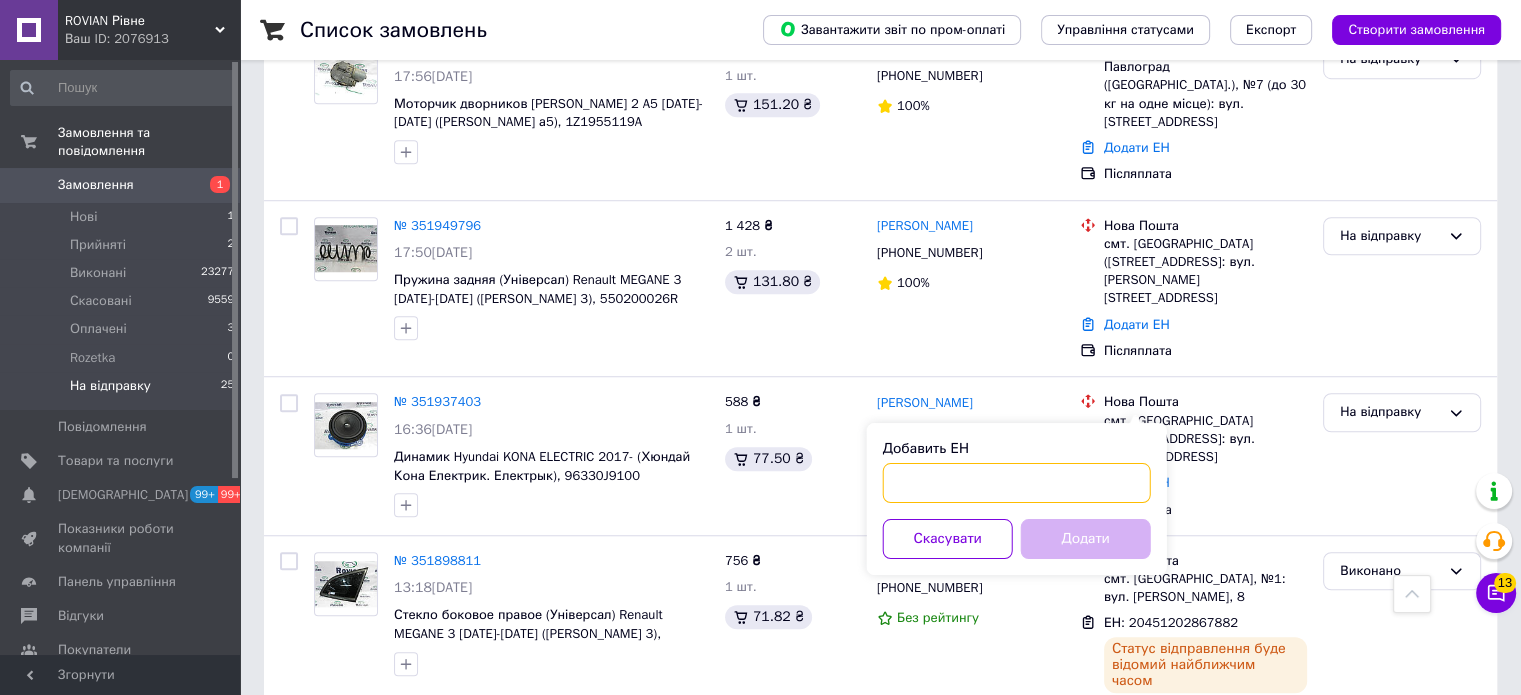 click on "Добавить ЕН" at bounding box center [1017, 483] 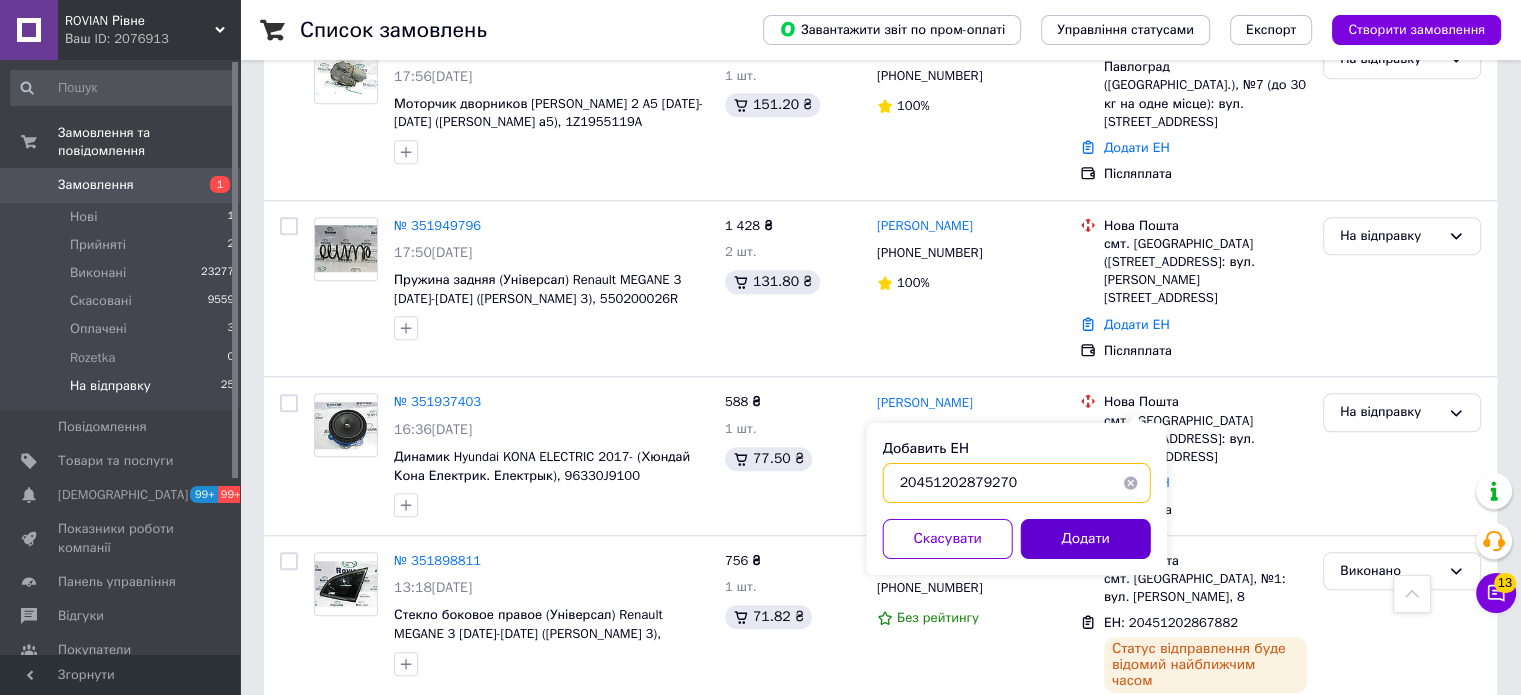 type on "20451202879270" 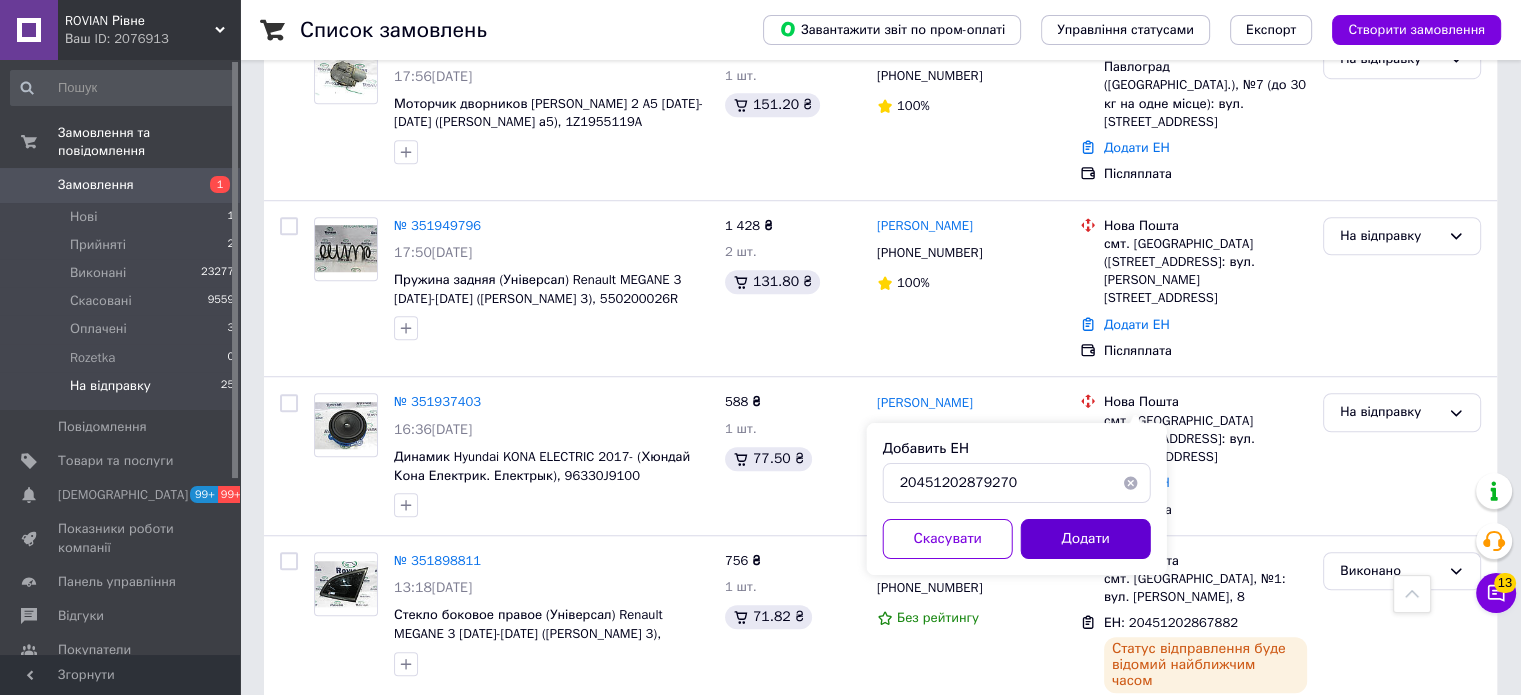 click on "Додати" at bounding box center (1086, 539) 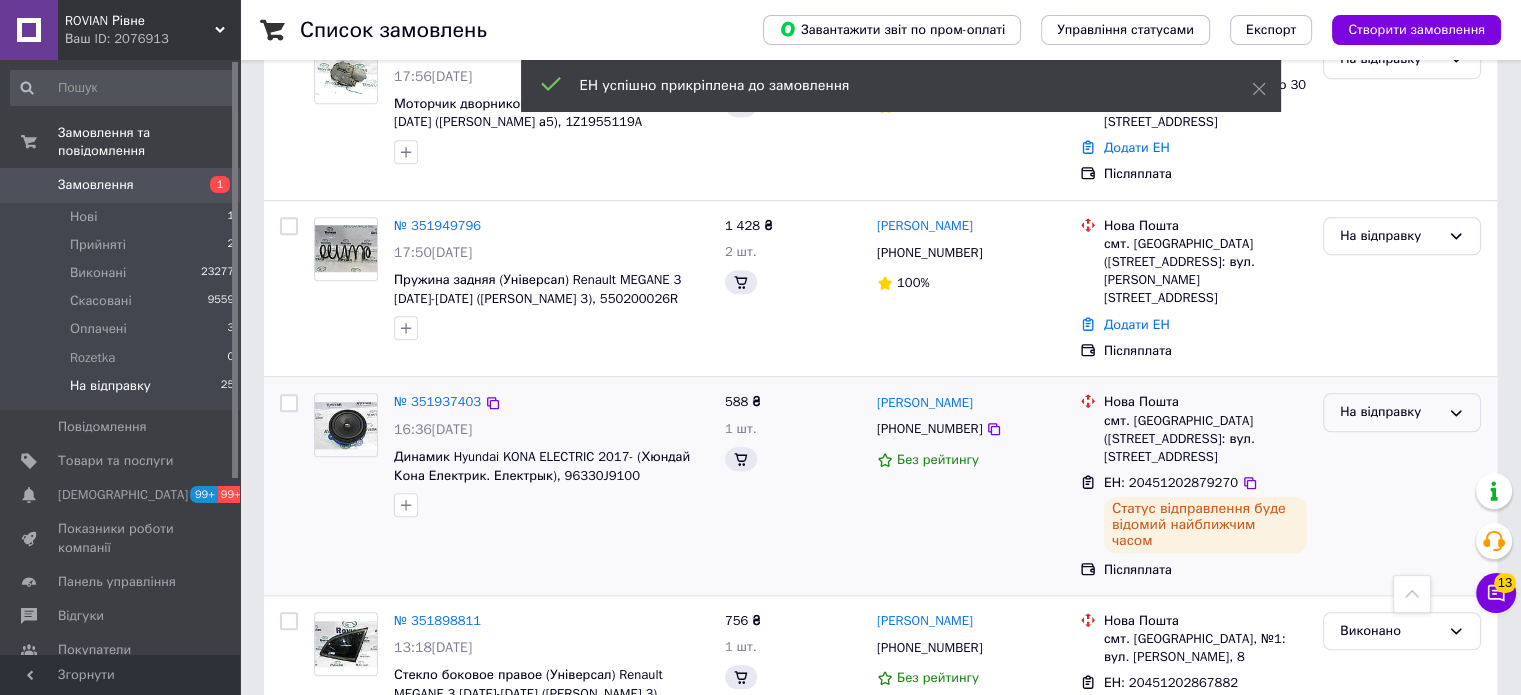 click on "На відправку" at bounding box center (1390, 412) 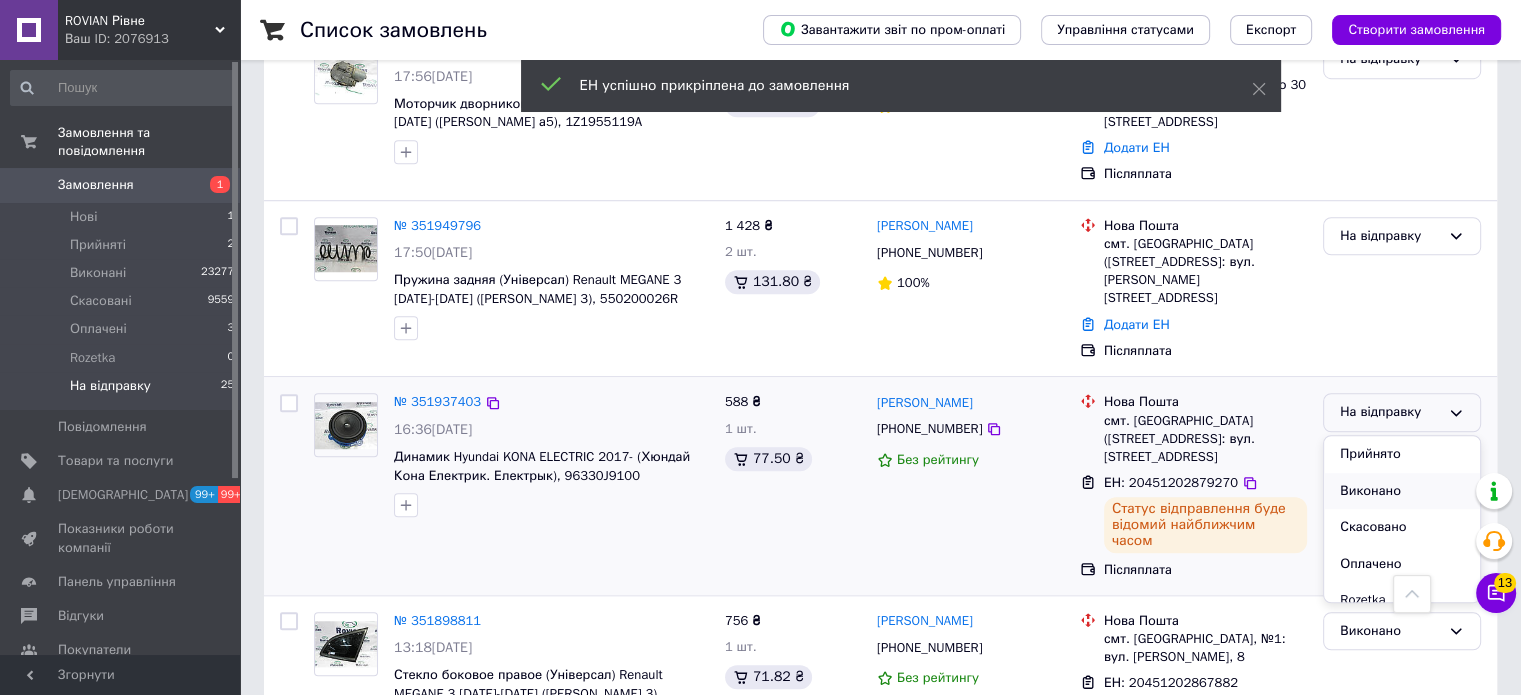 click on "Виконано" at bounding box center [1402, 491] 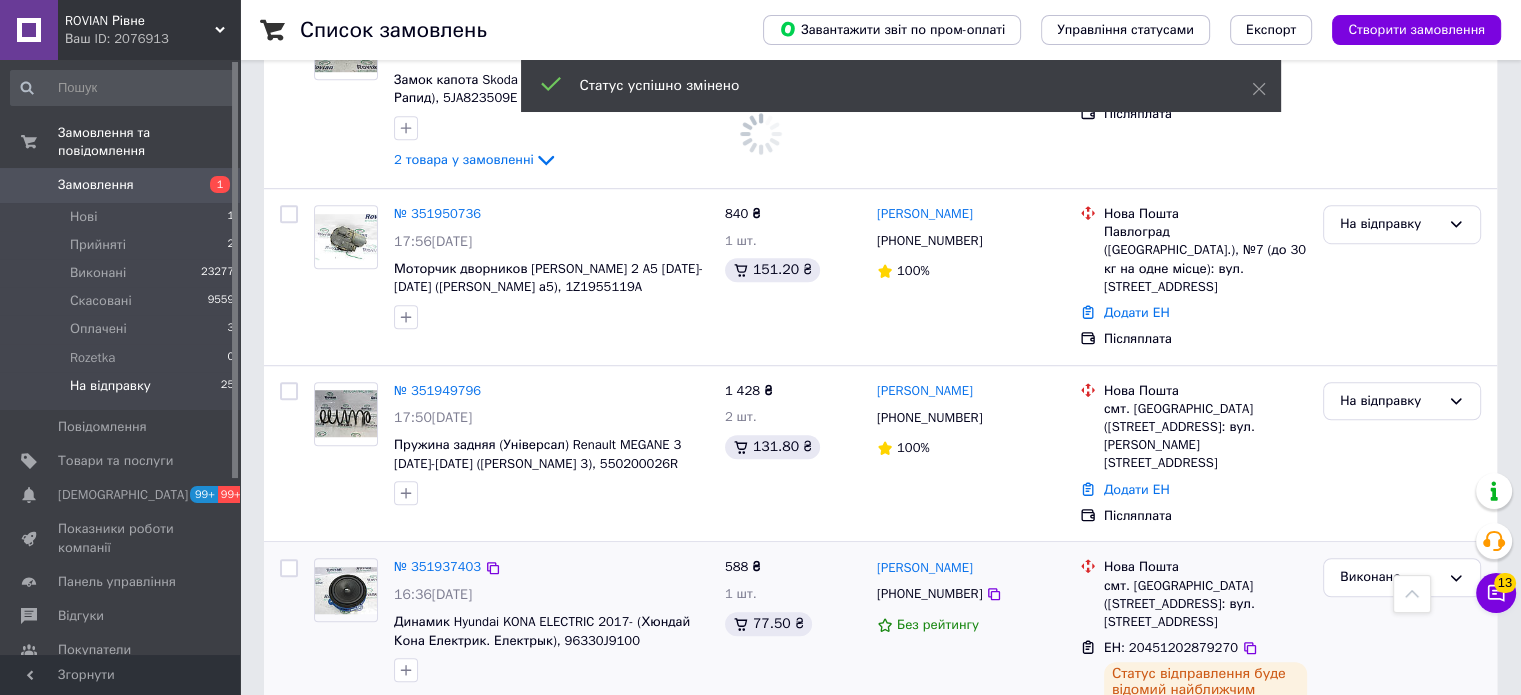 scroll, scrollTop: 1246, scrollLeft: 0, axis: vertical 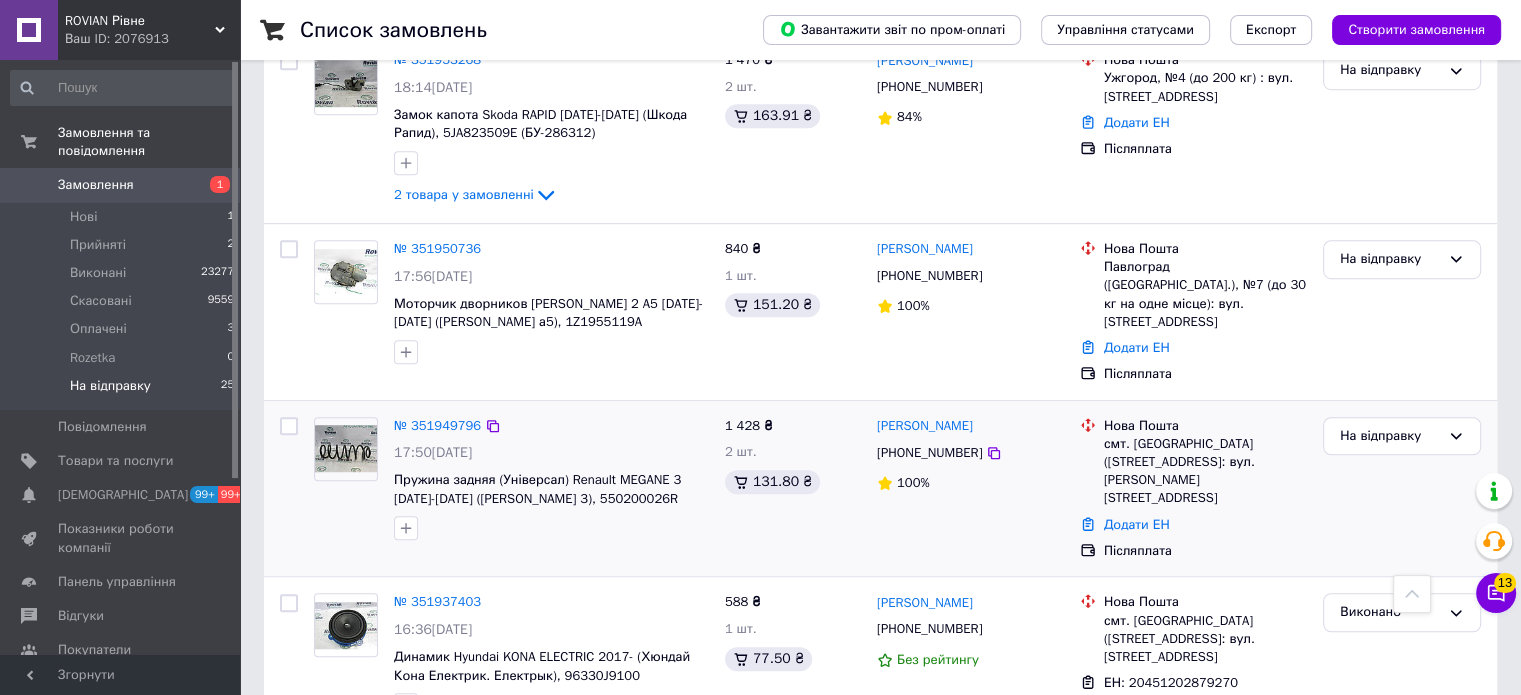 drag, startPoint x: 974, startPoint y: 408, endPoint x: 942, endPoint y: 412, distance: 32.24903 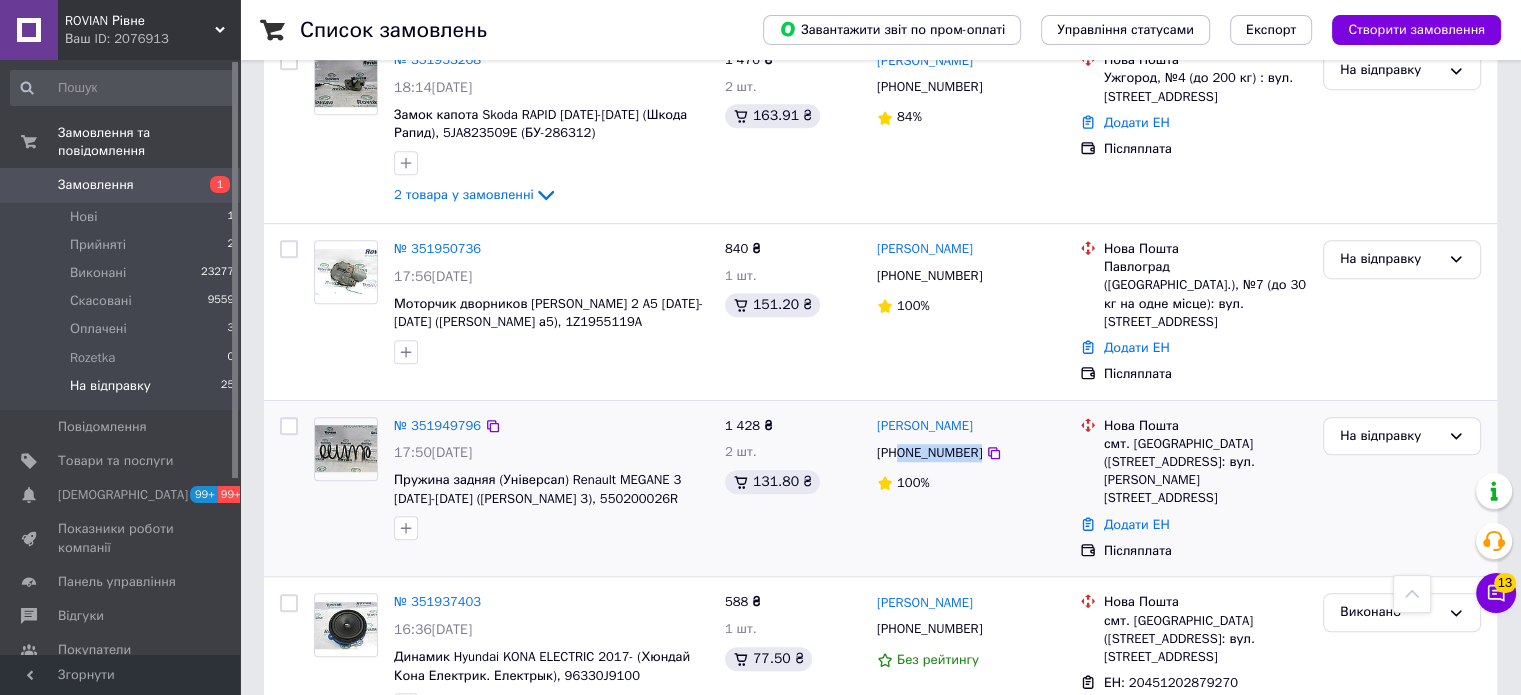 drag, startPoint x: 971, startPoint y: 412, endPoint x: 898, endPoint y: 413, distance: 73.00685 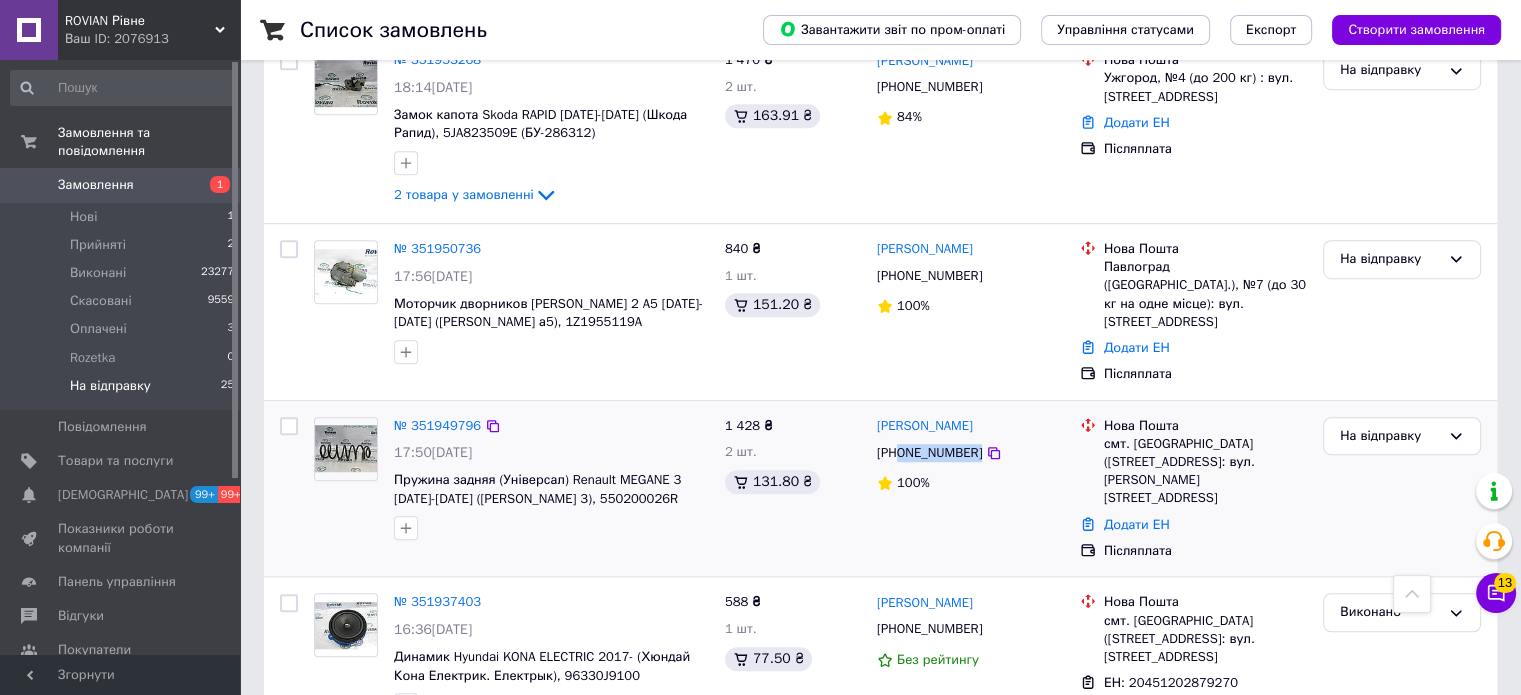click on "+380989849486" at bounding box center [970, 453] 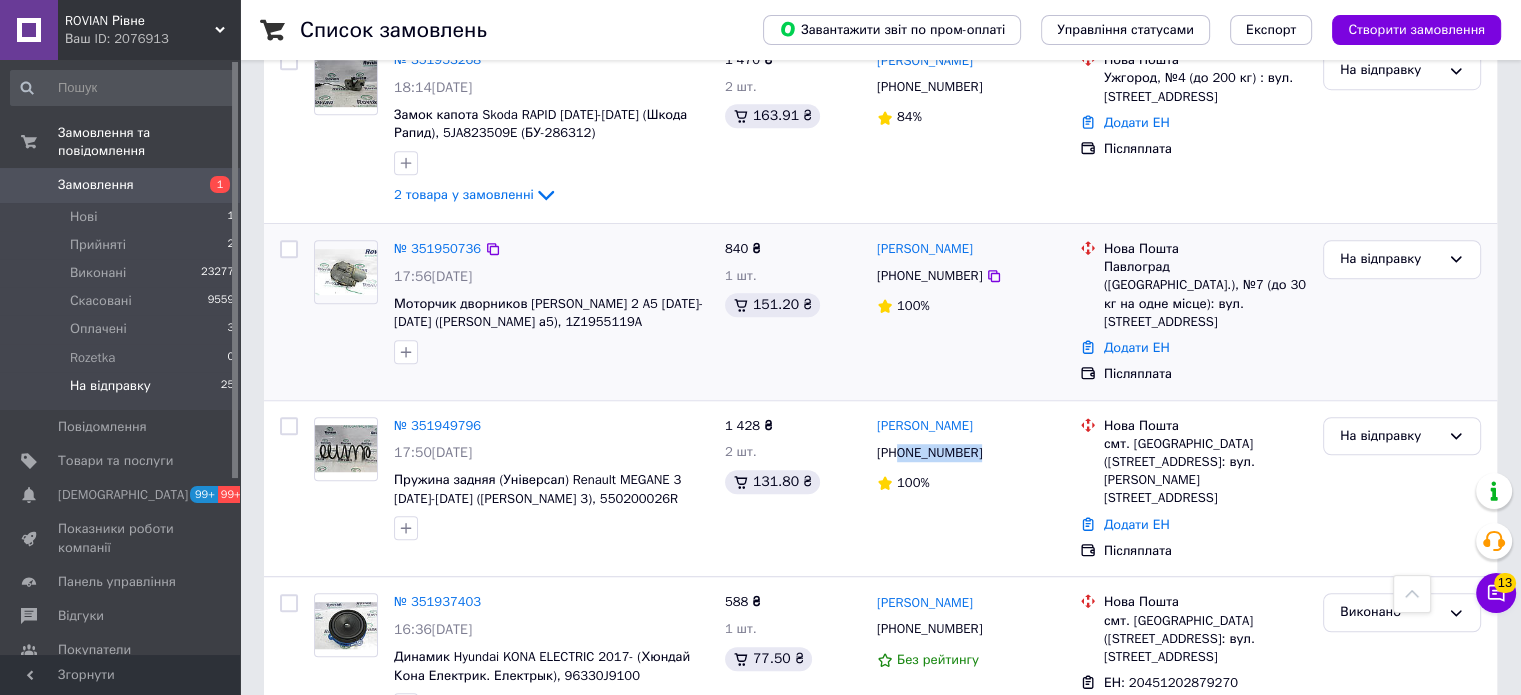 scroll, scrollTop: 1146, scrollLeft: 0, axis: vertical 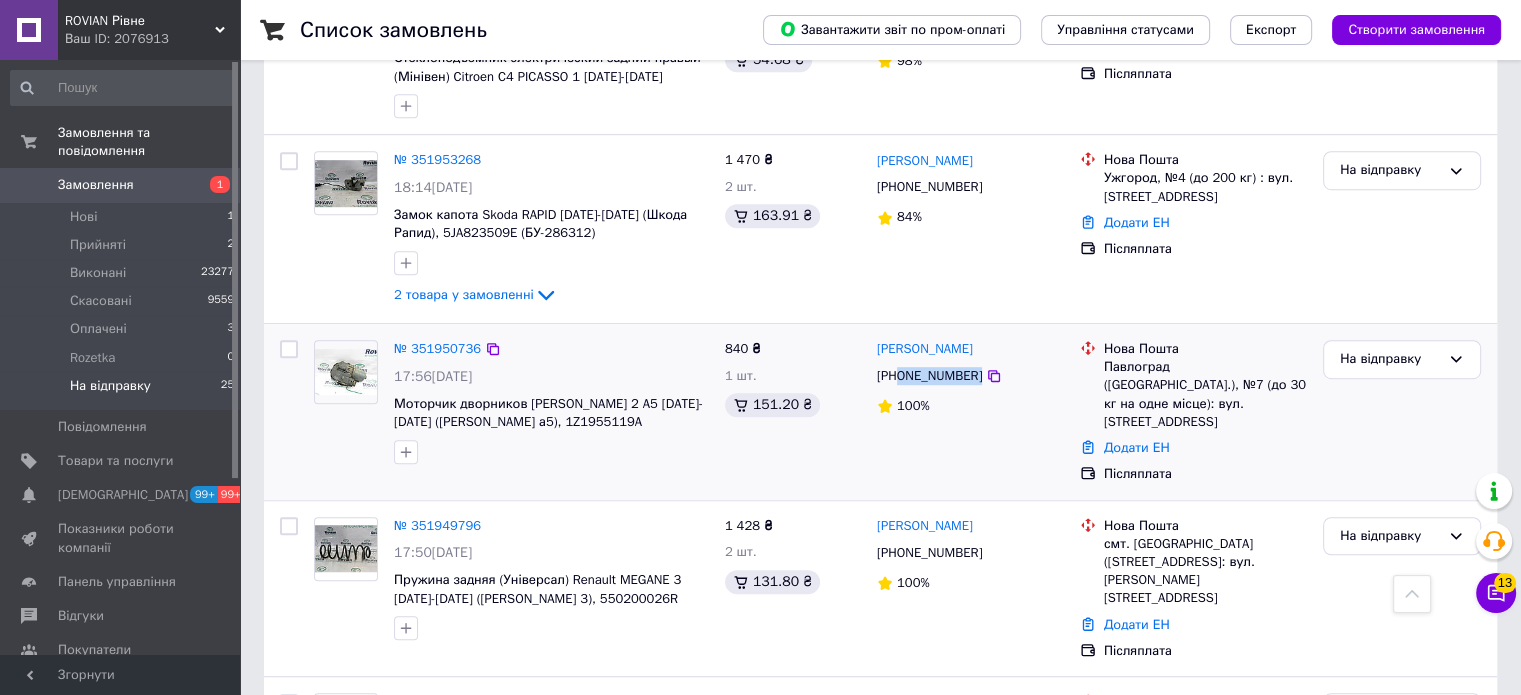 drag, startPoint x: 971, startPoint y: 355, endPoint x: 897, endPoint y: 353, distance: 74.02702 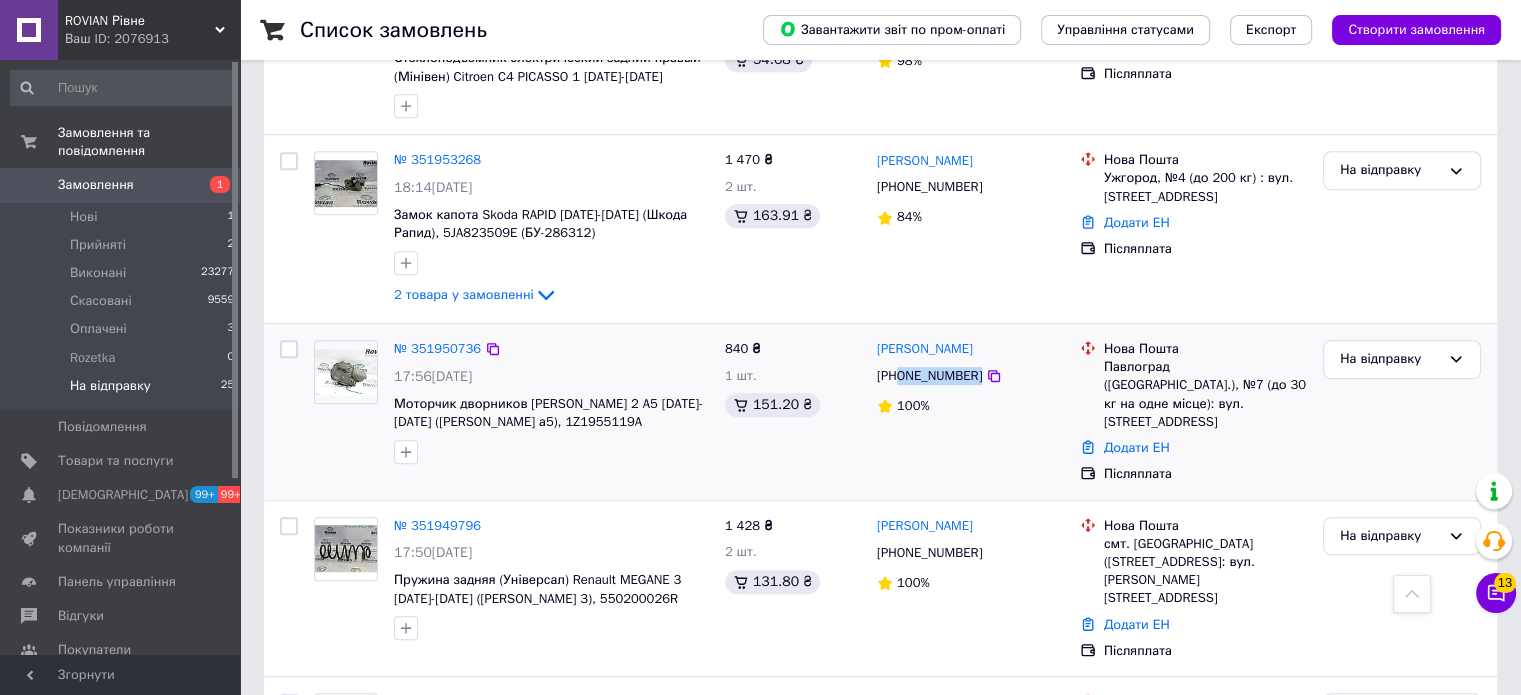 click on "+380991539529" at bounding box center (970, 376) 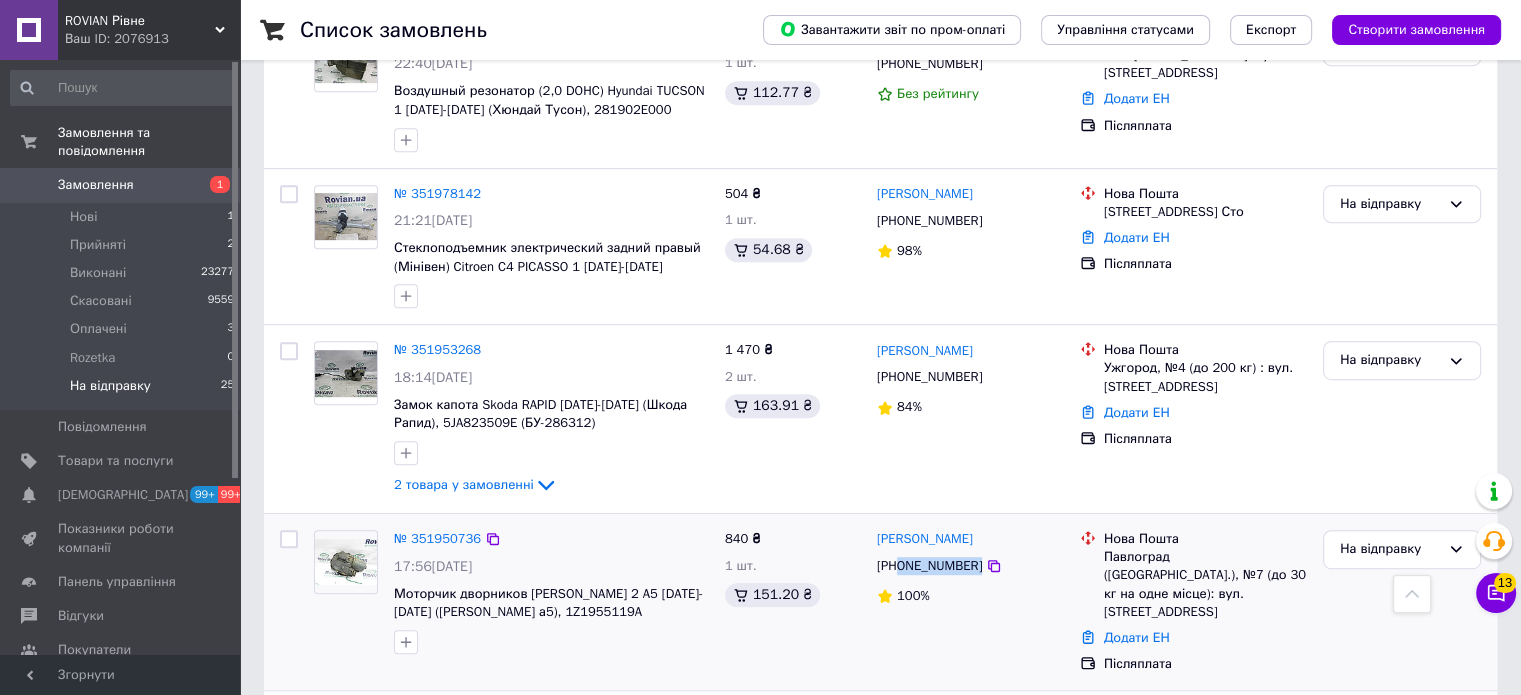 scroll, scrollTop: 946, scrollLeft: 0, axis: vertical 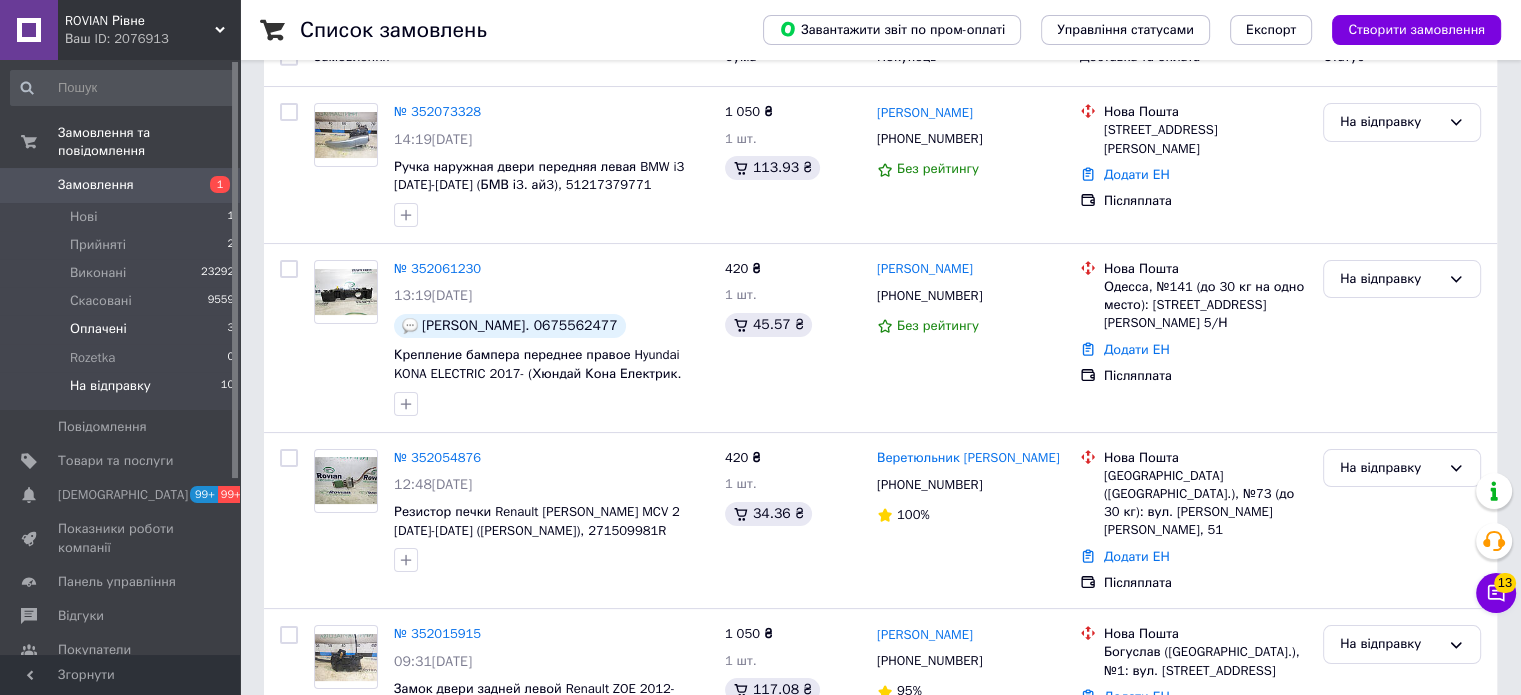 click on "Оплачені 3" at bounding box center [123, 329] 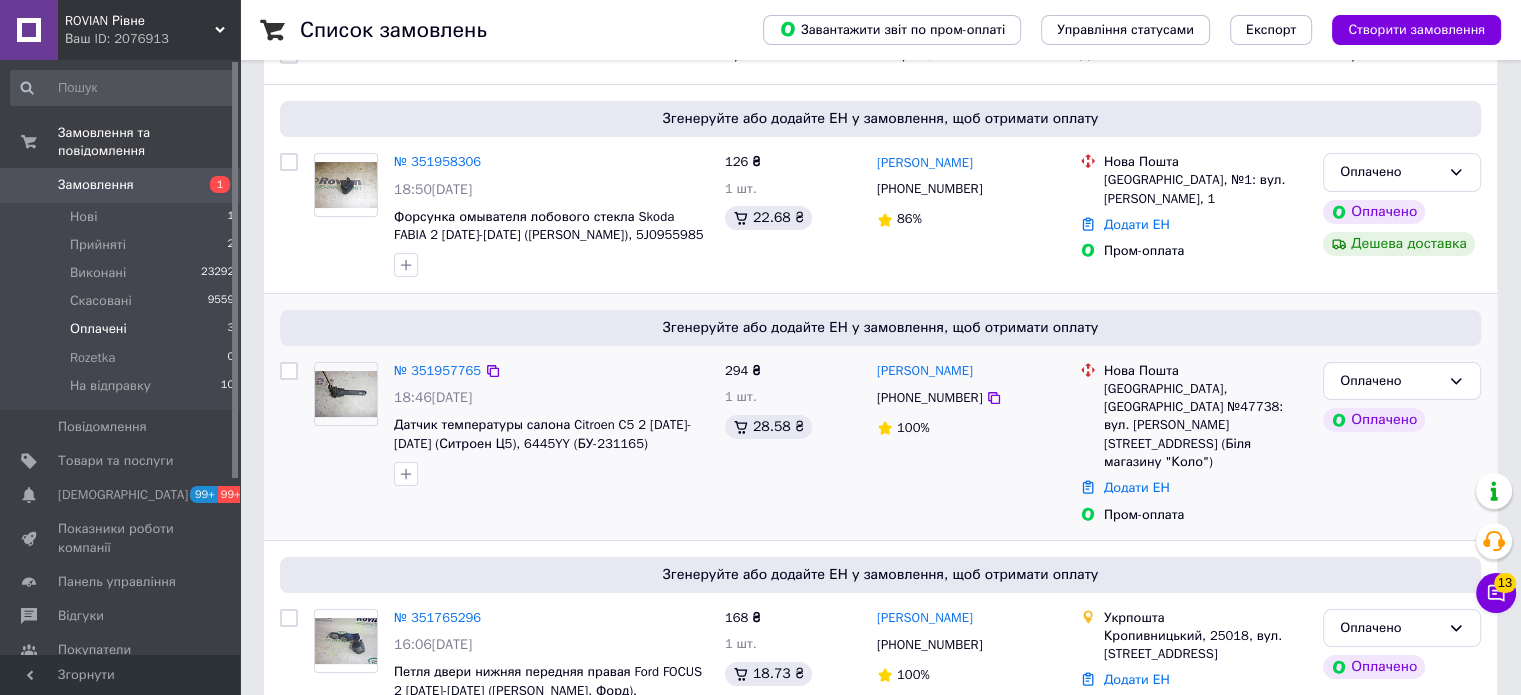 scroll, scrollTop: 241, scrollLeft: 0, axis: vertical 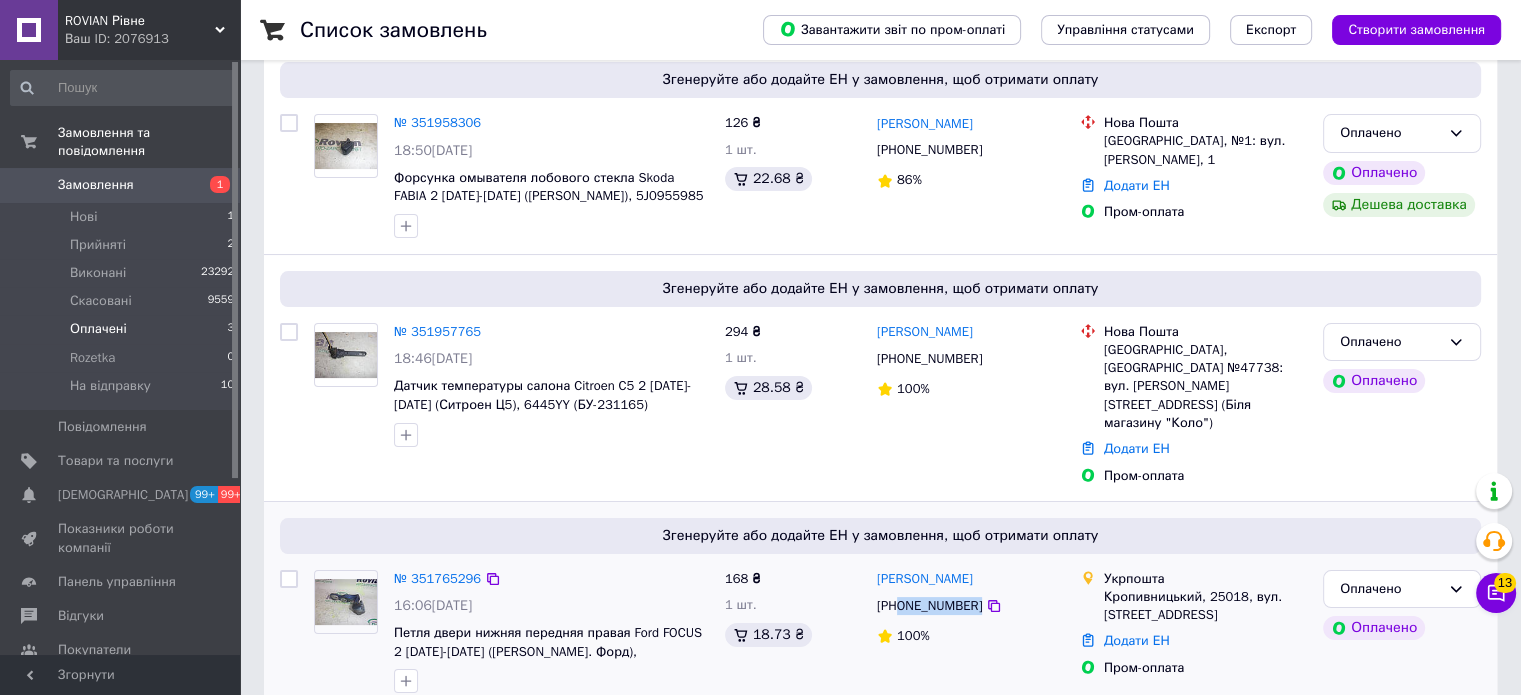 drag, startPoint x: 971, startPoint y: 567, endPoint x: 903, endPoint y: 565, distance: 68.0294 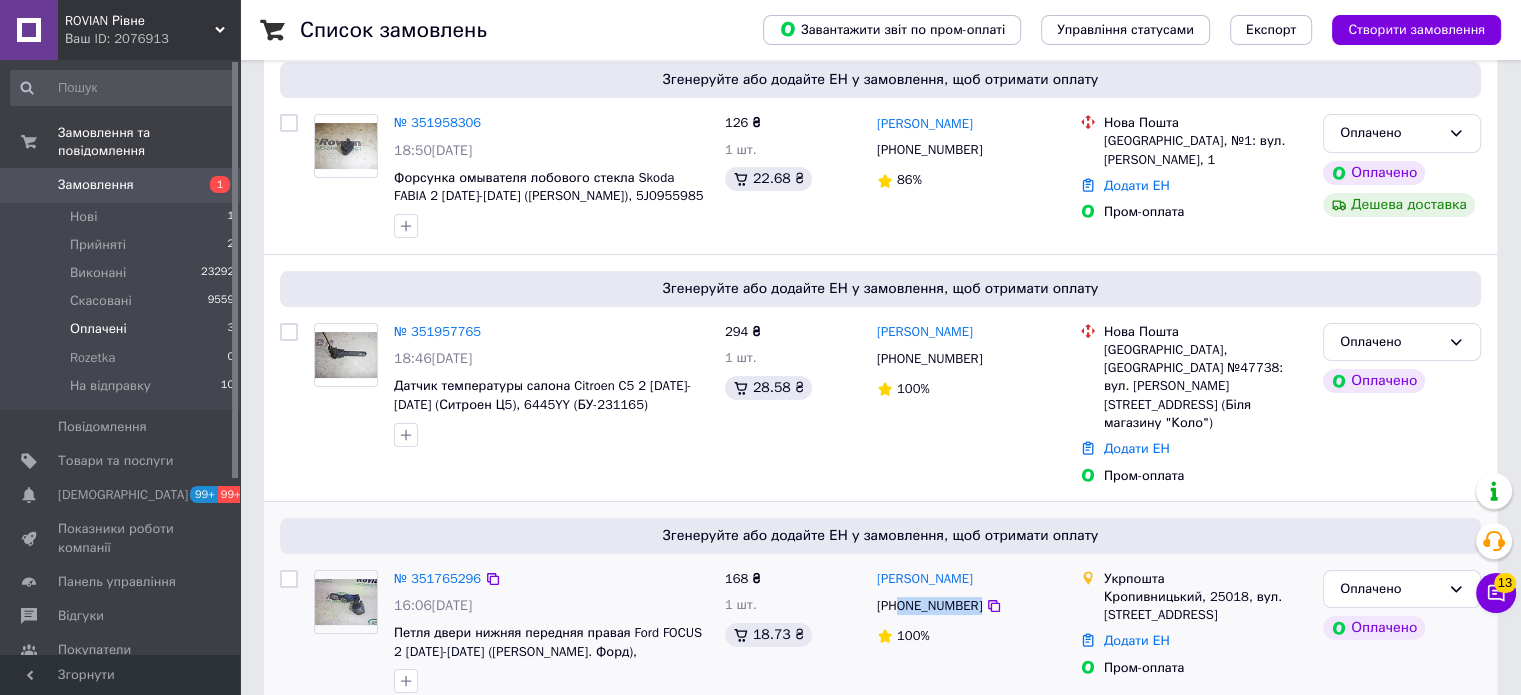 click on "[PHONE_NUMBER]" at bounding box center (970, 606) 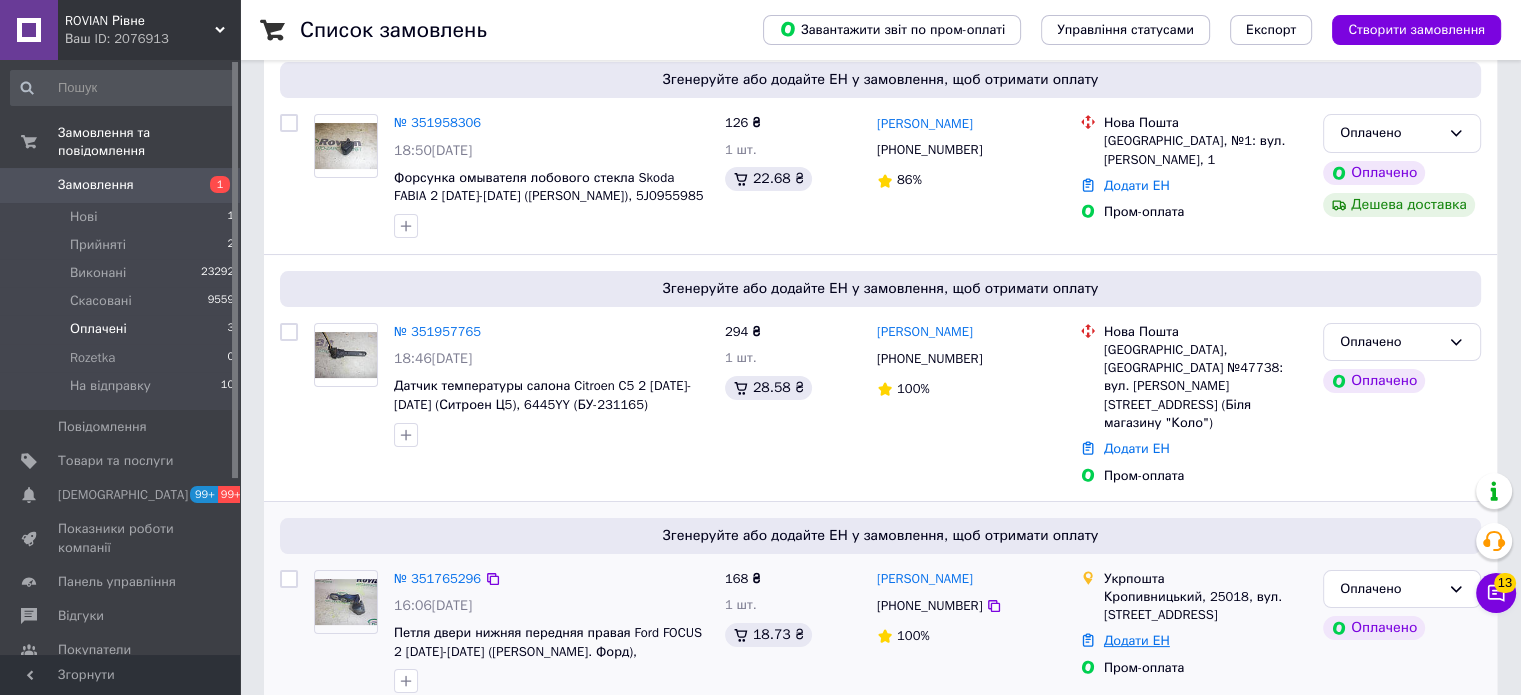 click on "Додати ЕН" at bounding box center [1137, 640] 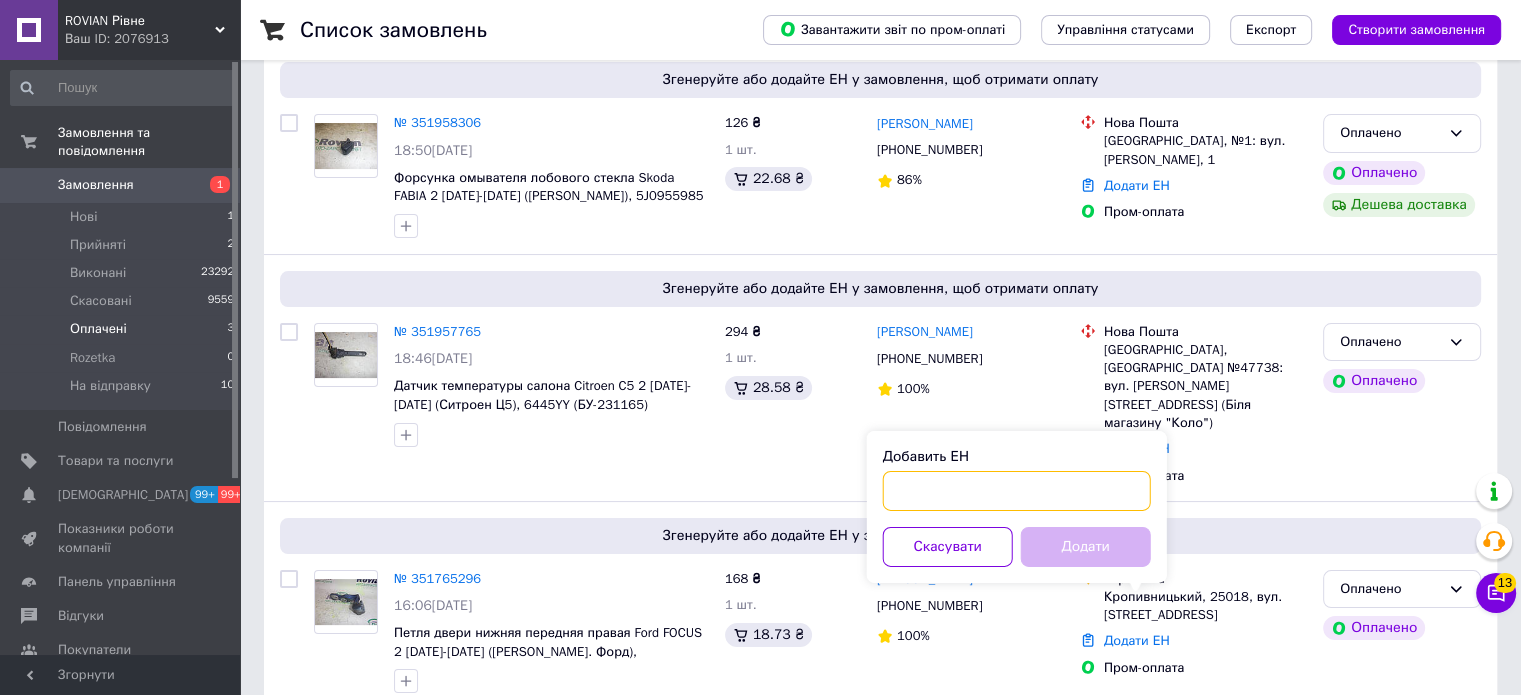 click on "Добавить ЕН" at bounding box center (1017, 491) 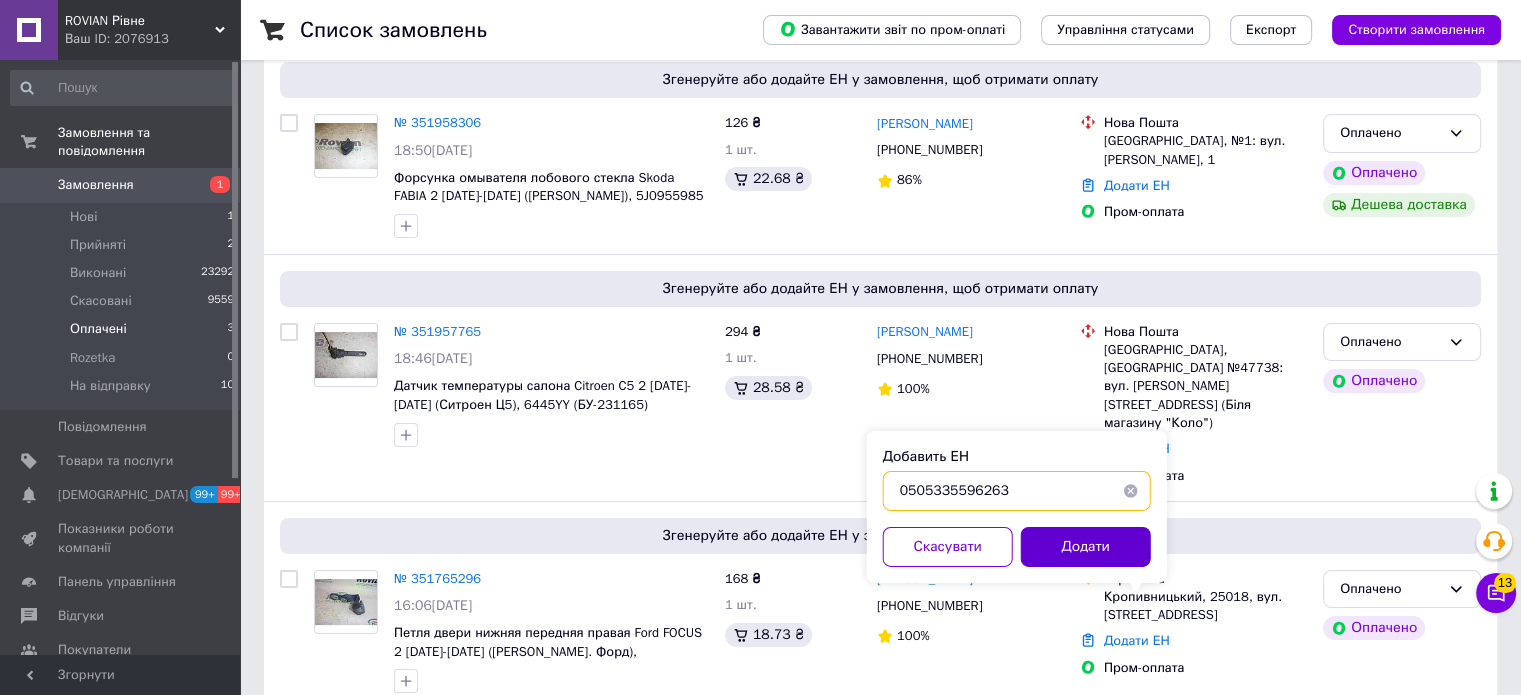 type on "0505335596263" 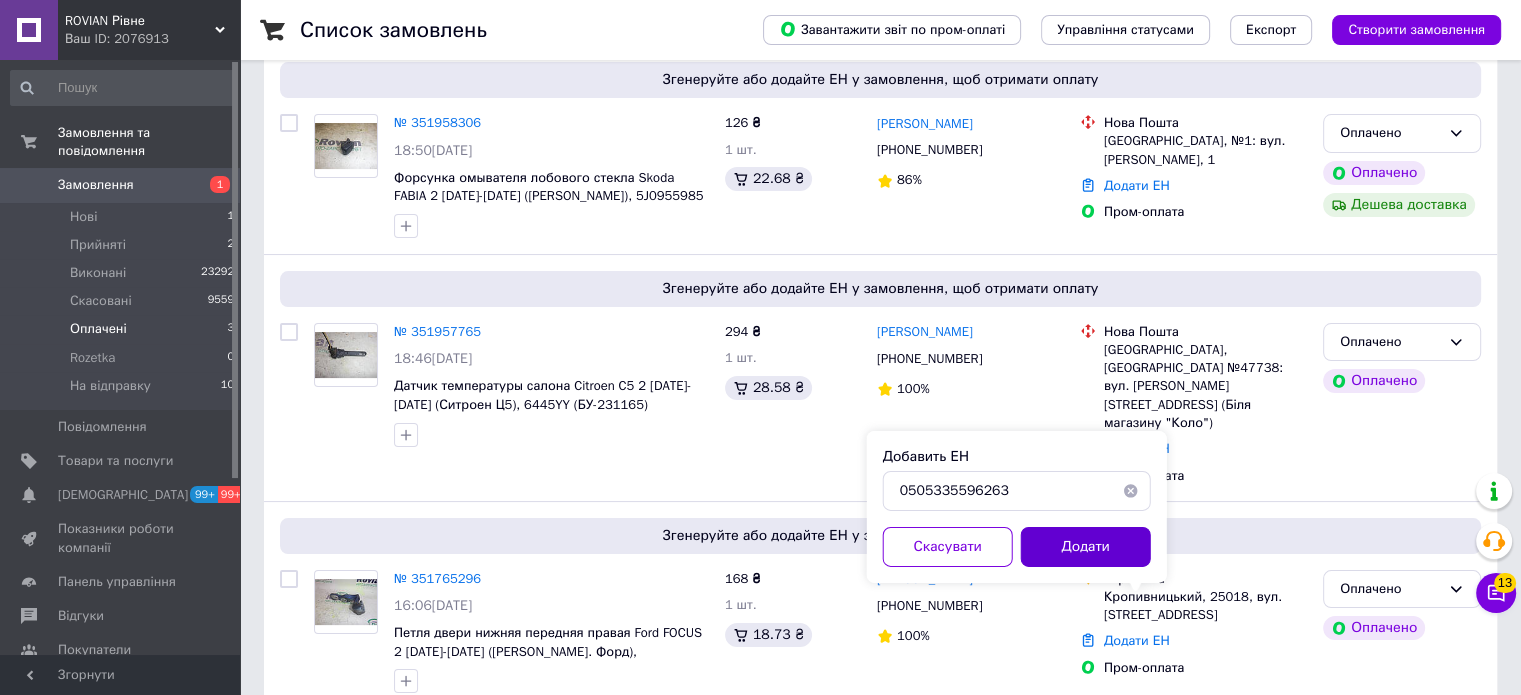 click on "Додати" at bounding box center (1086, 547) 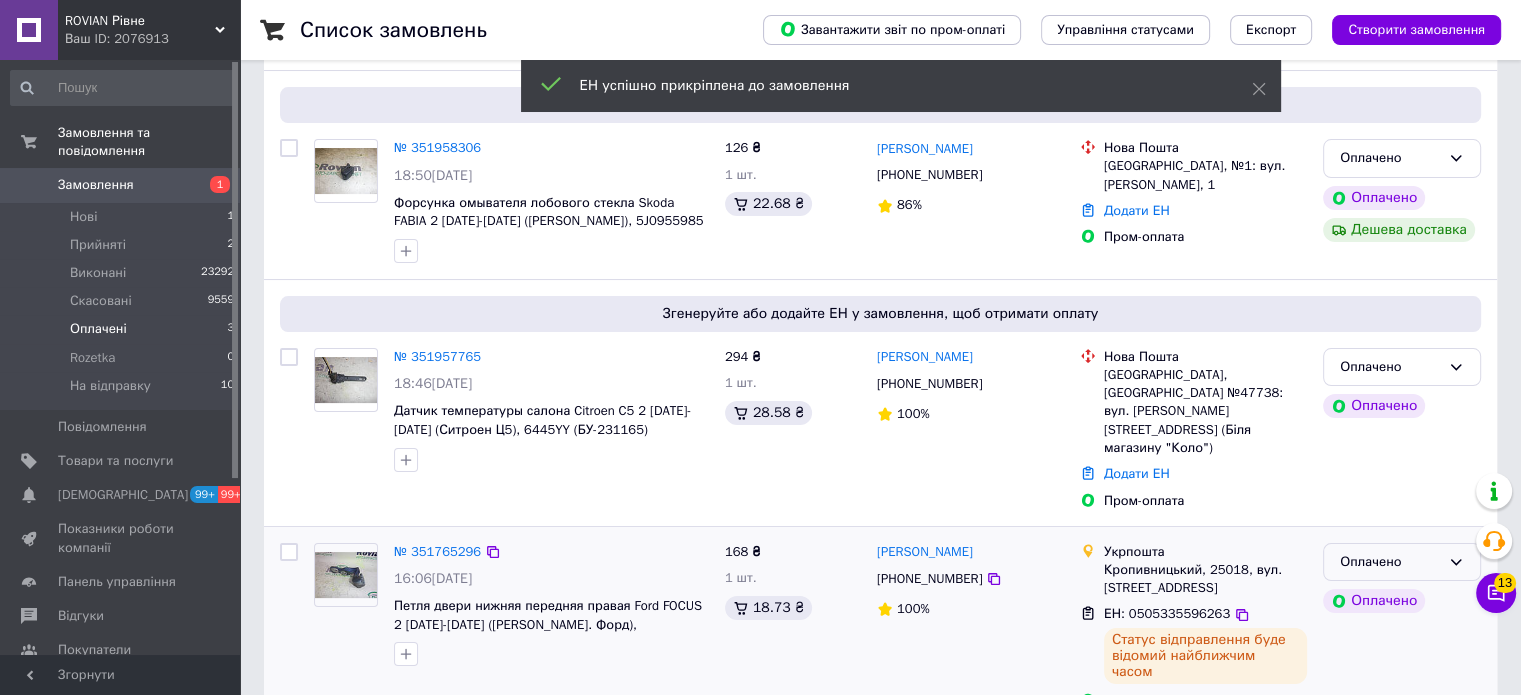 click on "Оплачено" at bounding box center [1390, 562] 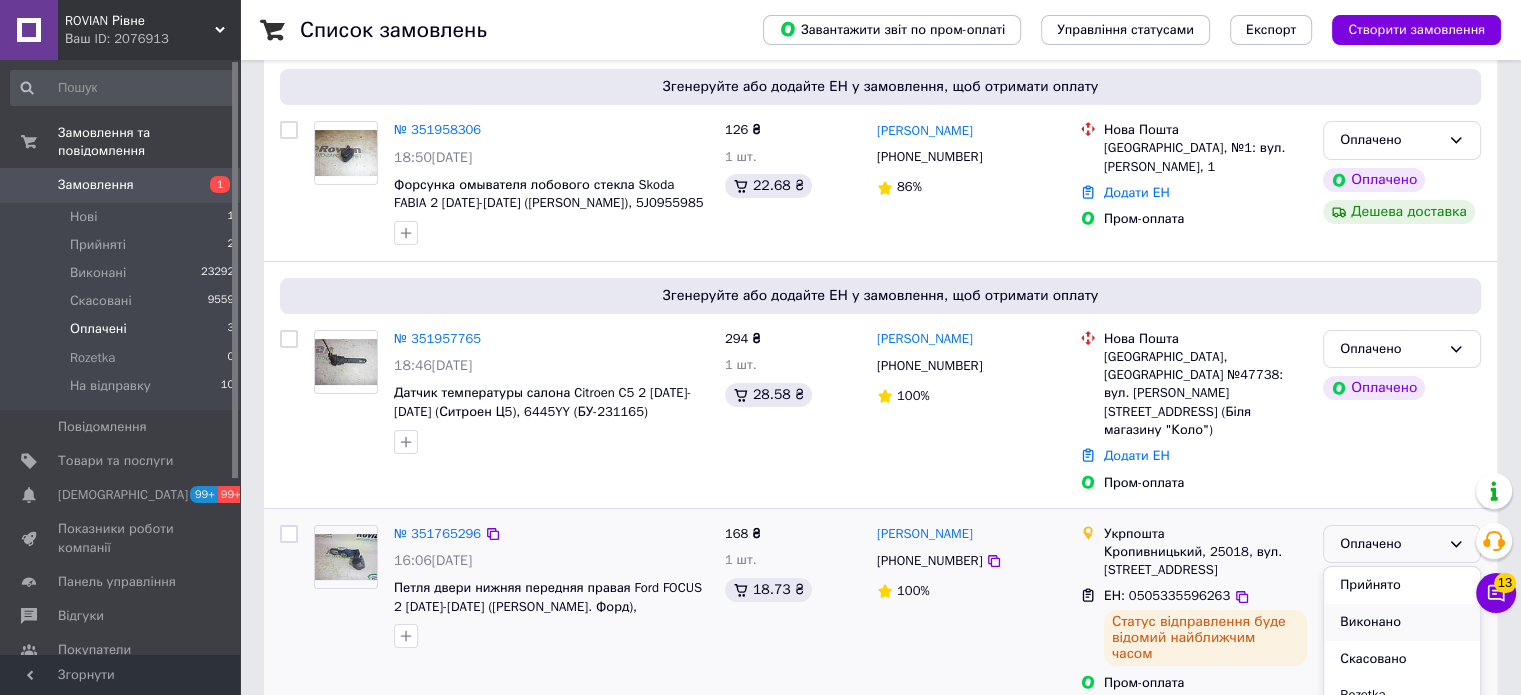 click on "Виконано" at bounding box center (1402, 622) 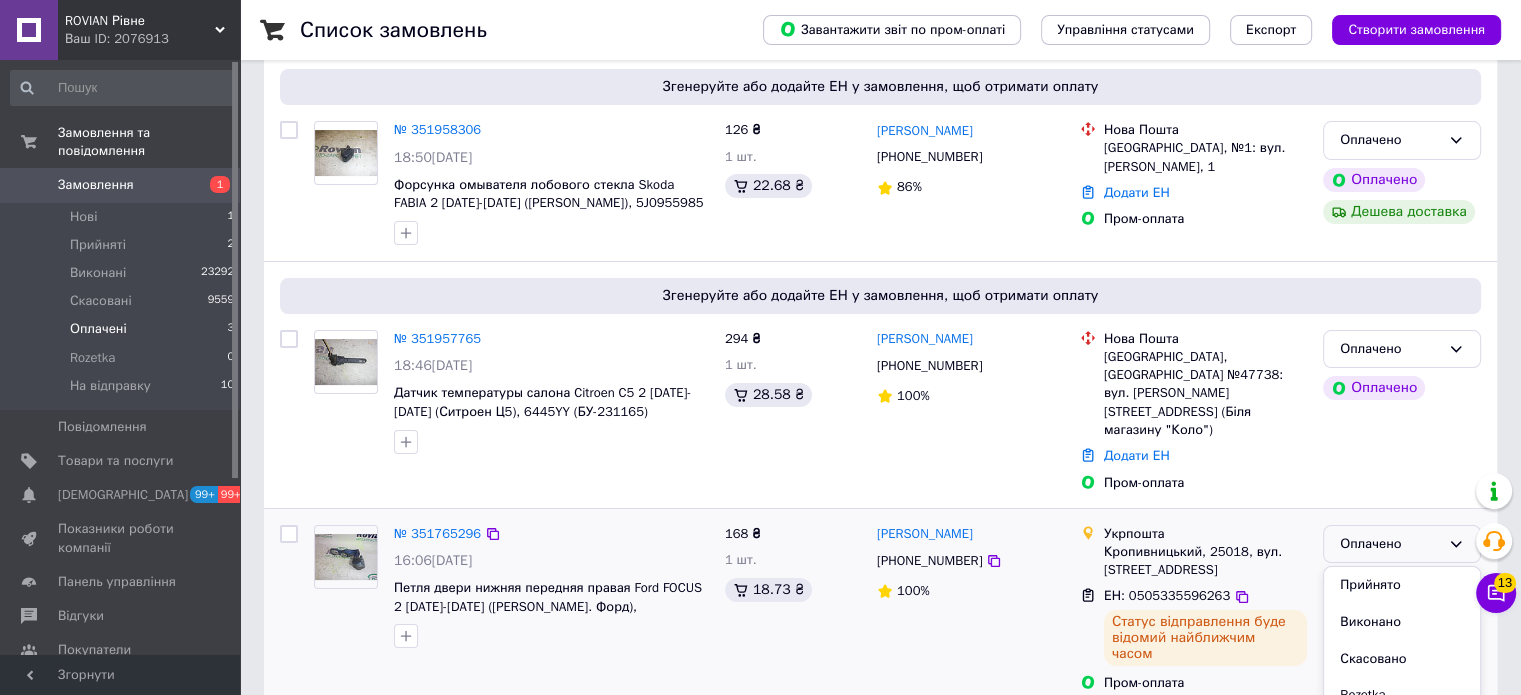 scroll, scrollTop: 216, scrollLeft: 0, axis: vertical 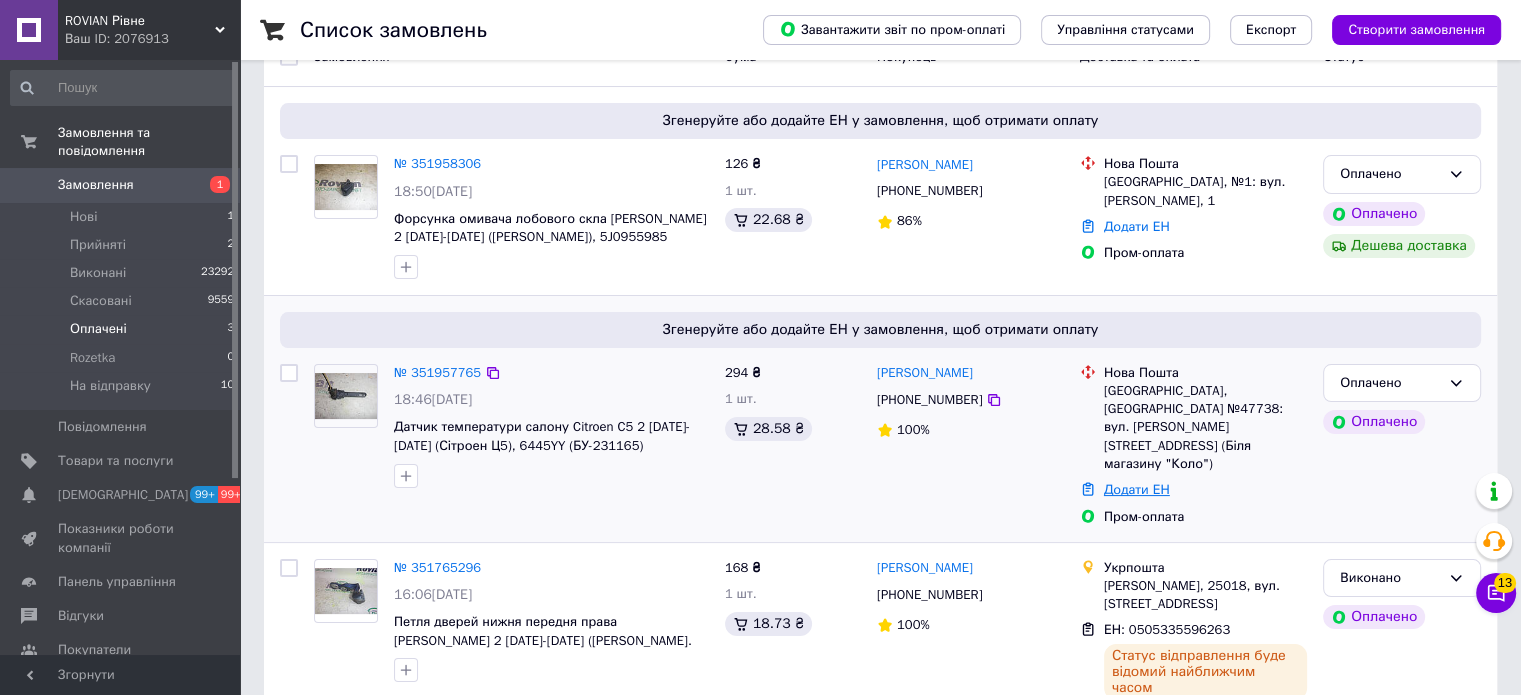 click on "Додати ЕН" at bounding box center (1137, 489) 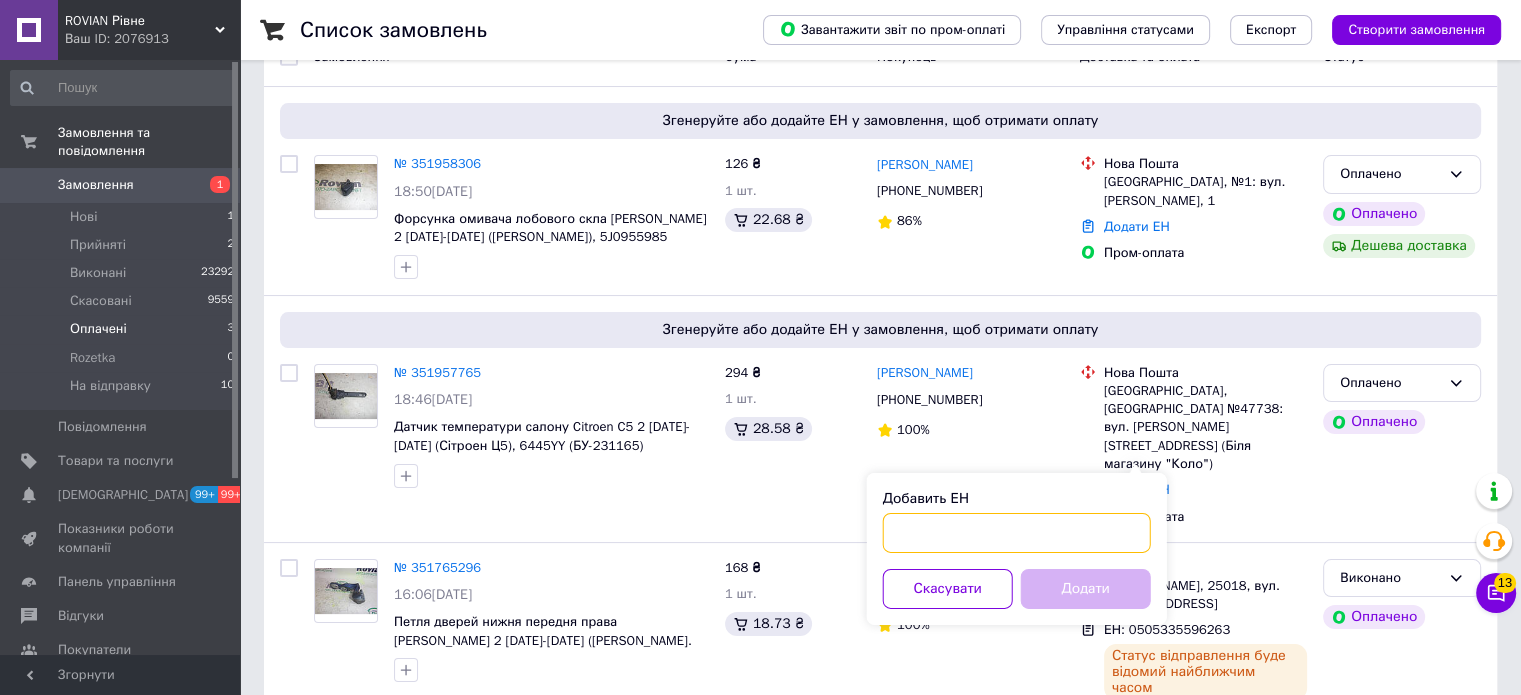 click on "Добавить ЕН" at bounding box center (1017, 533) 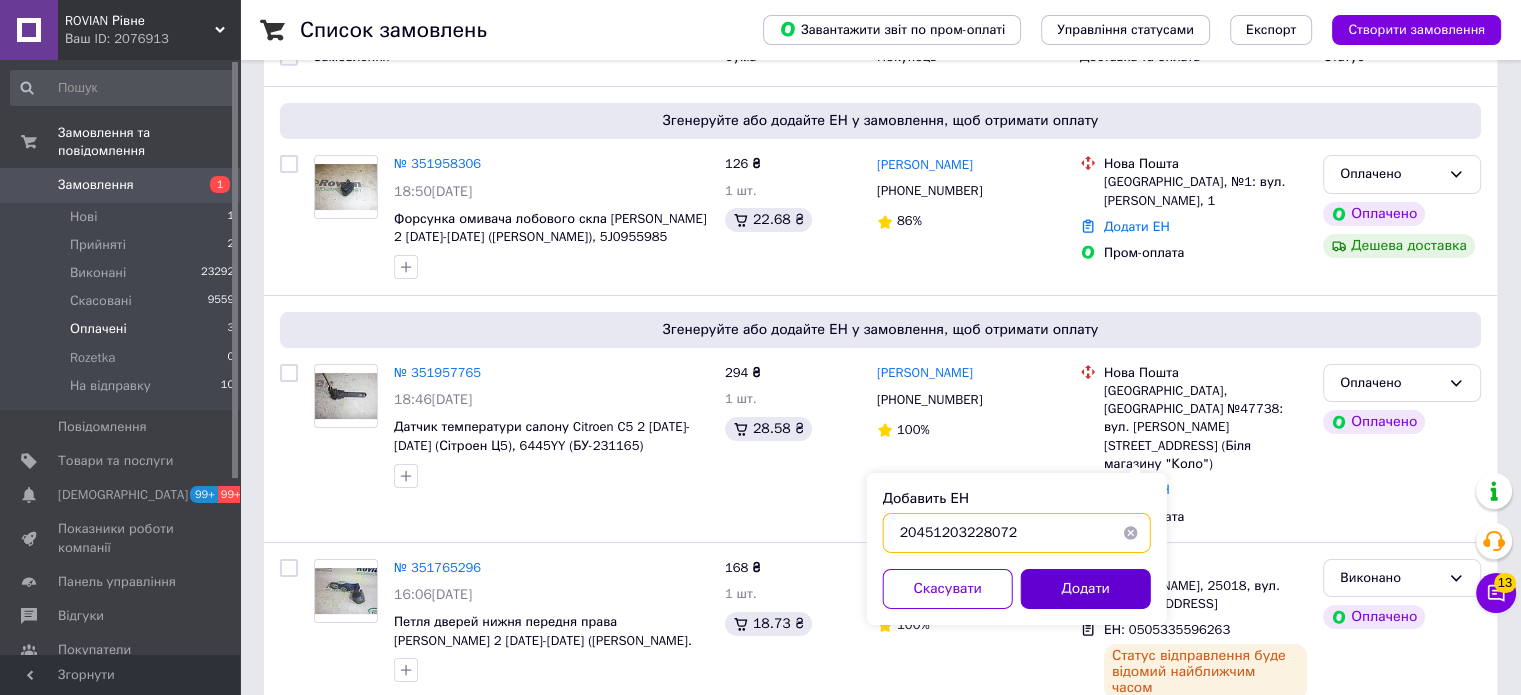 type on "20451203228072" 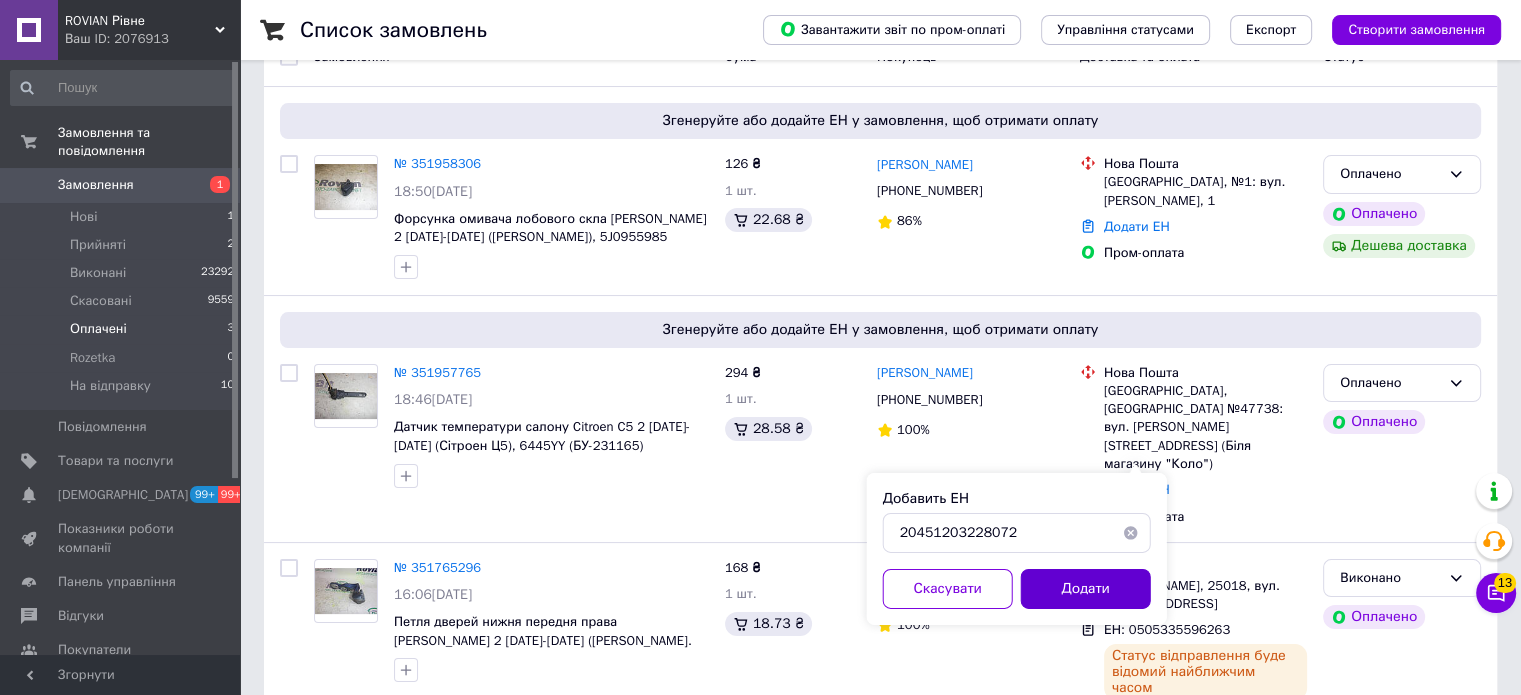 click on "Додати" at bounding box center (1086, 589) 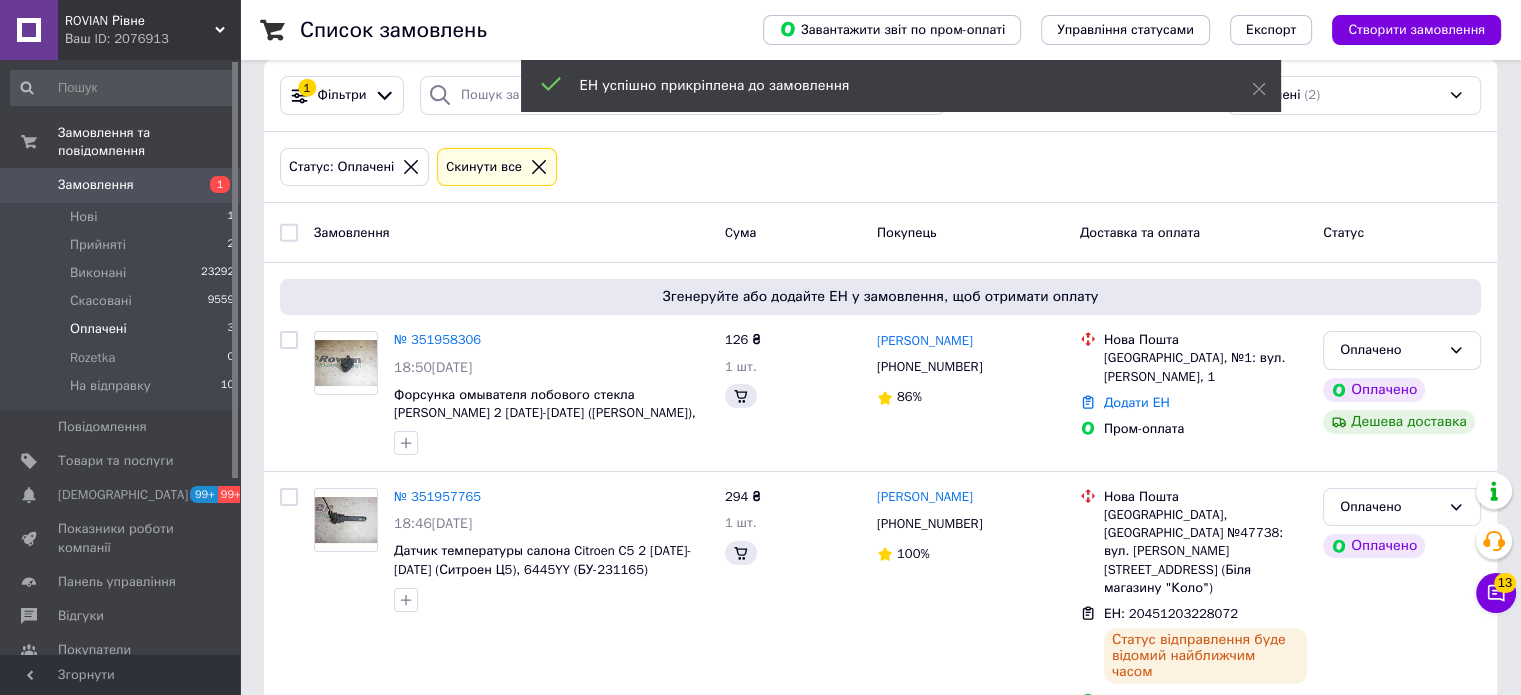 scroll, scrollTop: 76, scrollLeft: 0, axis: vertical 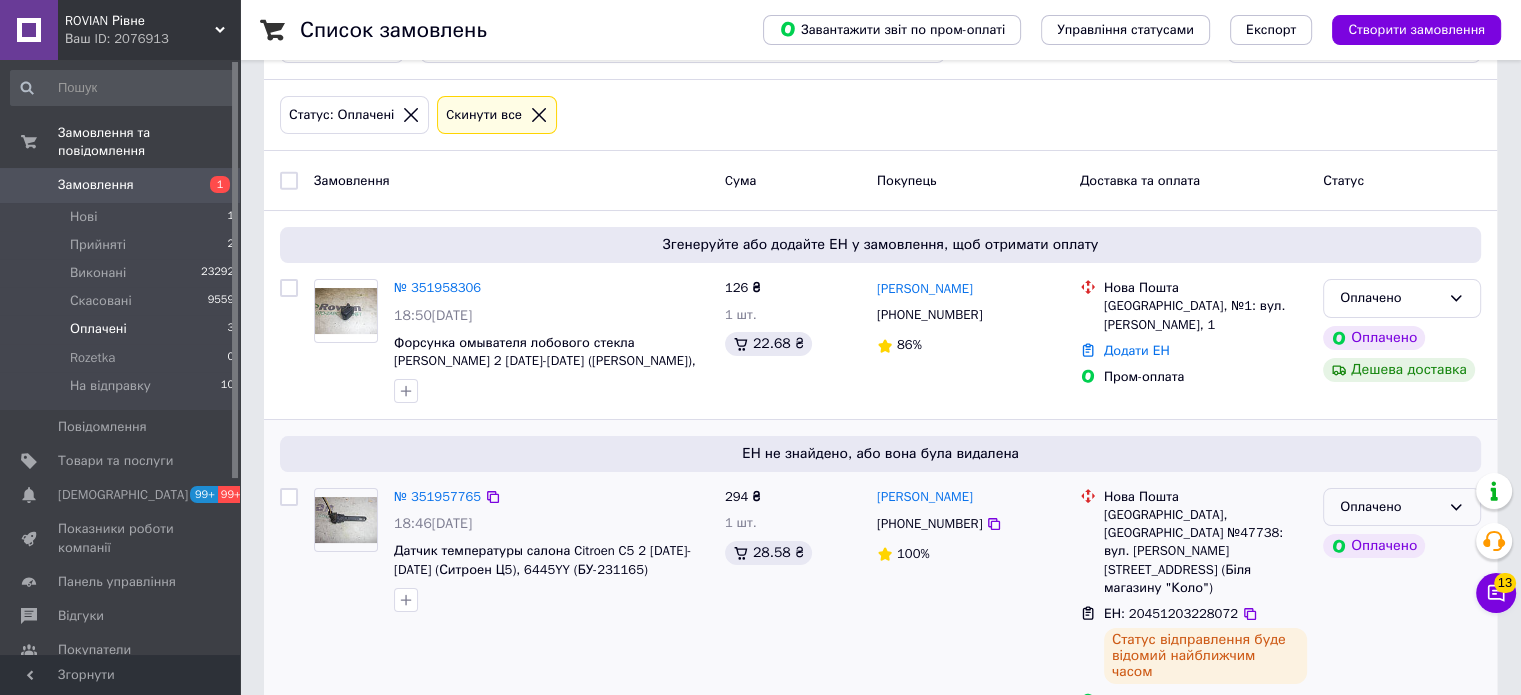 click on "Оплачено" at bounding box center (1390, 507) 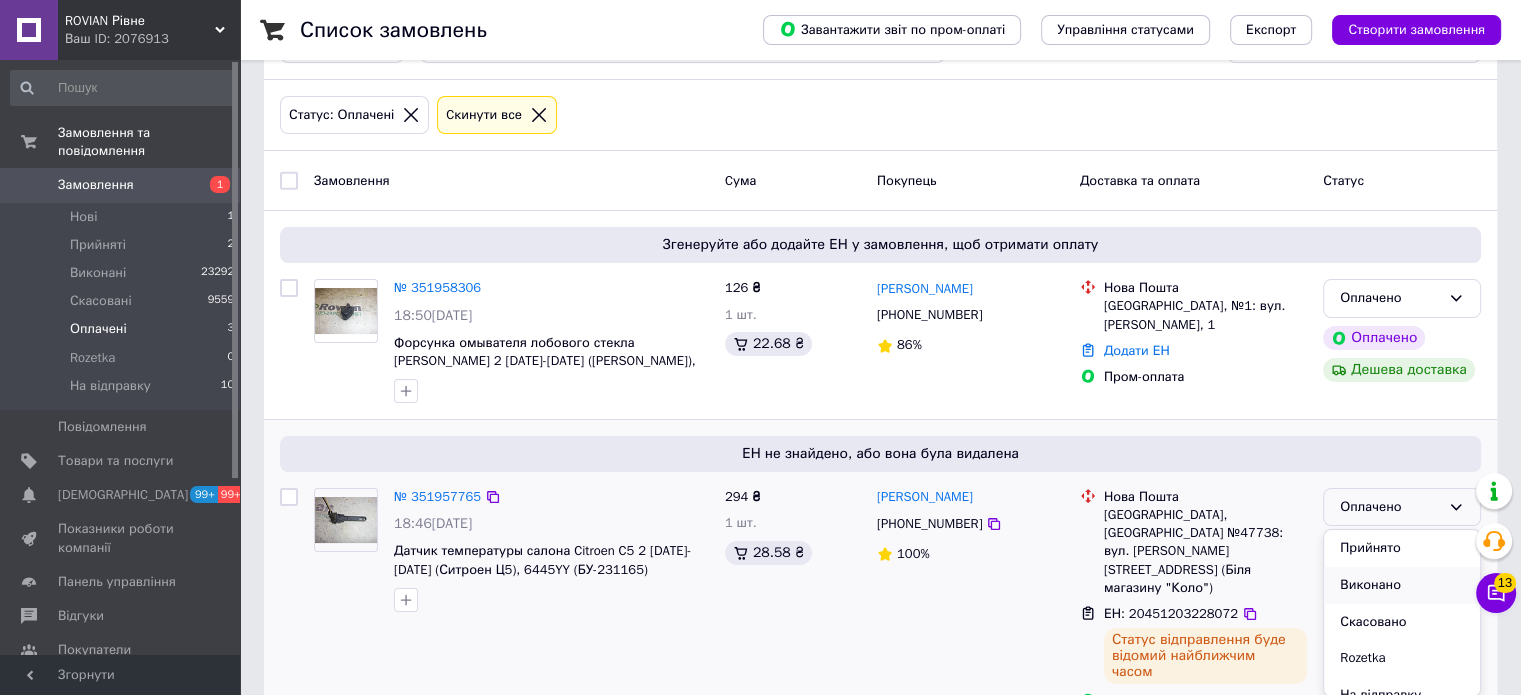click on "Виконано" at bounding box center [1402, 585] 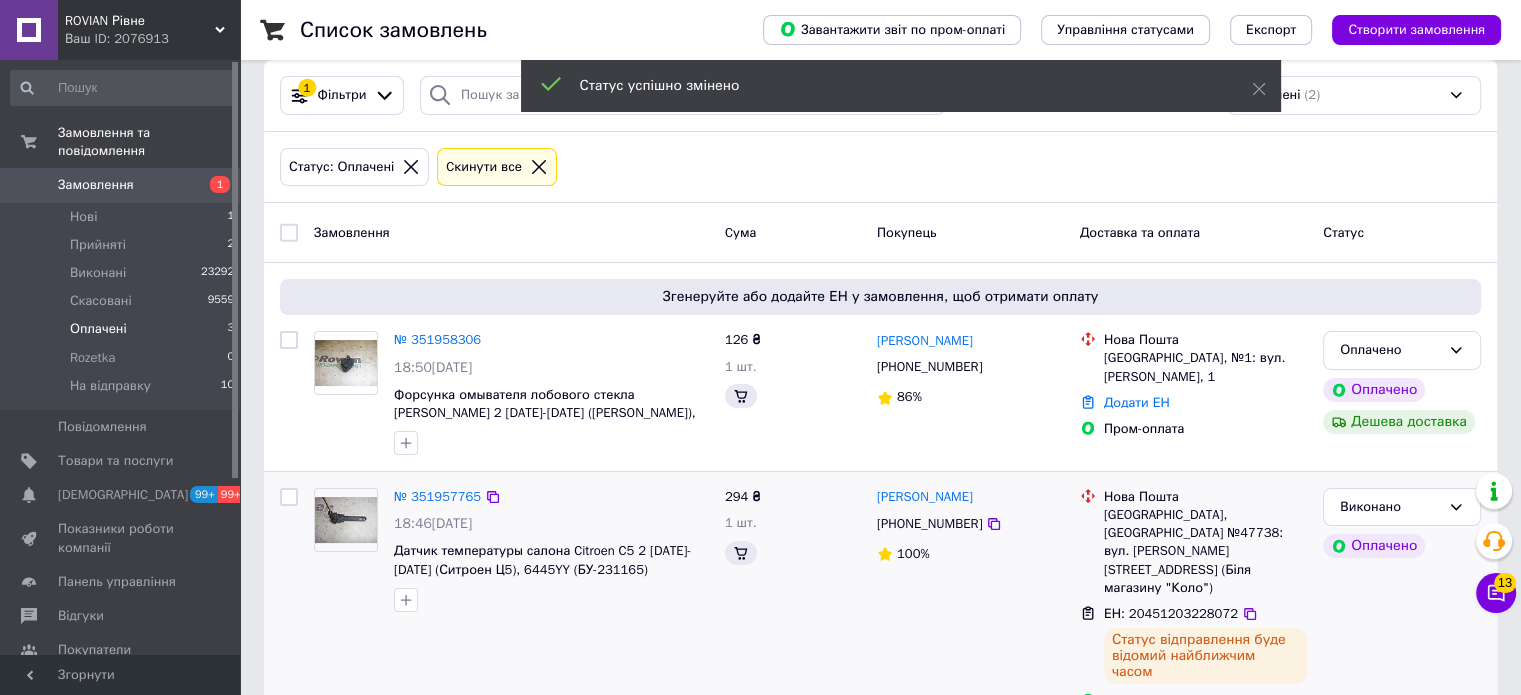 scroll, scrollTop: 76, scrollLeft: 0, axis: vertical 